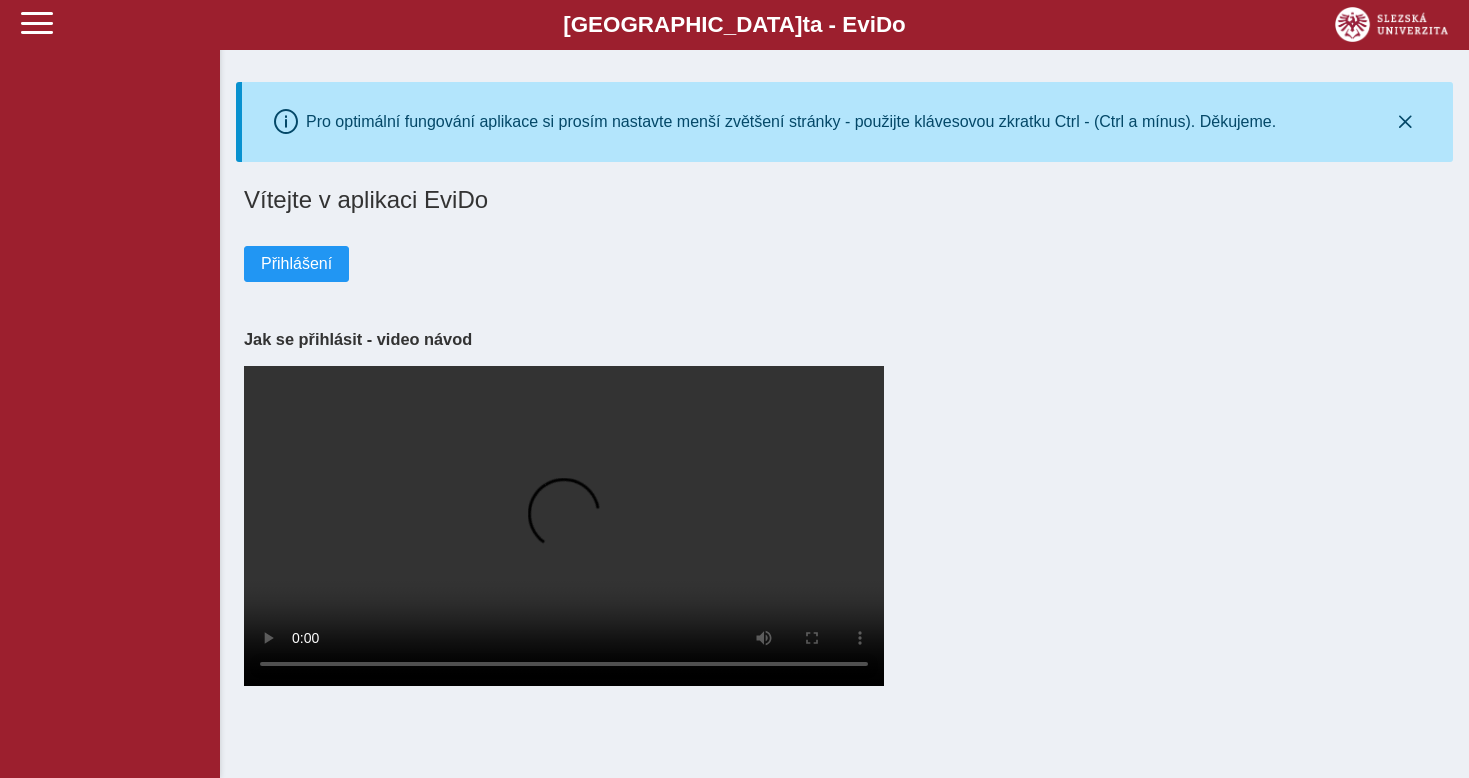 scroll, scrollTop: 0, scrollLeft: 0, axis: both 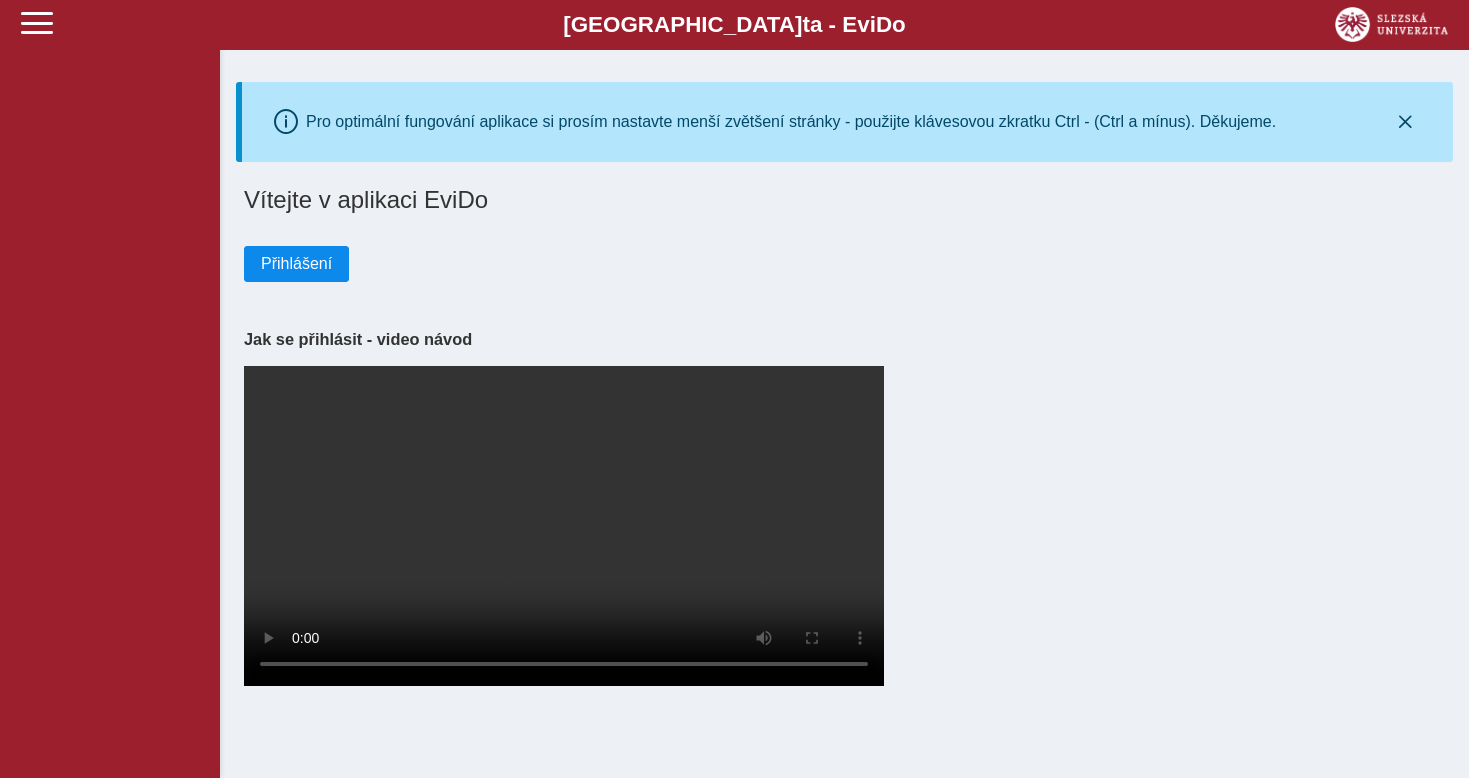 click on "Přihlášení" at bounding box center [296, 264] 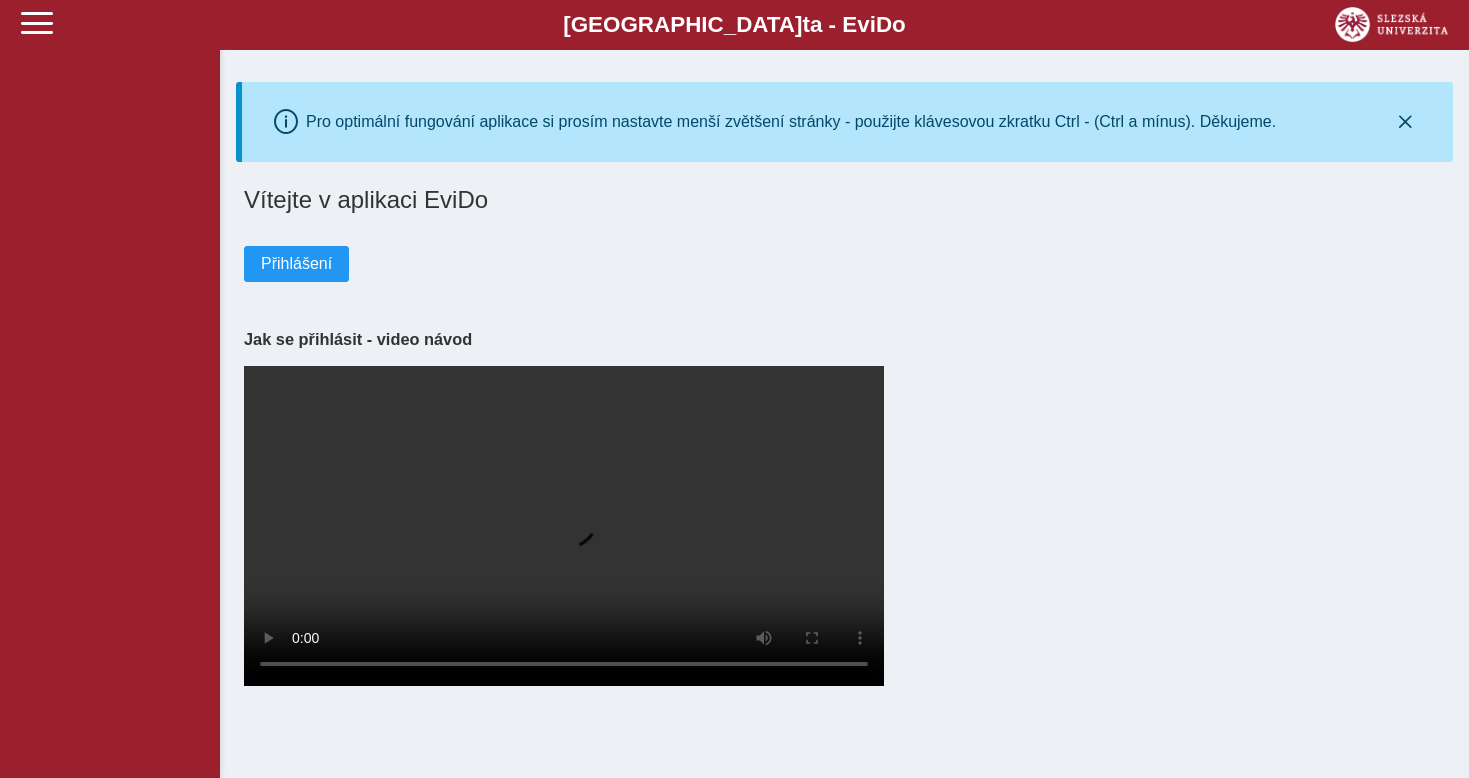 scroll, scrollTop: 0, scrollLeft: 0, axis: both 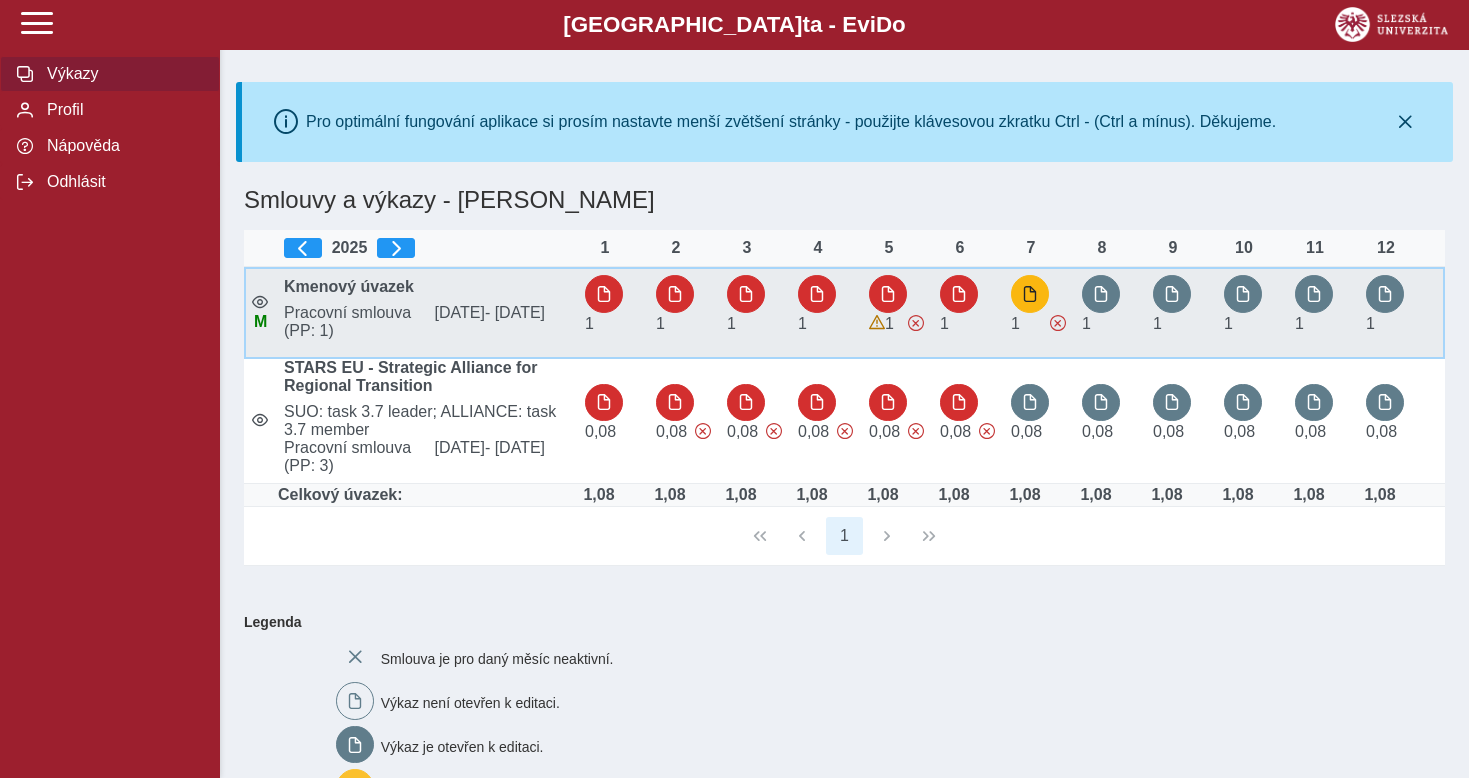 click at bounding box center (1030, 294) 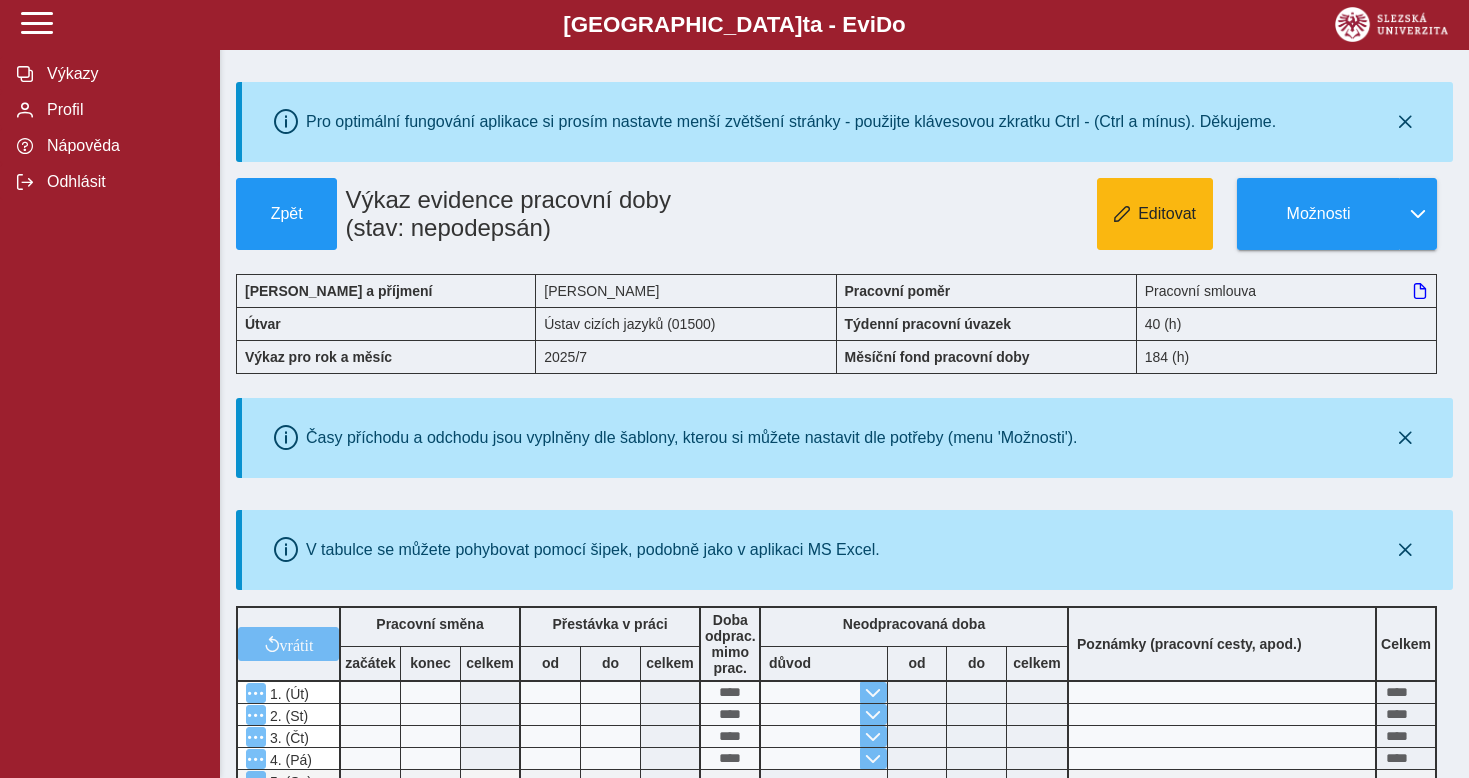 click on "Editovat" at bounding box center (1167, 214) 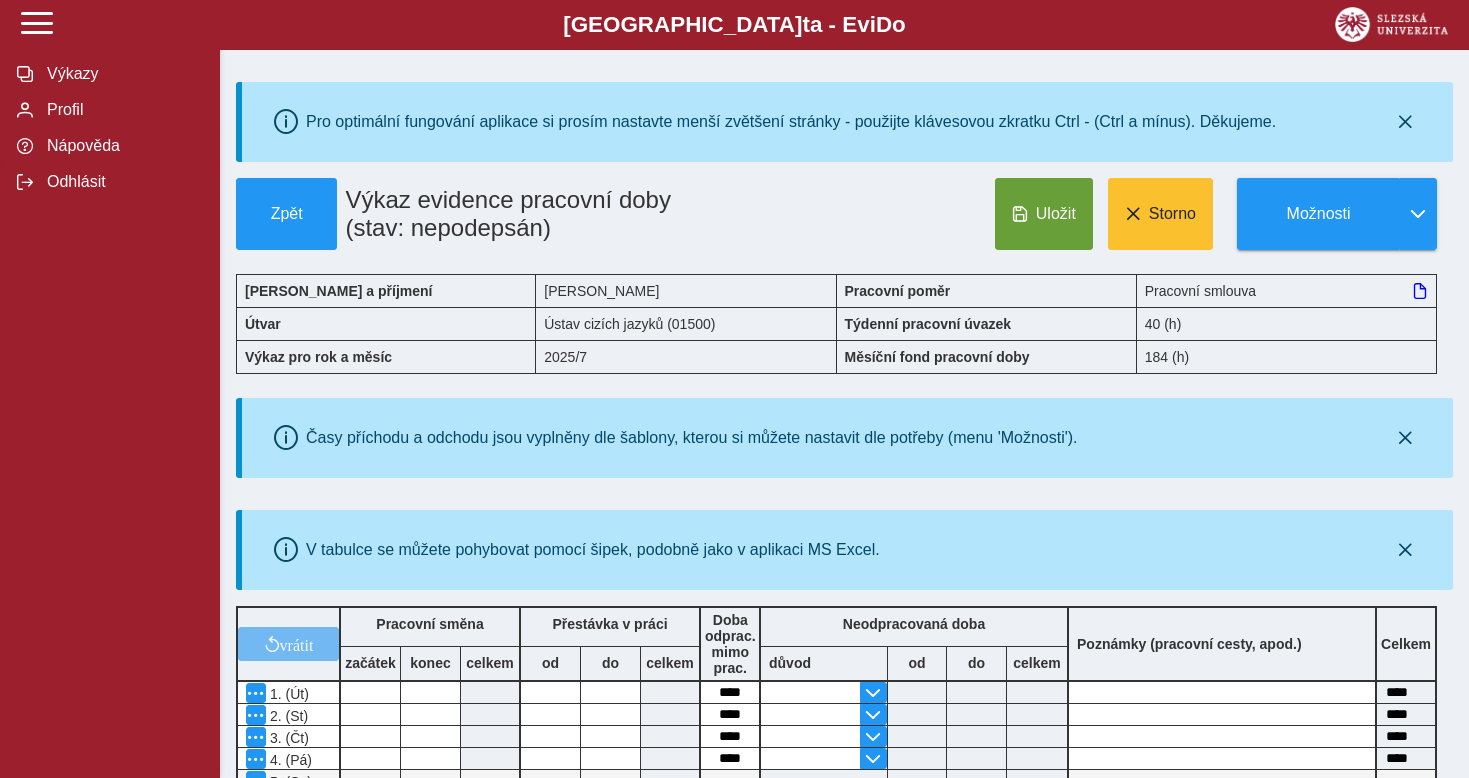 scroll, scrollTop: 0, scrollLeft: 0, axis: both 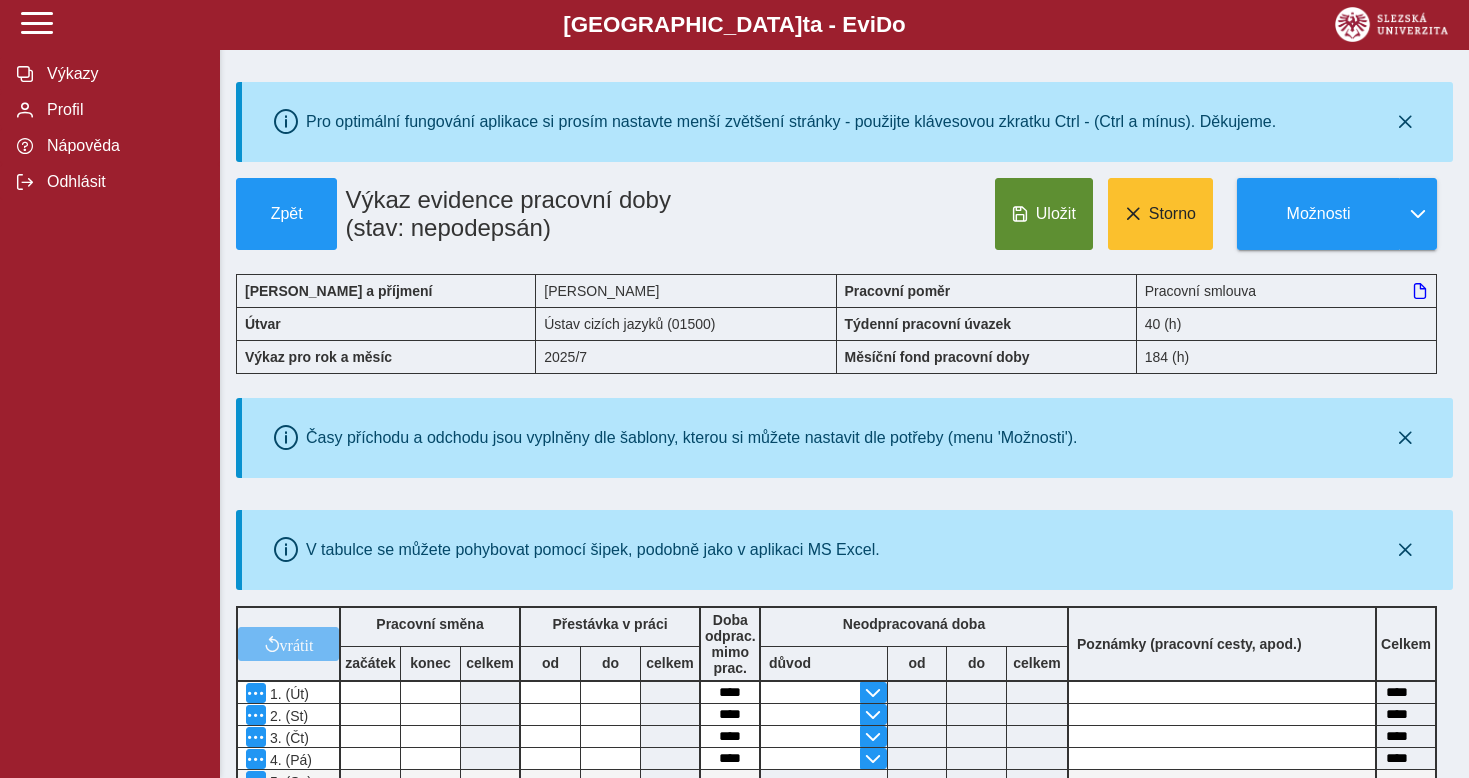click on "Uložit" at bounding box center [1056, 214] 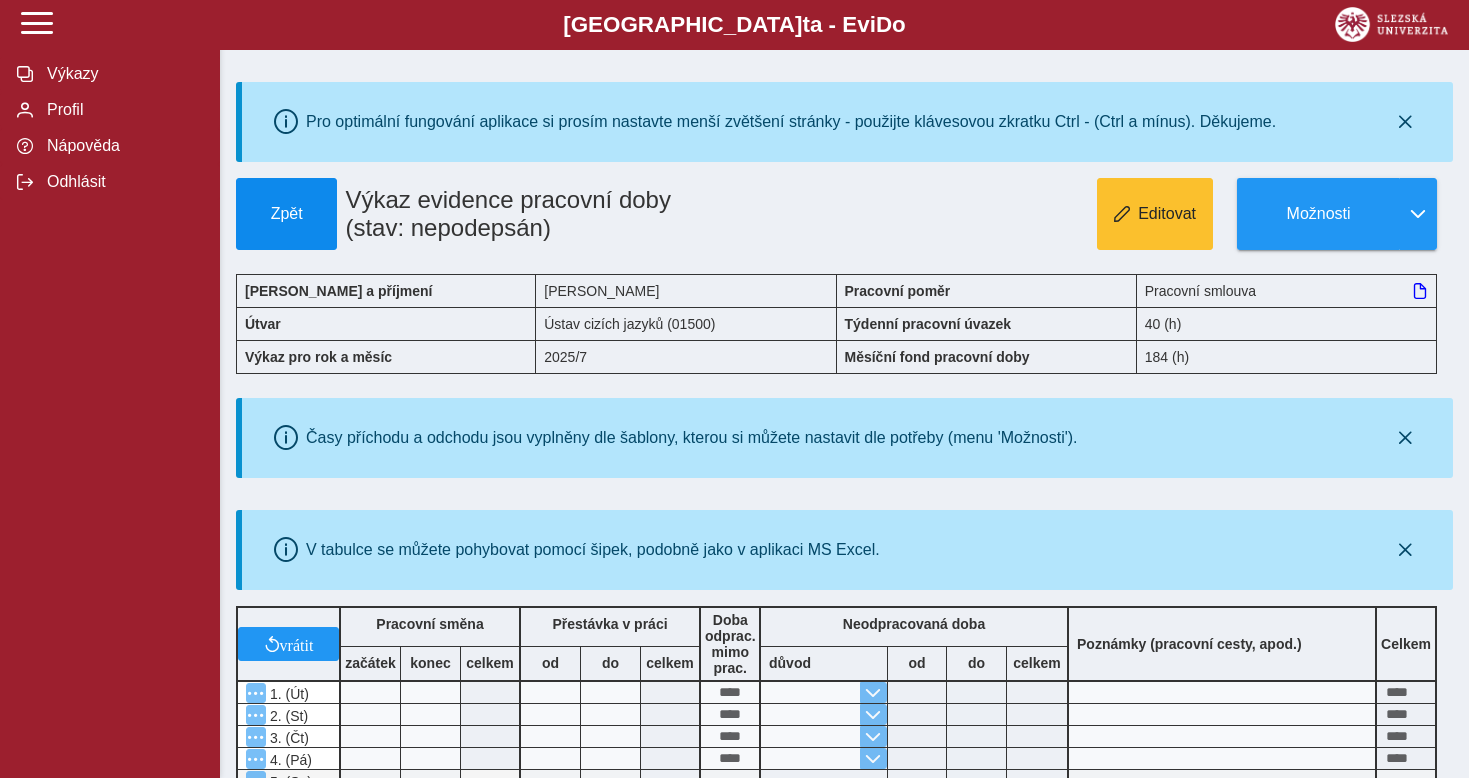 click on "Zpět" at bounding box center [286, 214] 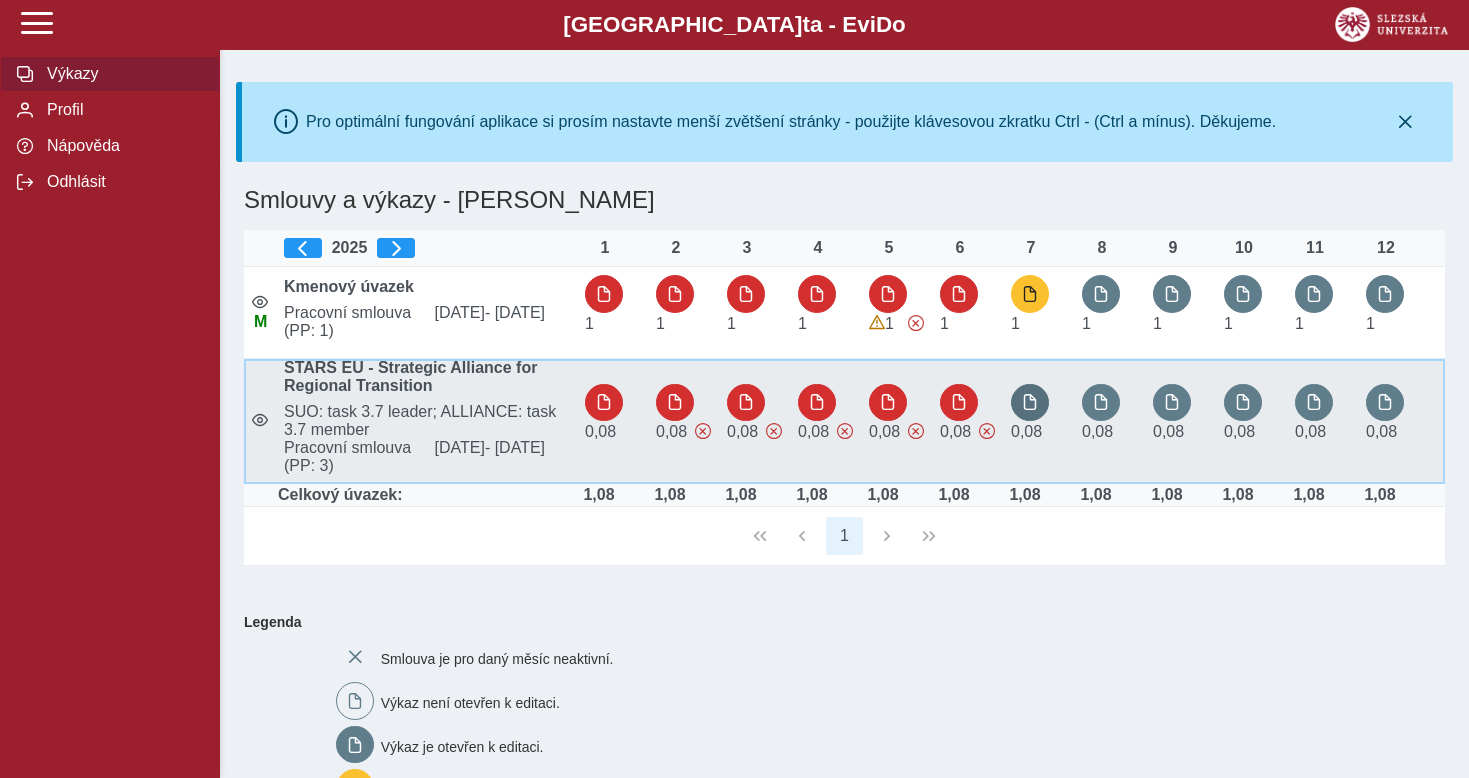 click at bounding box center (1030, 402) 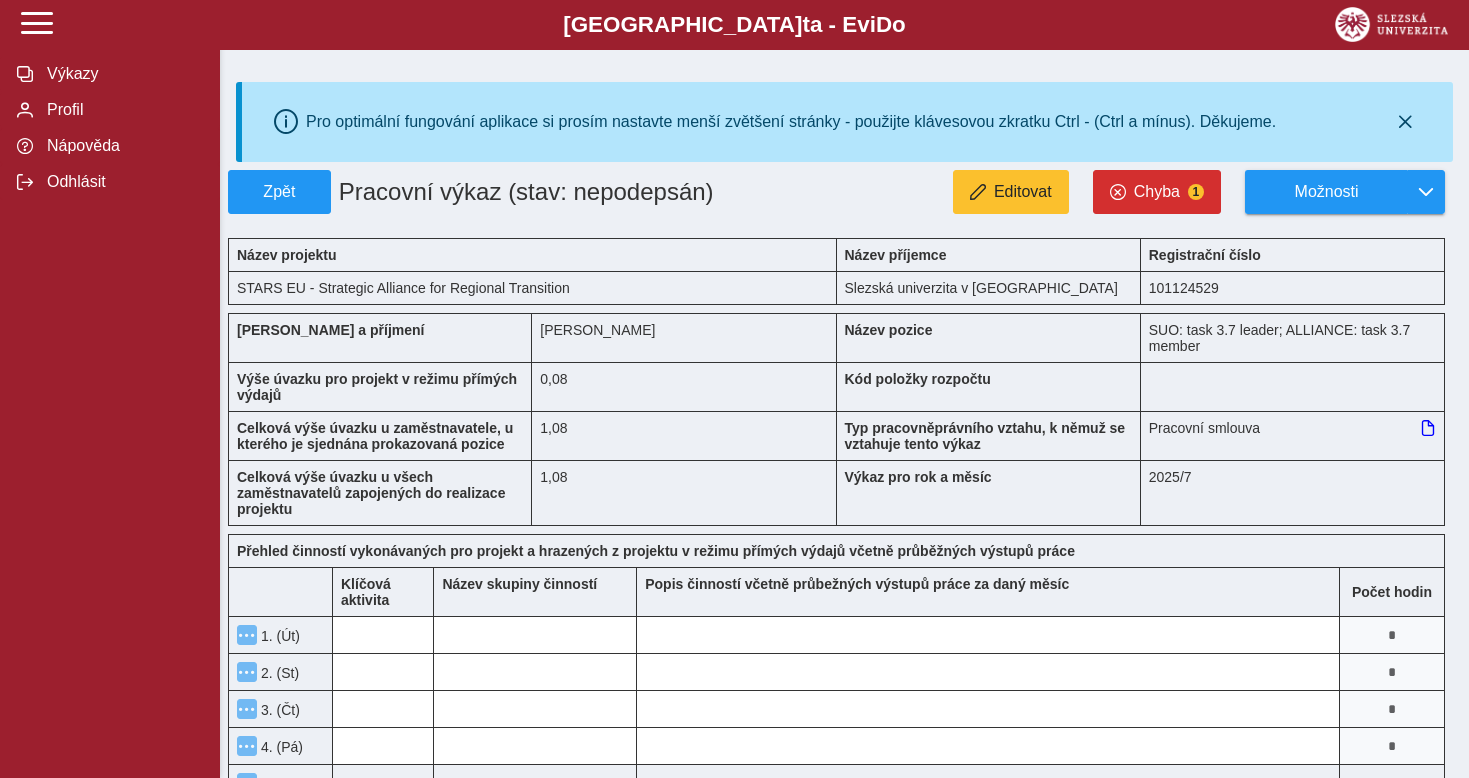 type 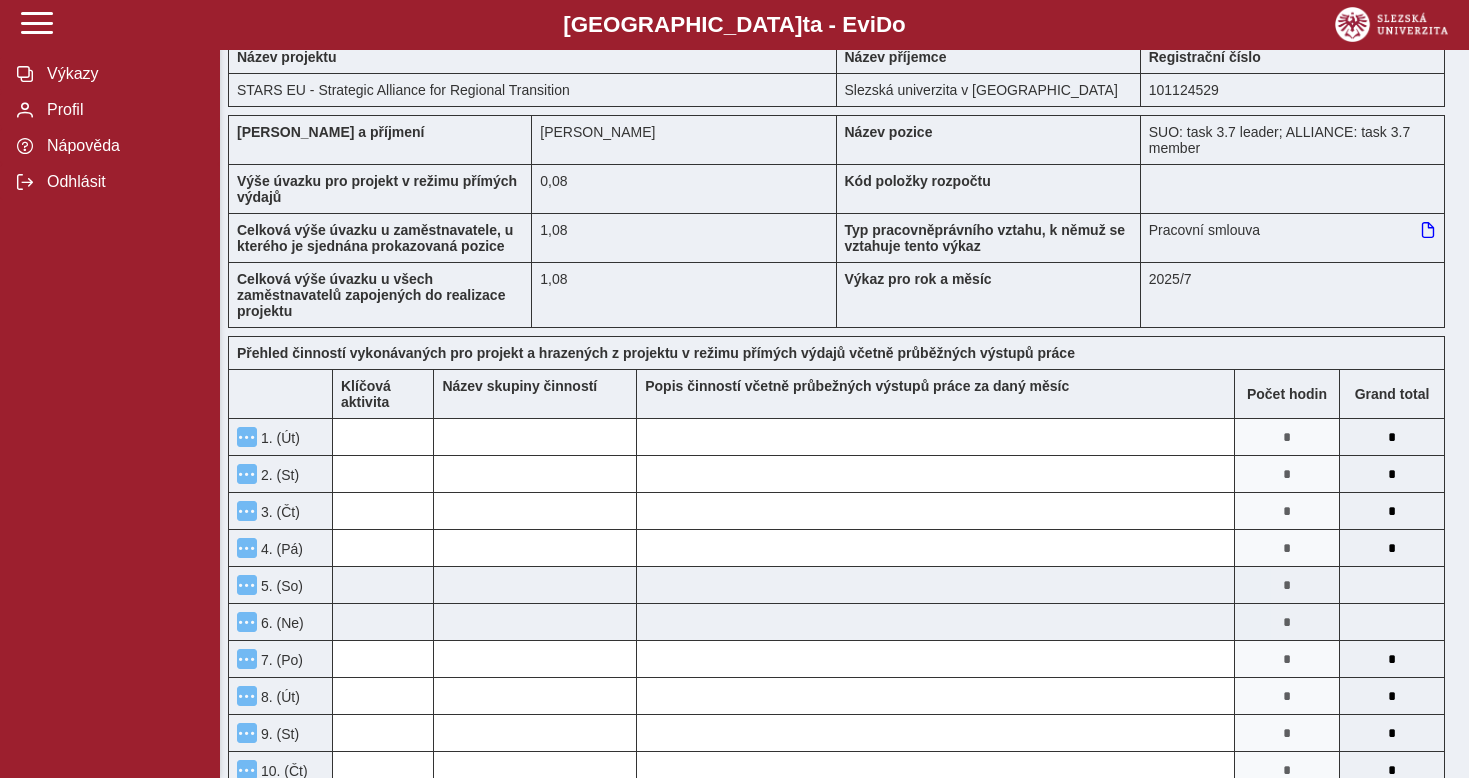 scroll, scrollTop: 35, scrollLeft: 0, axis: vertical 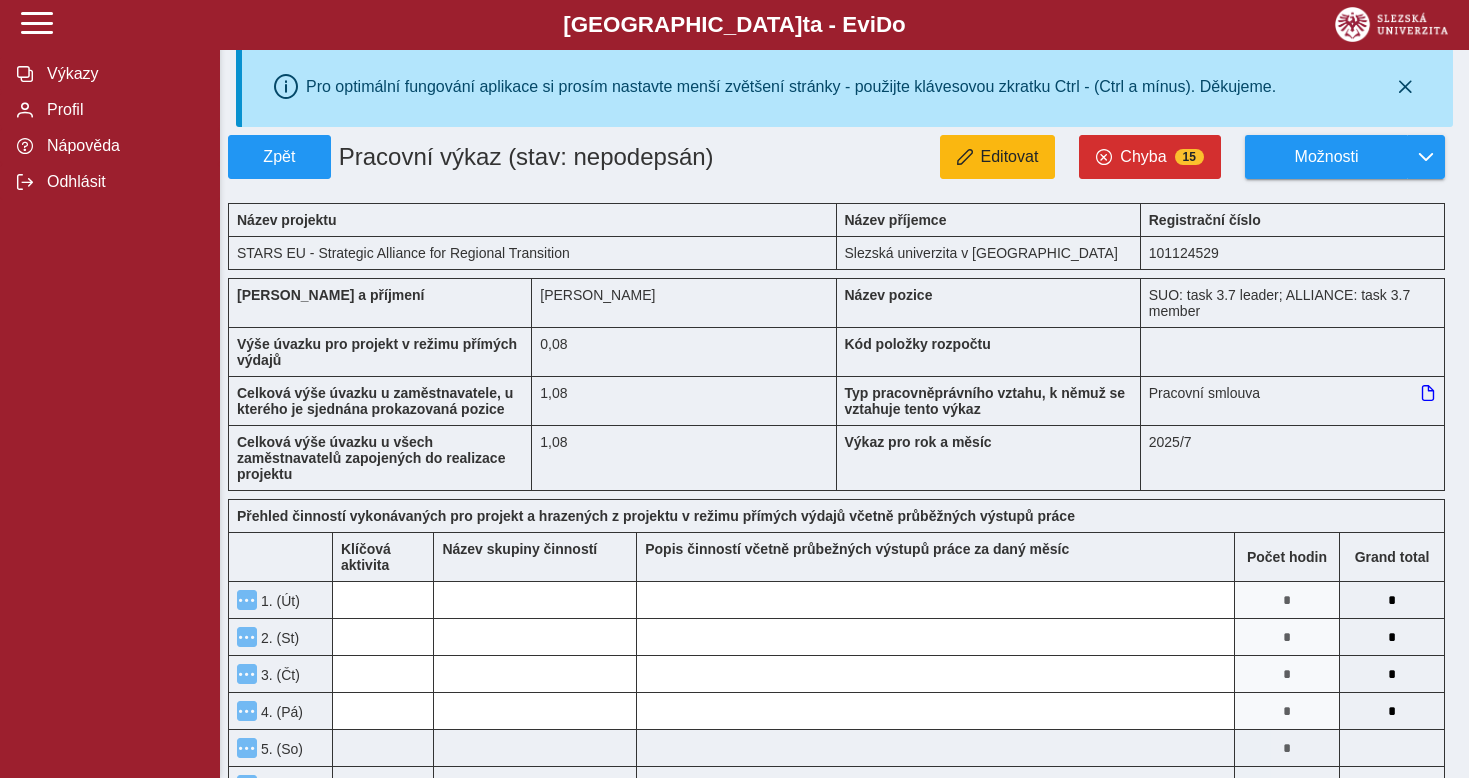 click on "Editovat" at bounding box center (1010, 157) 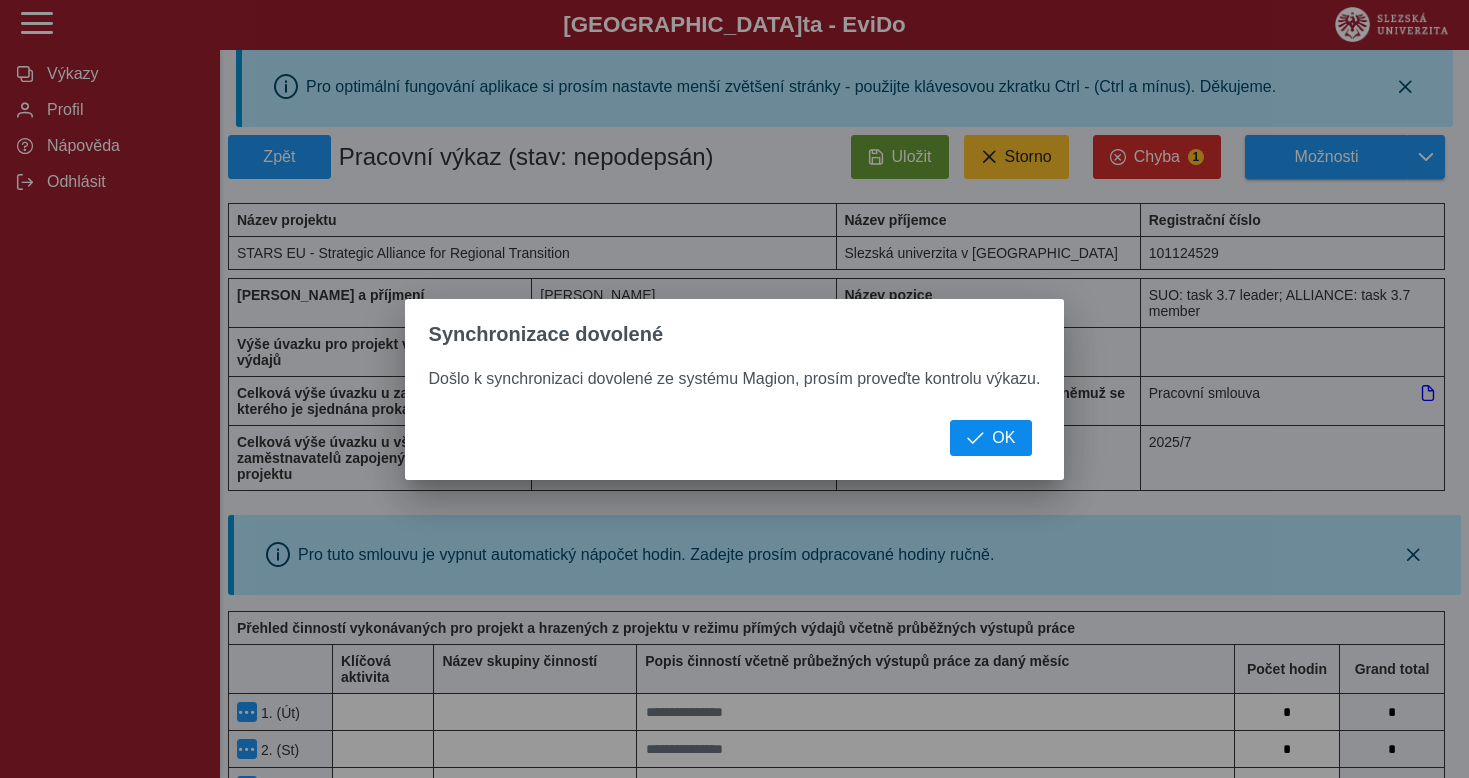 click on "OK" at bounding box center (1003, 438) 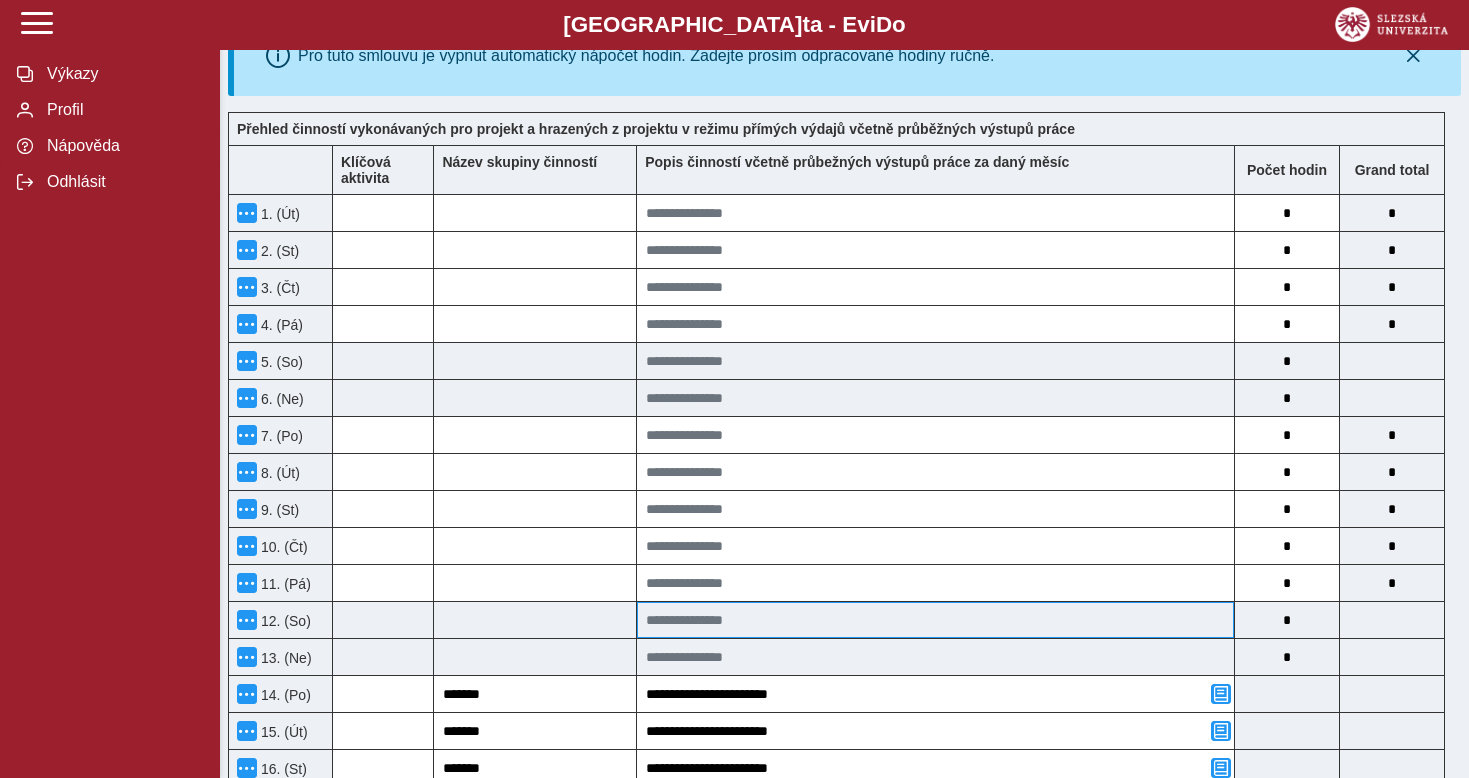 scroll, scrollTop: 462, scrollLeft: 0, axis: vertical 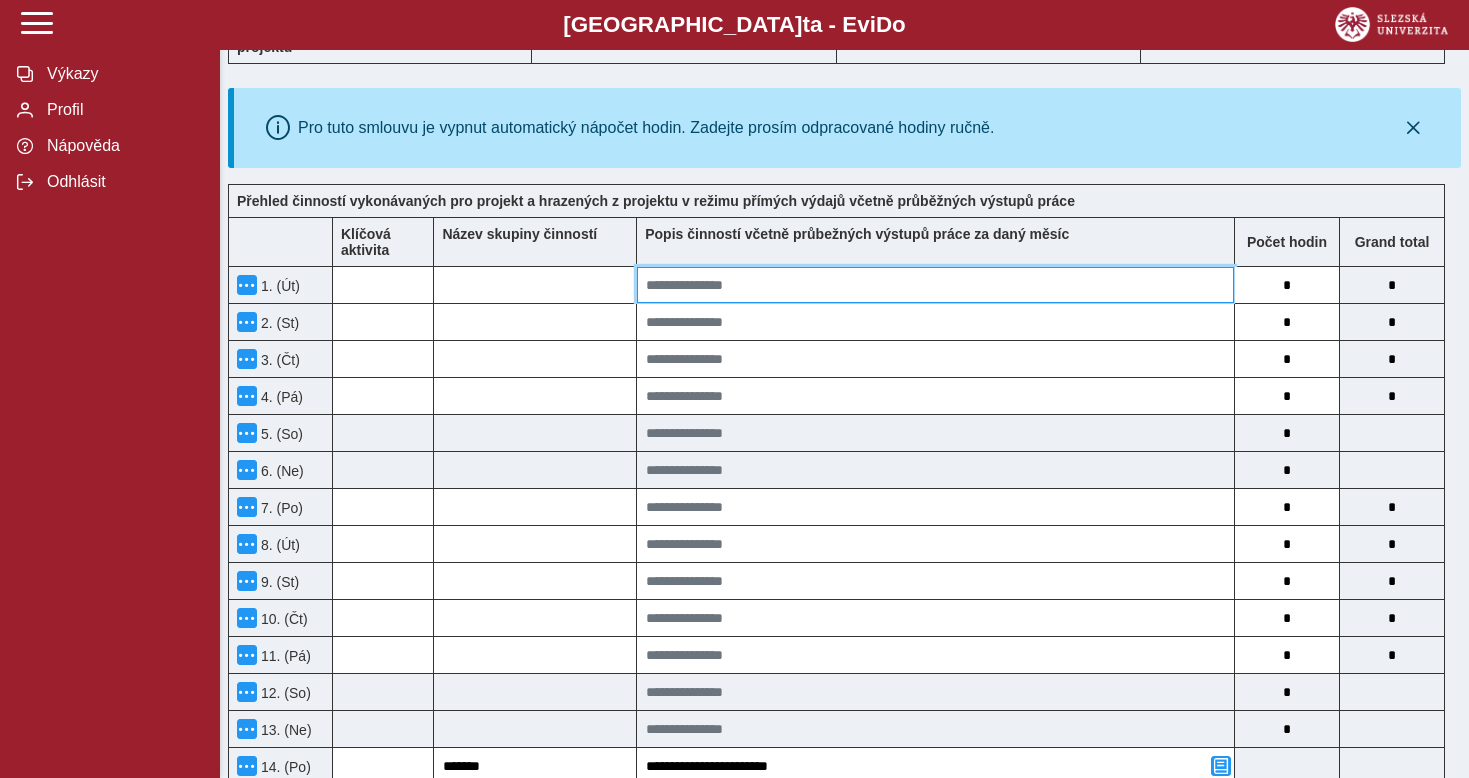 click at bounding box center [935, 285] 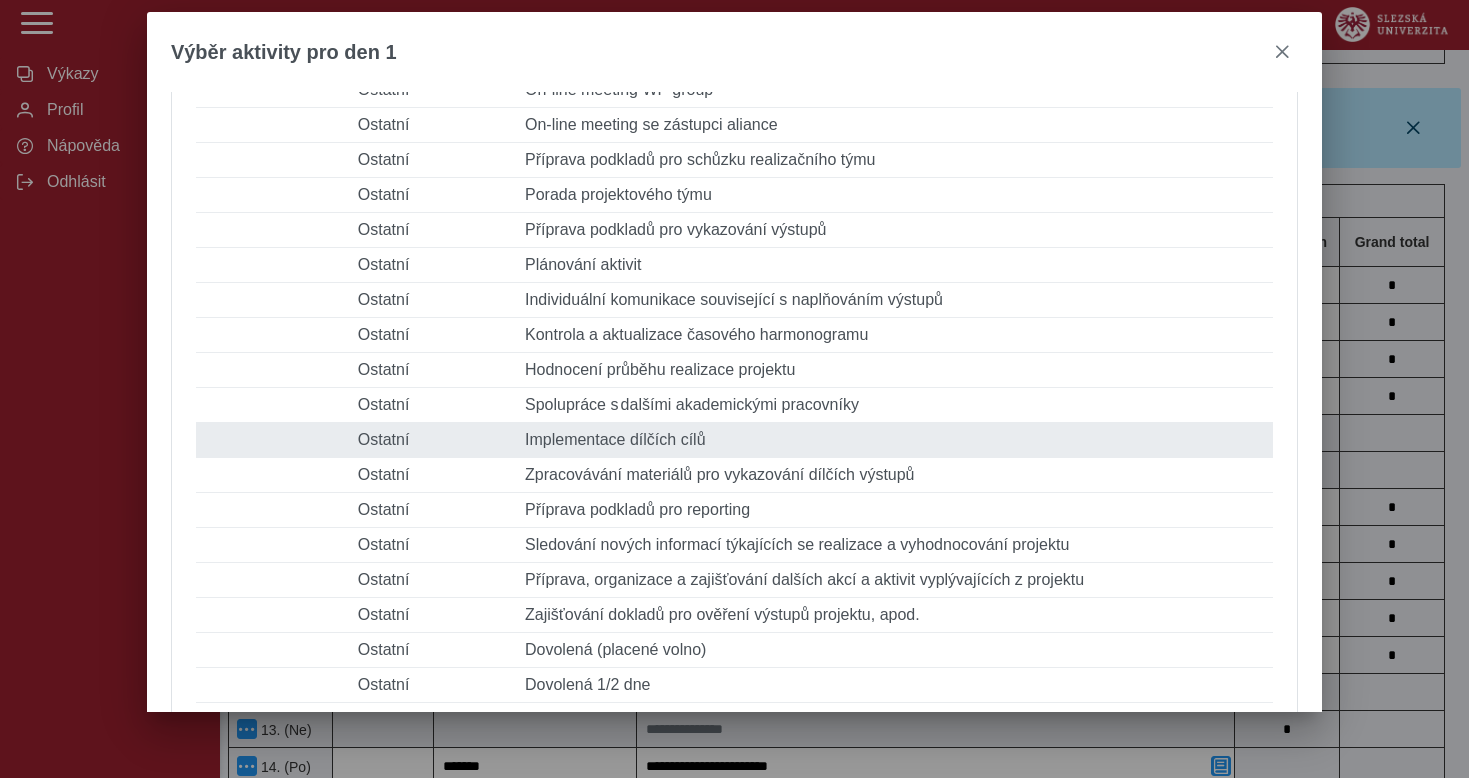 scroll, scrollTop: 591, scrollLeft: 0, axis: vertical 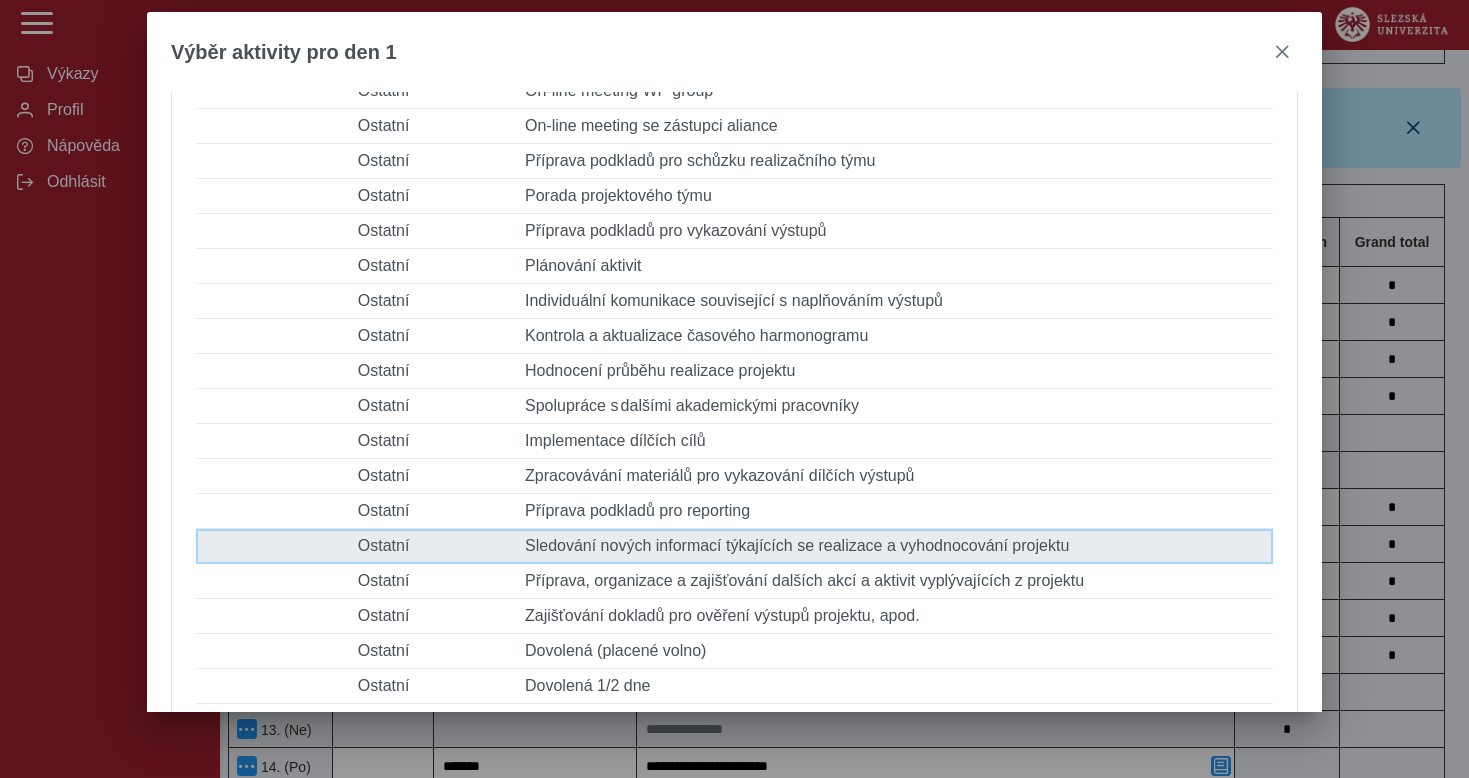 click on "Popis činnosti Sledování nových informací týkajících se realizace a vyhodnocování projektu" at bounding box center (895, 546) 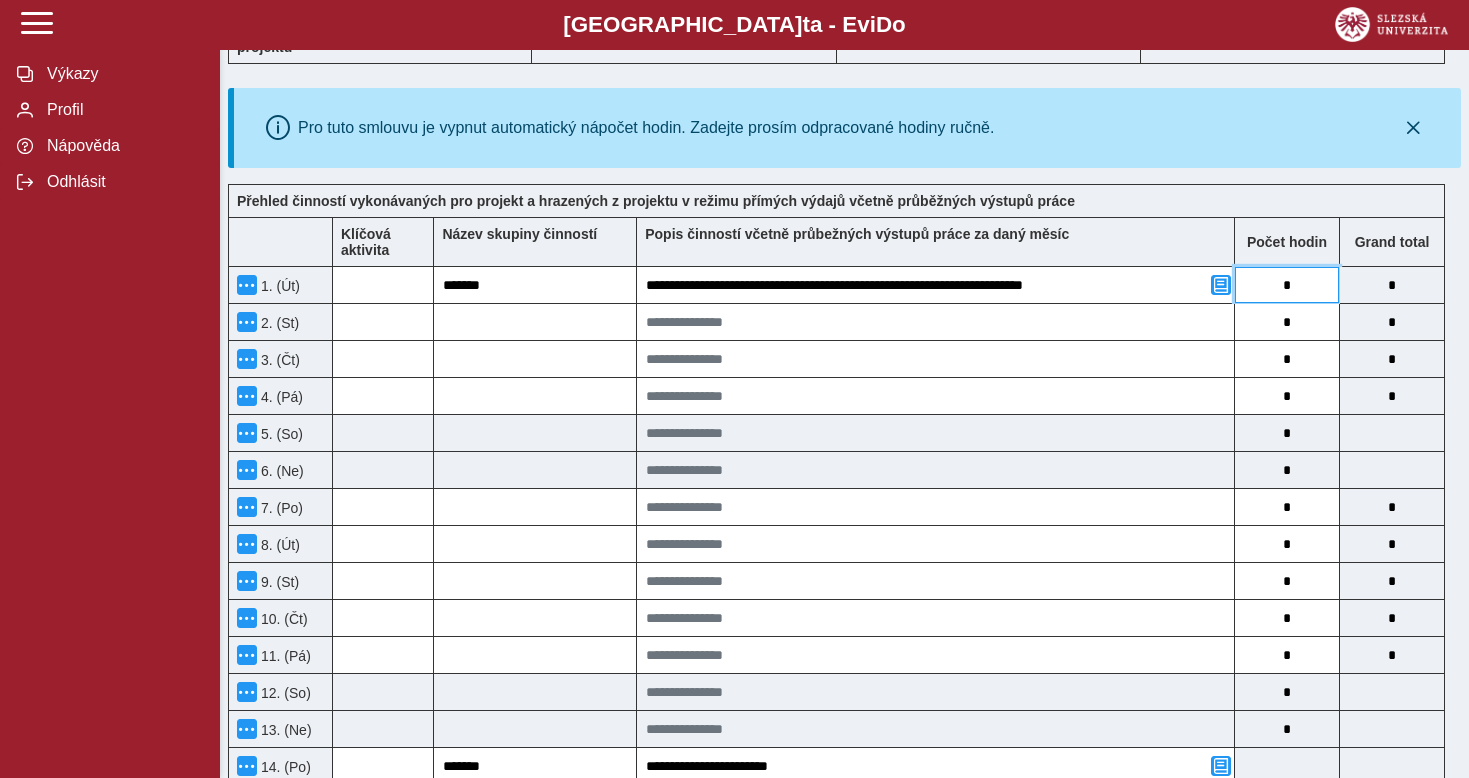 click on "*" at bounding box center (1287, 285) 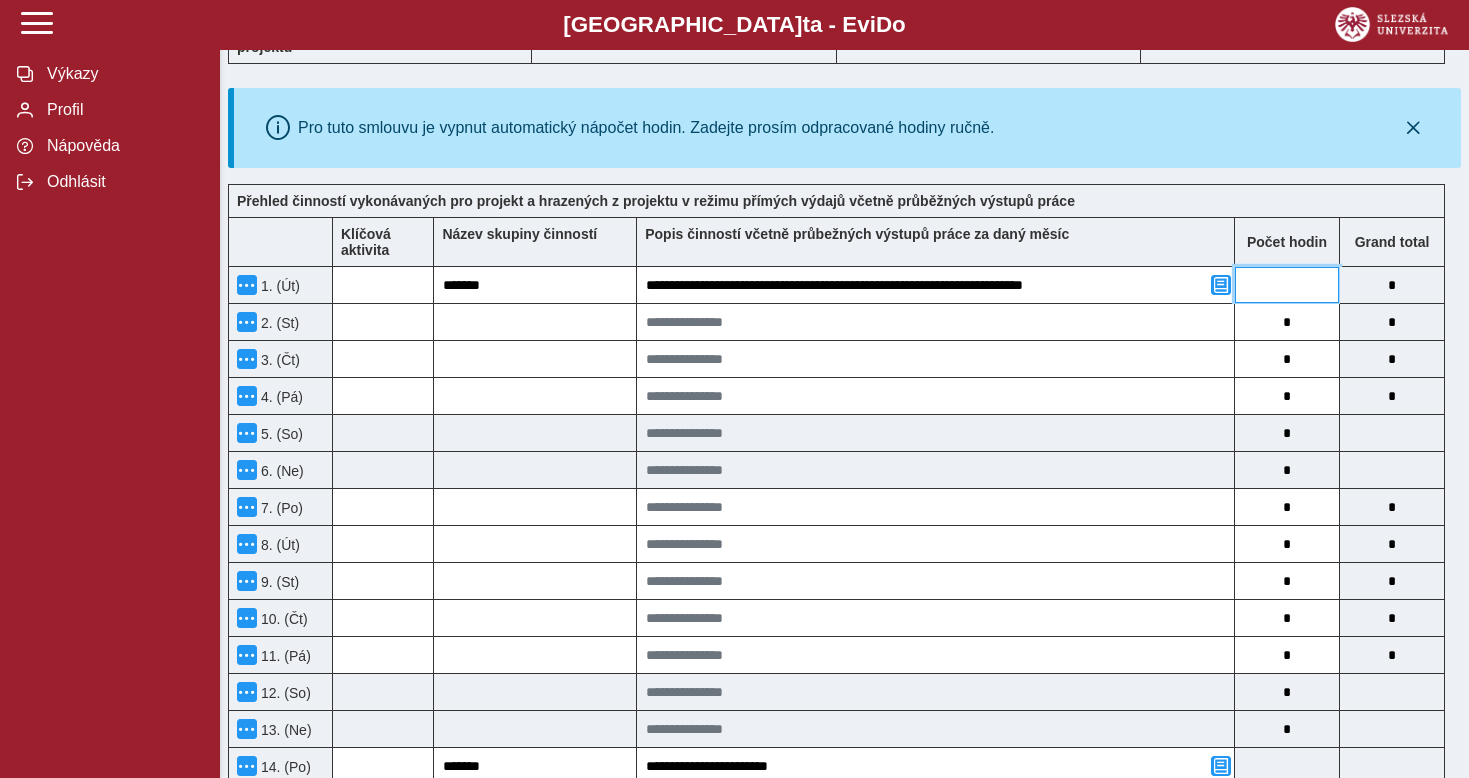 type on "*" 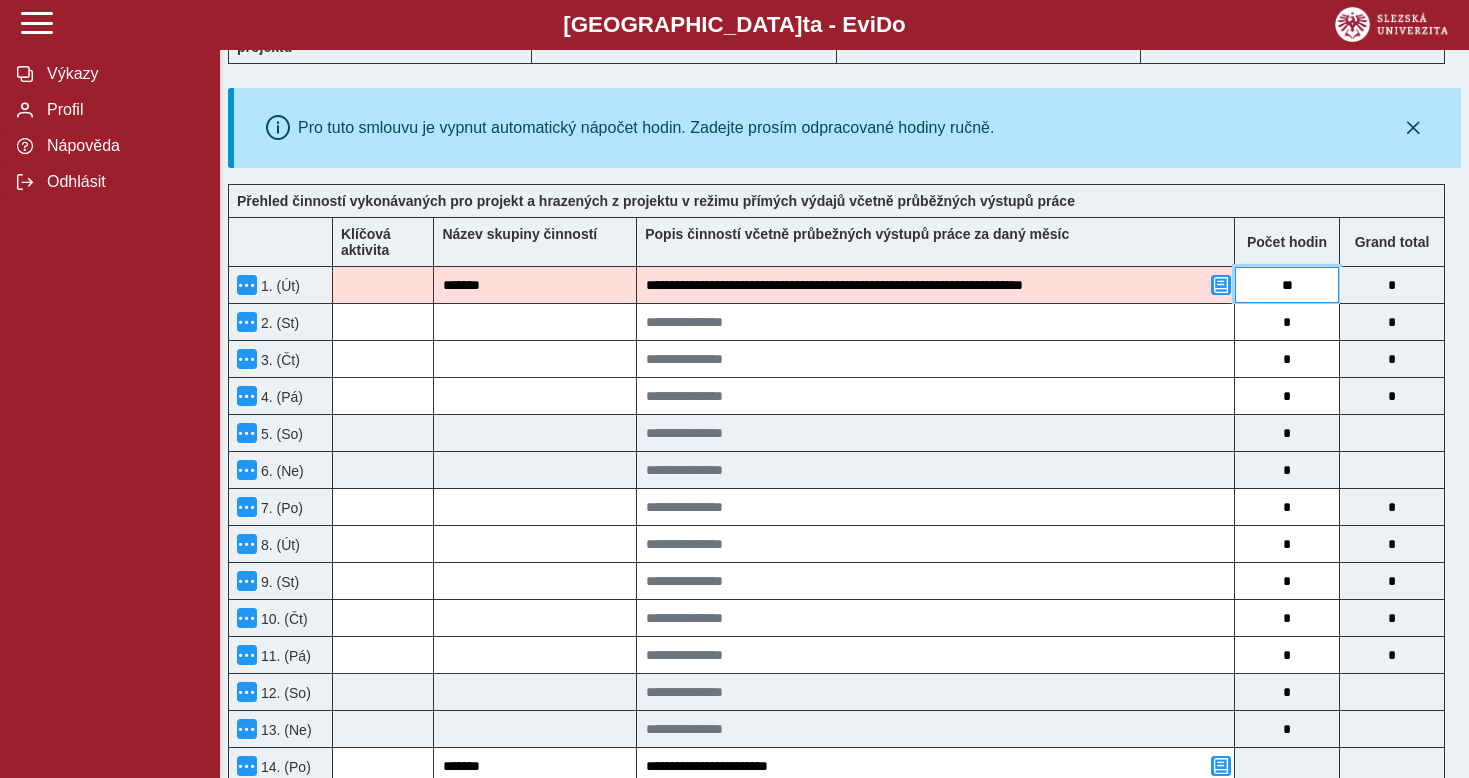 type on "***" 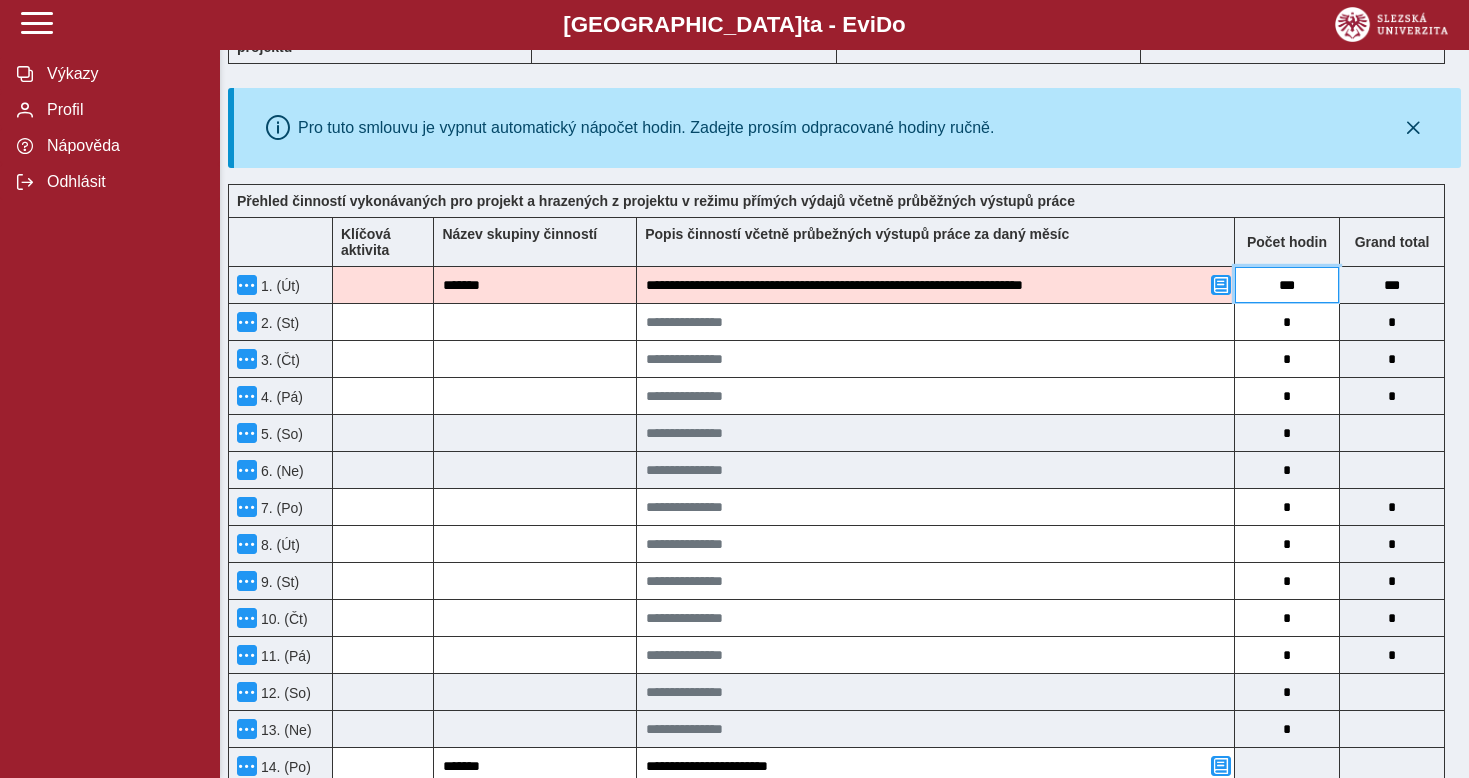 type on "**" 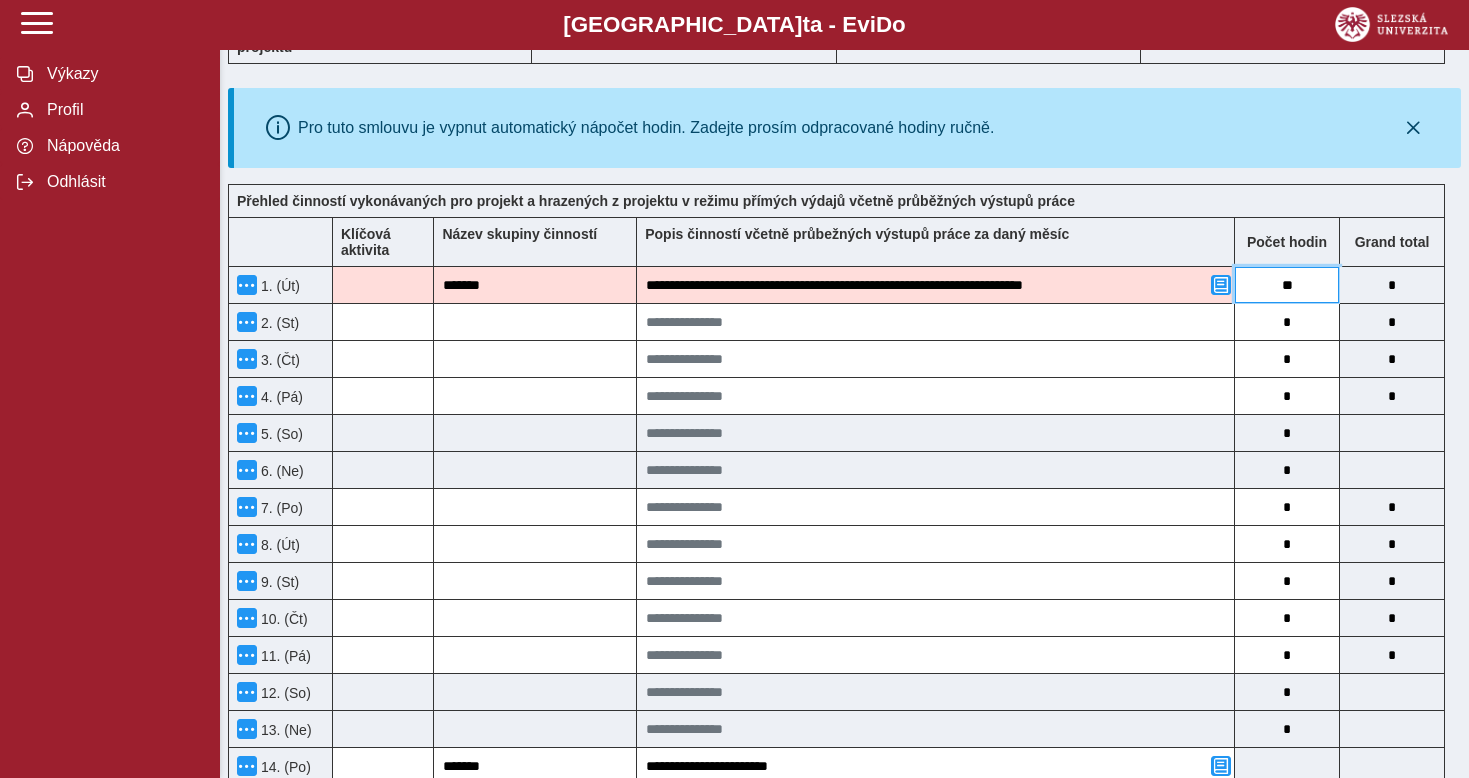 type on "***" 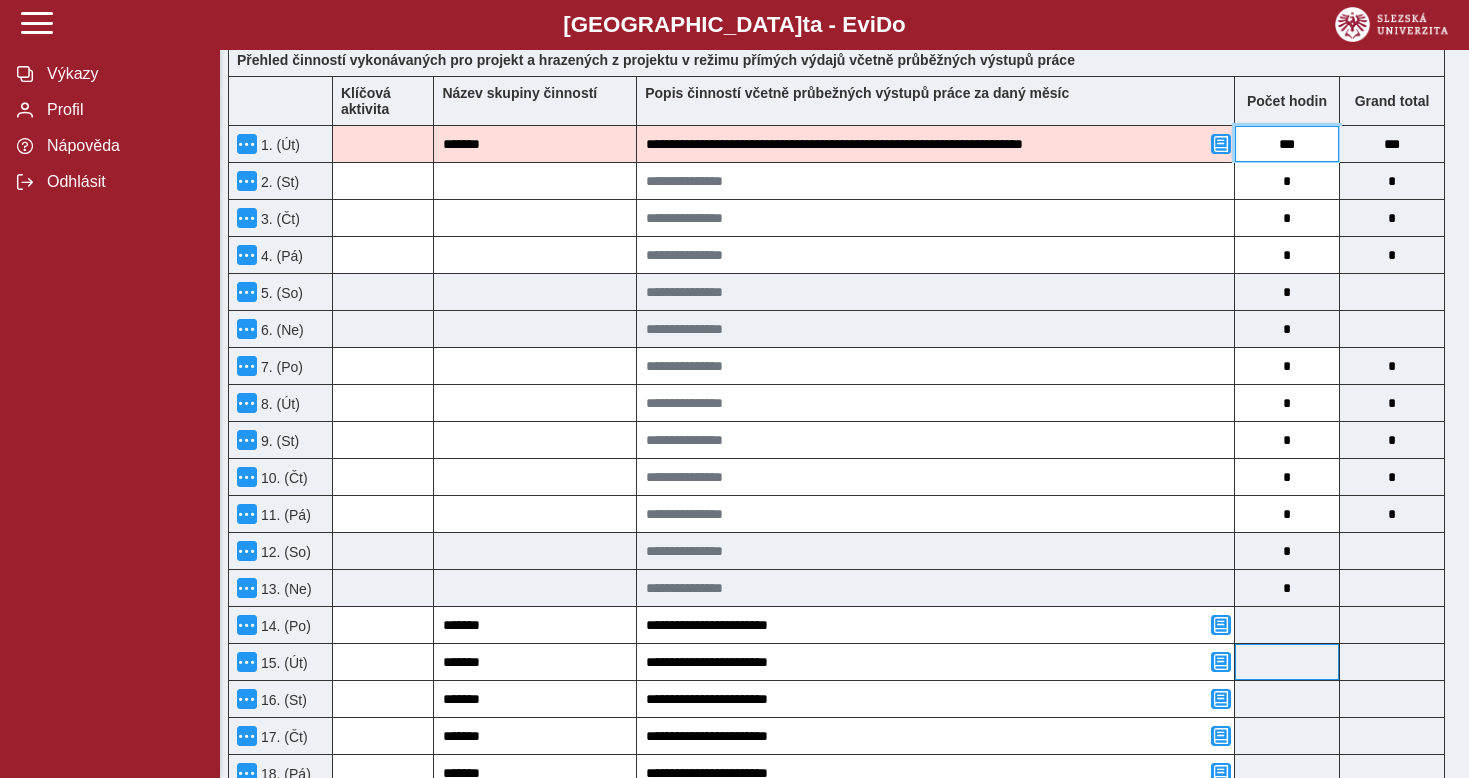 scroll, scrollTop: 602, scrollLeft: 0, axis: vertical 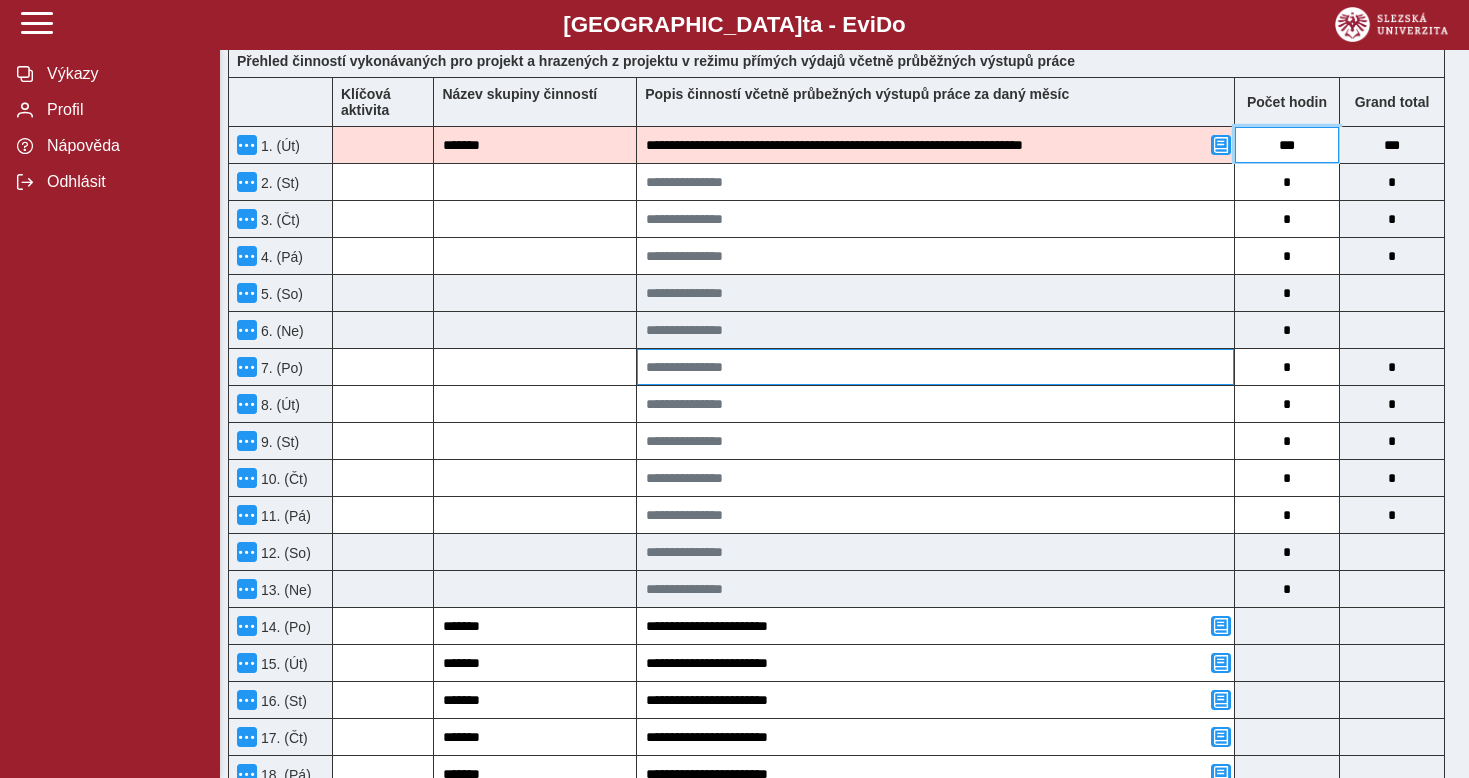type on "***" 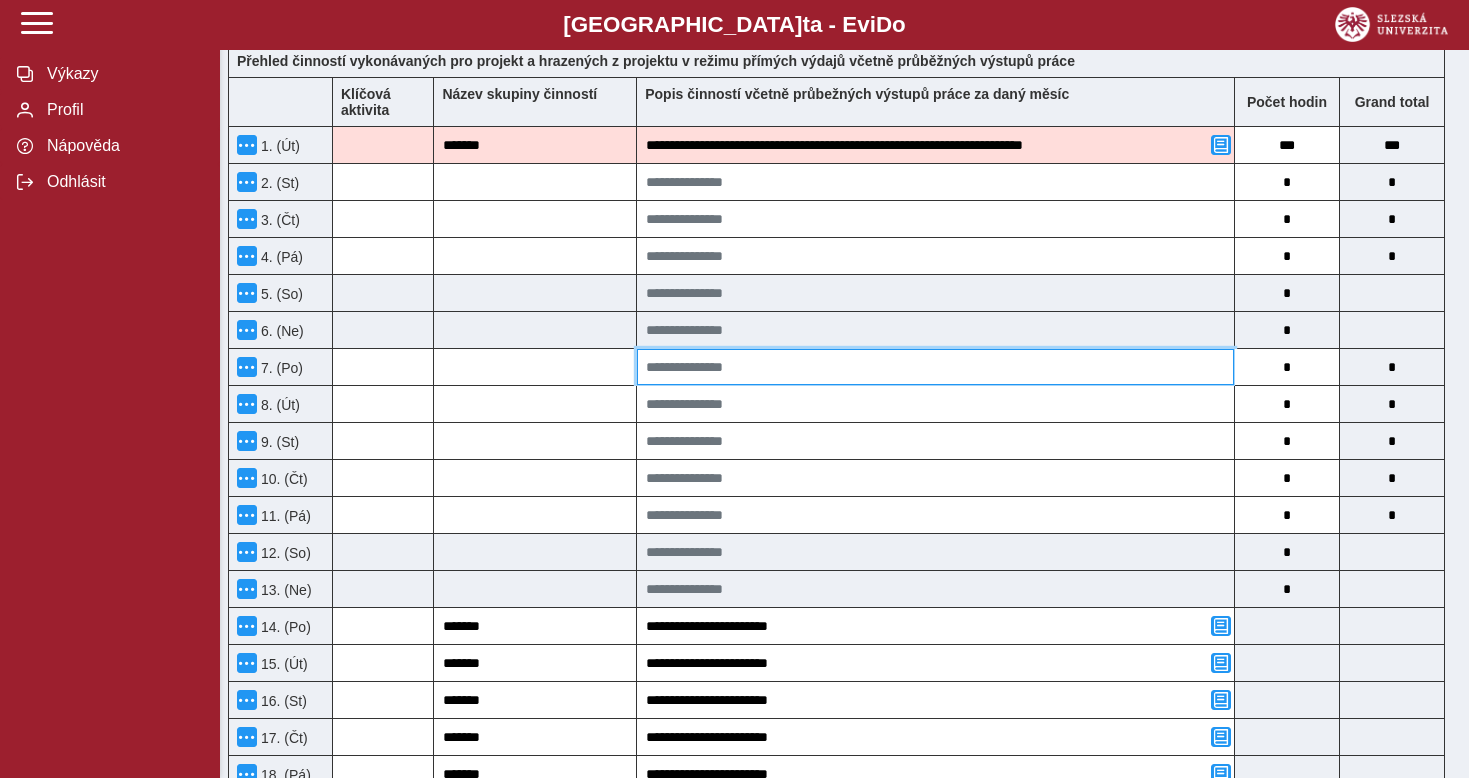 click at bounding box center [935, 367] 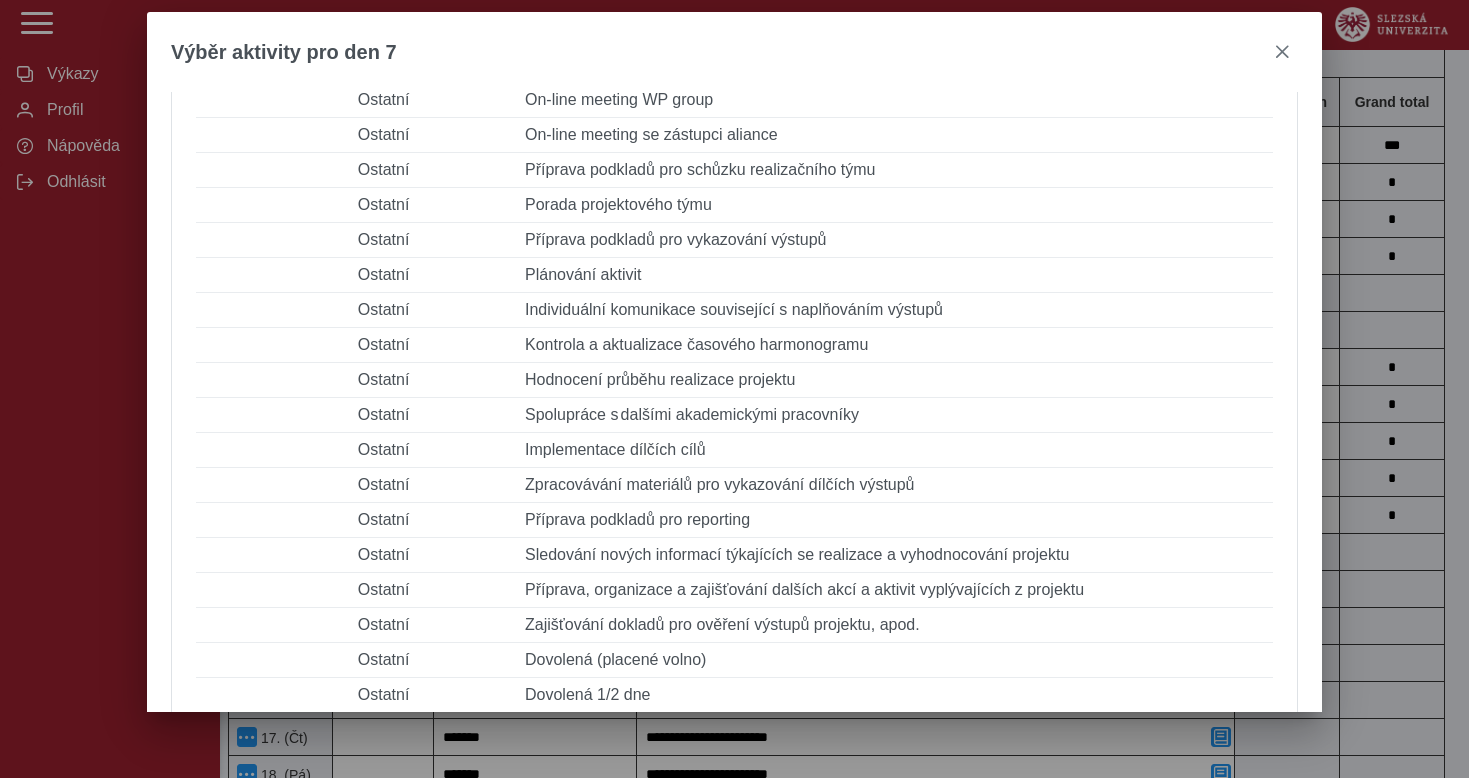 scroll, scrollTop: 584, scrollLeft: 0, axis: vertical 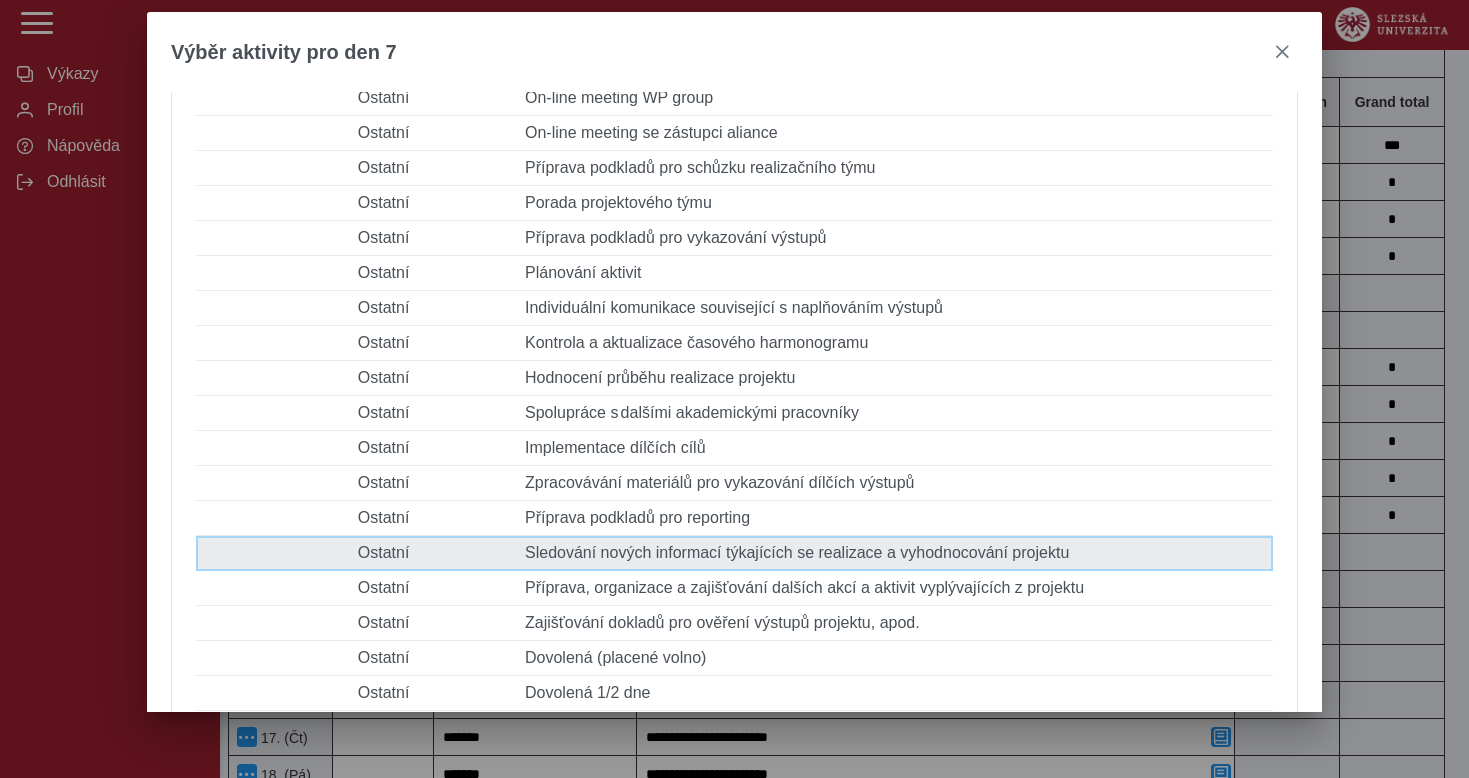 click on "Popis činnosti Sledování nových informací týkajících se realizace a vyhodnocování projektu" at bounding box center (895, 553) 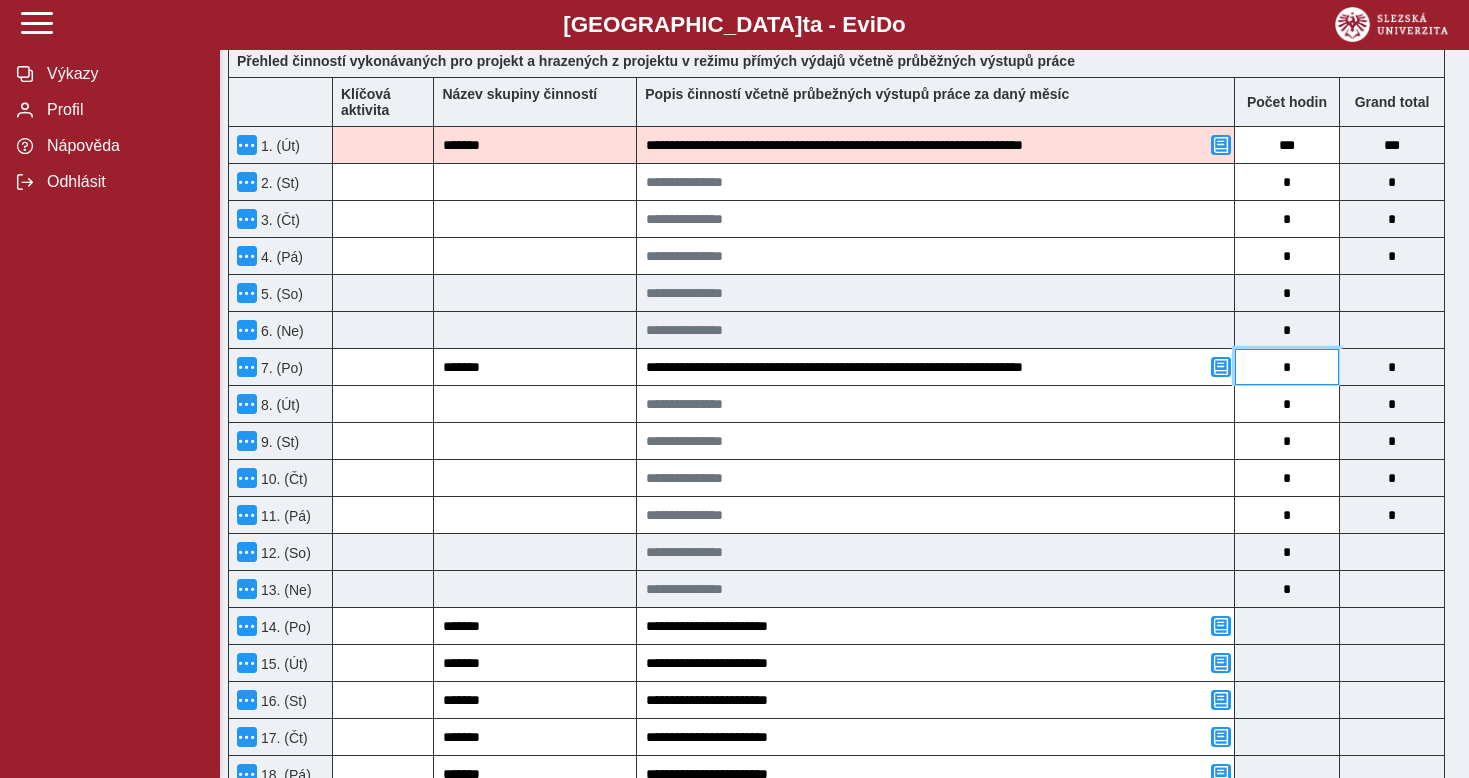 click on "*" at bounding box center (1287, 367) 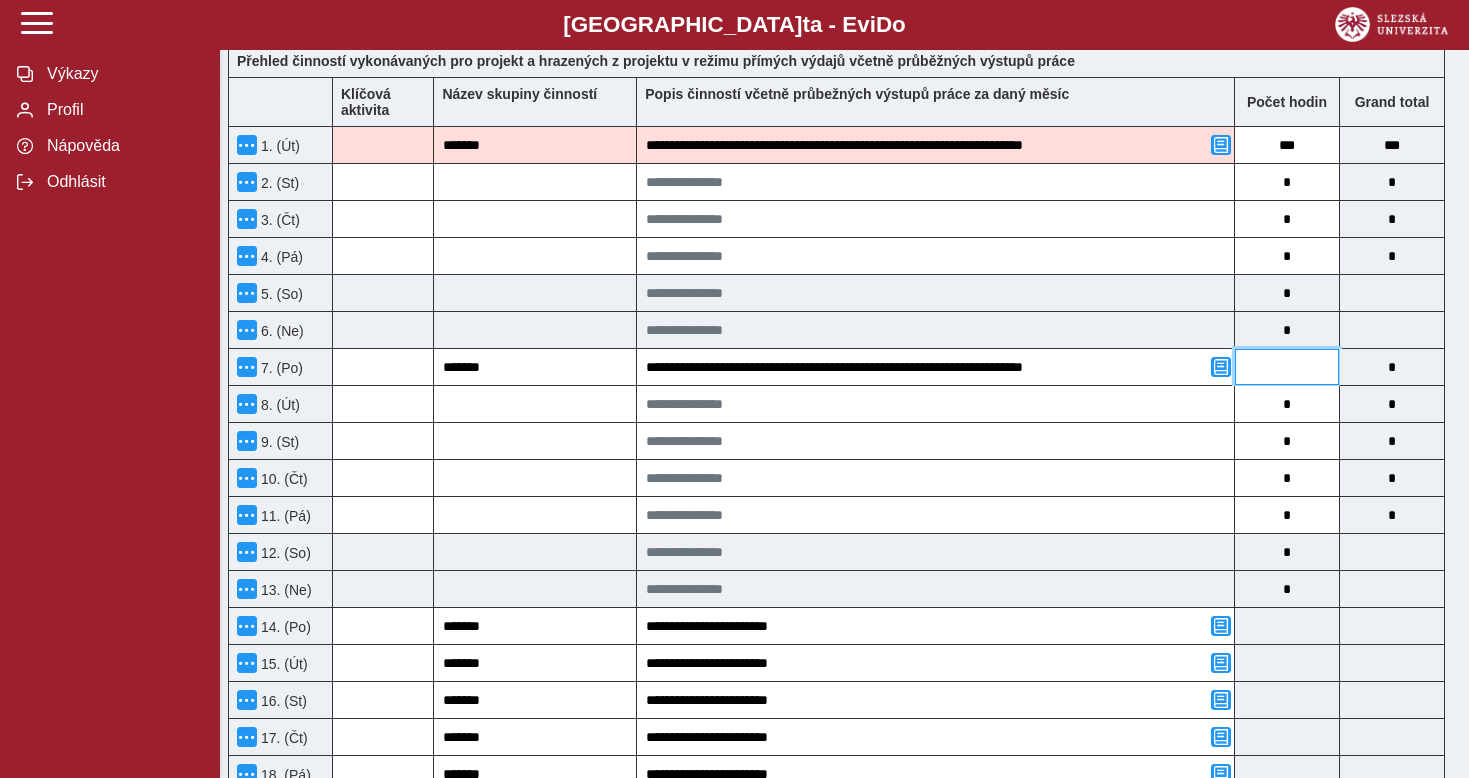 type on "*" 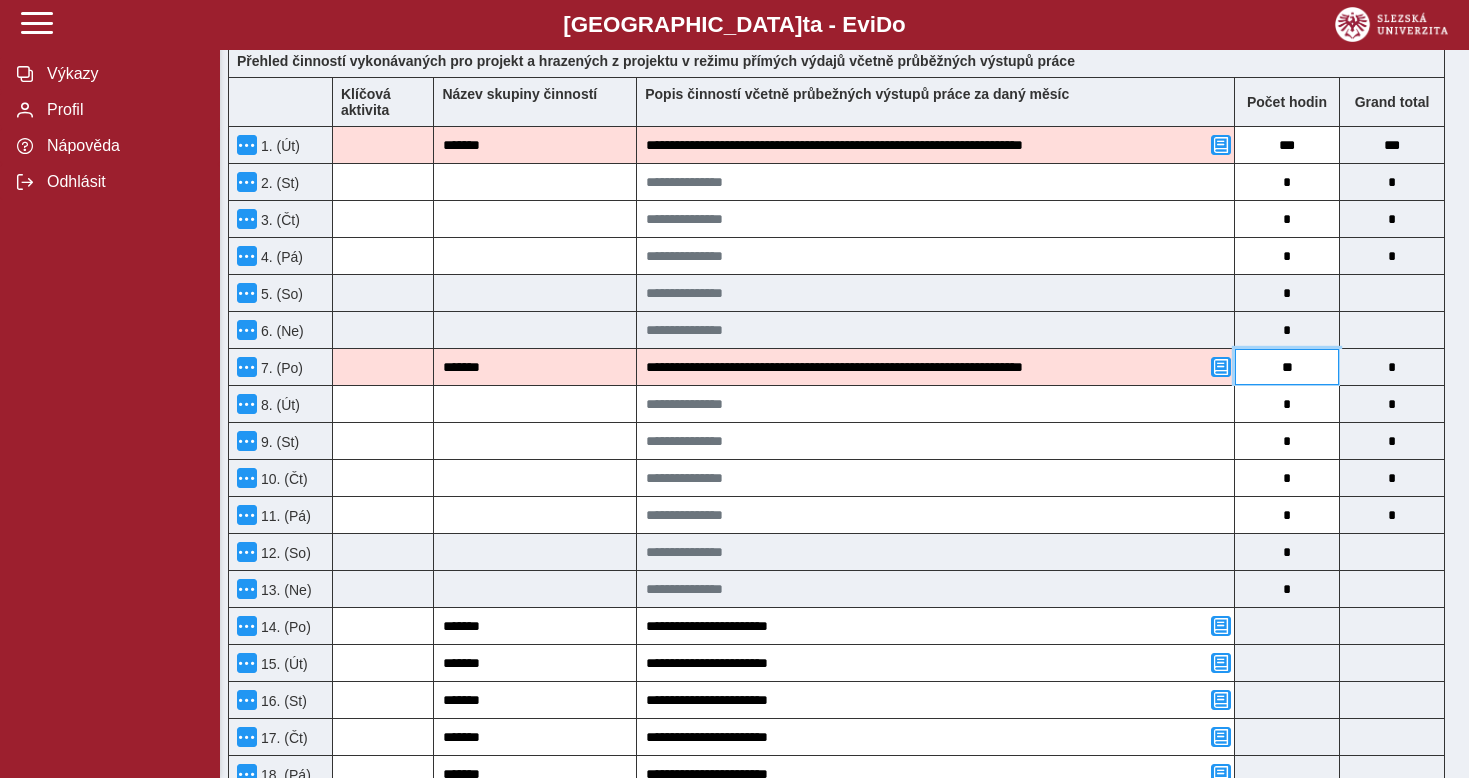 type on "***" 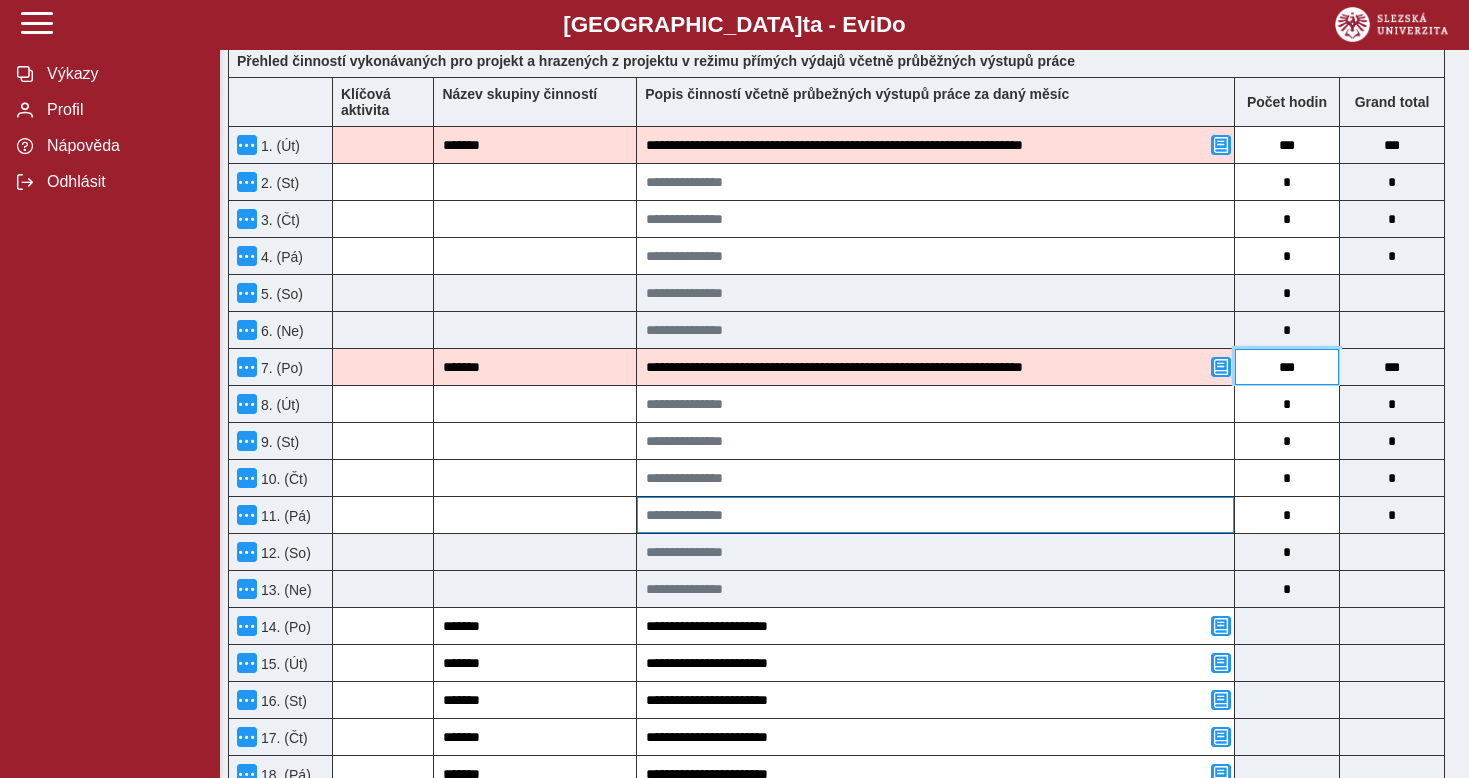 type on "***" 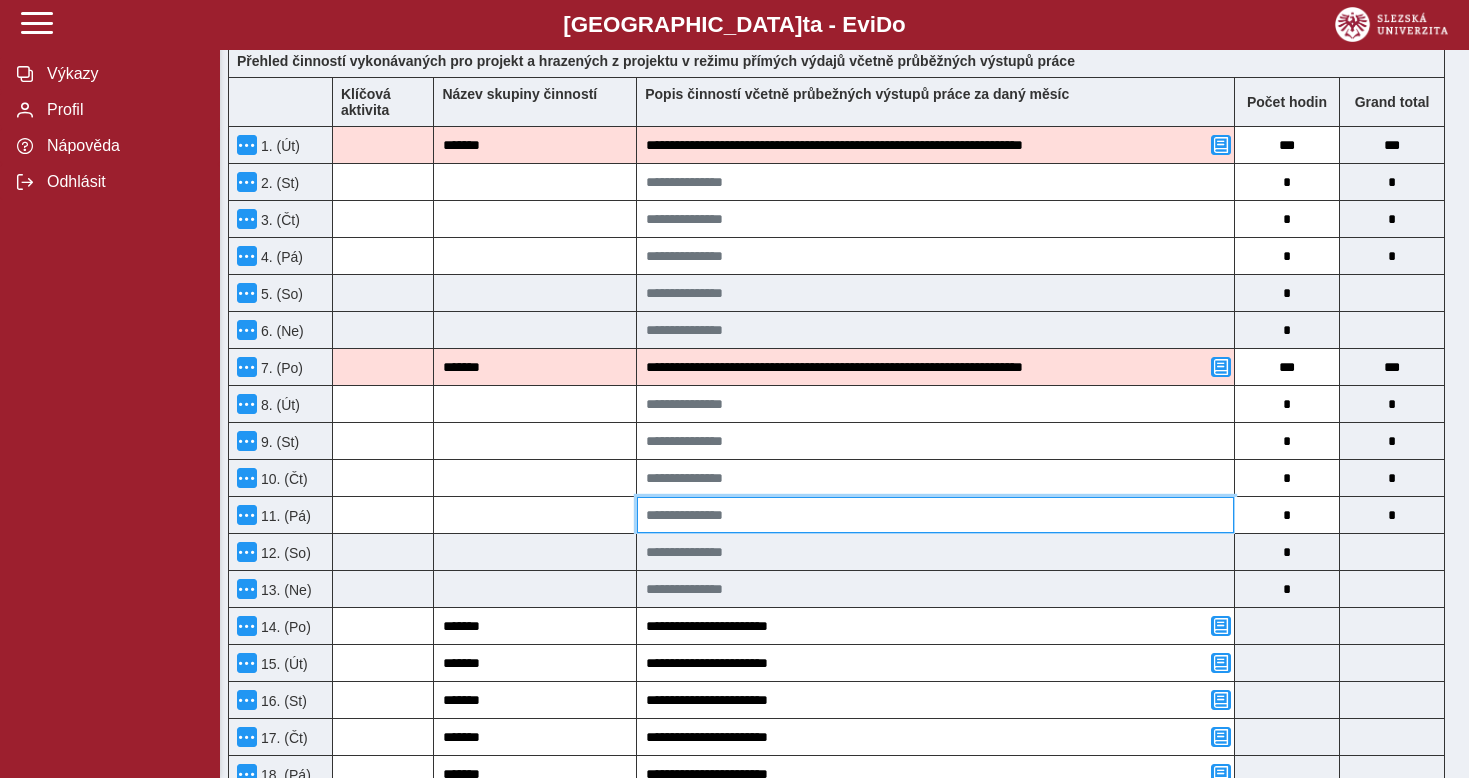 click at bounding box center (935, 515) 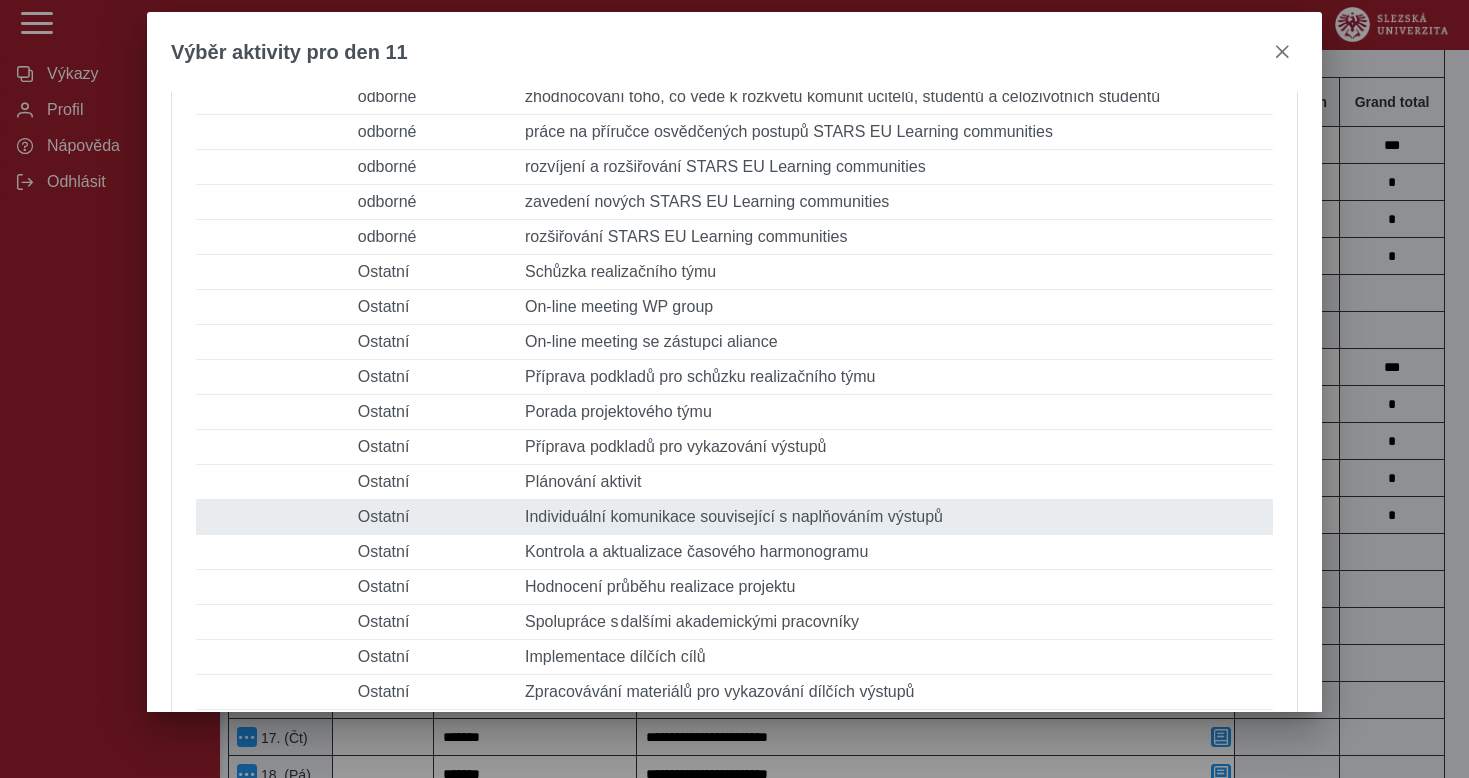 scroll, scrollTop: 377, scrollLeft: 0, axis: vertical 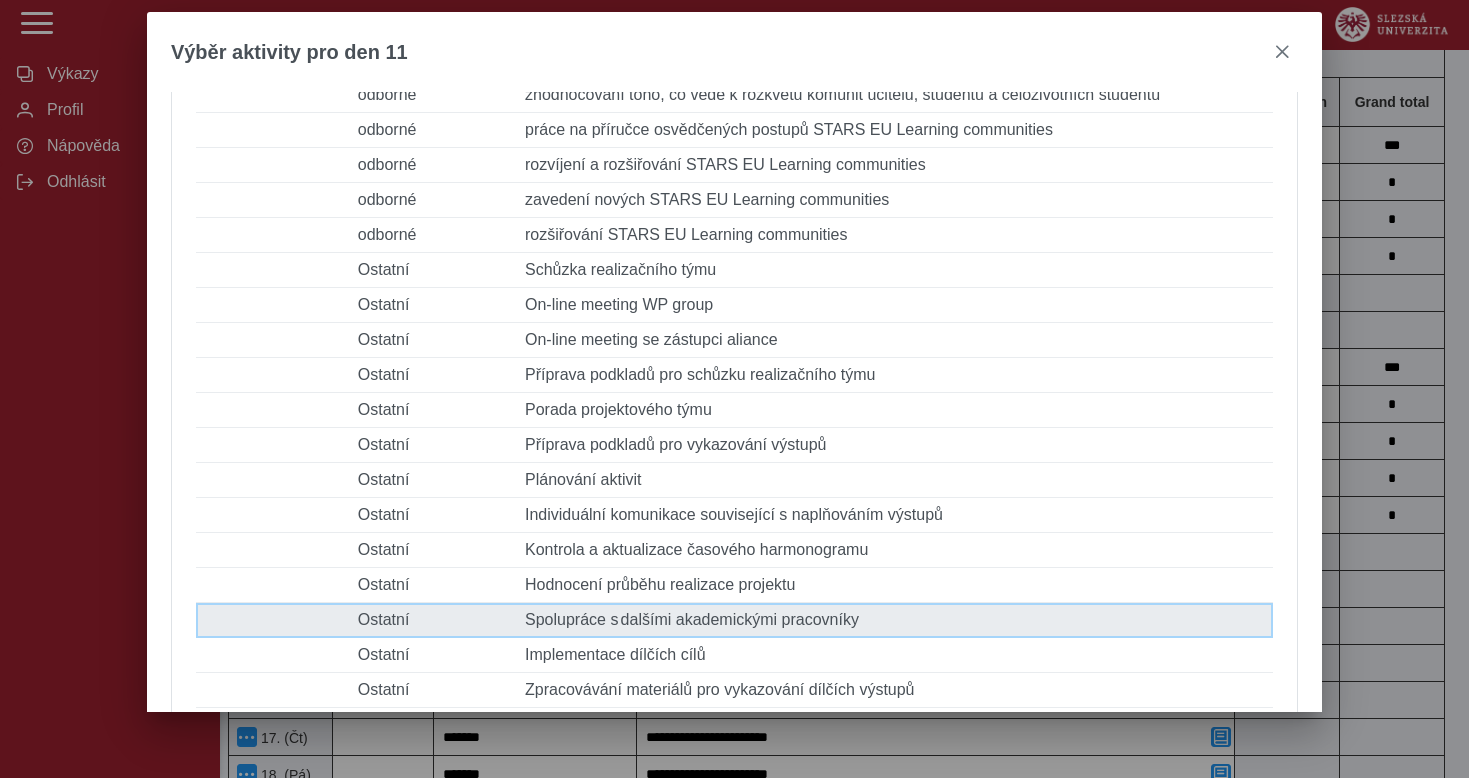 click on "Popis činnosti Spolupráce s dalšími akademickými pracovníky" at bounding box center (895, 620) 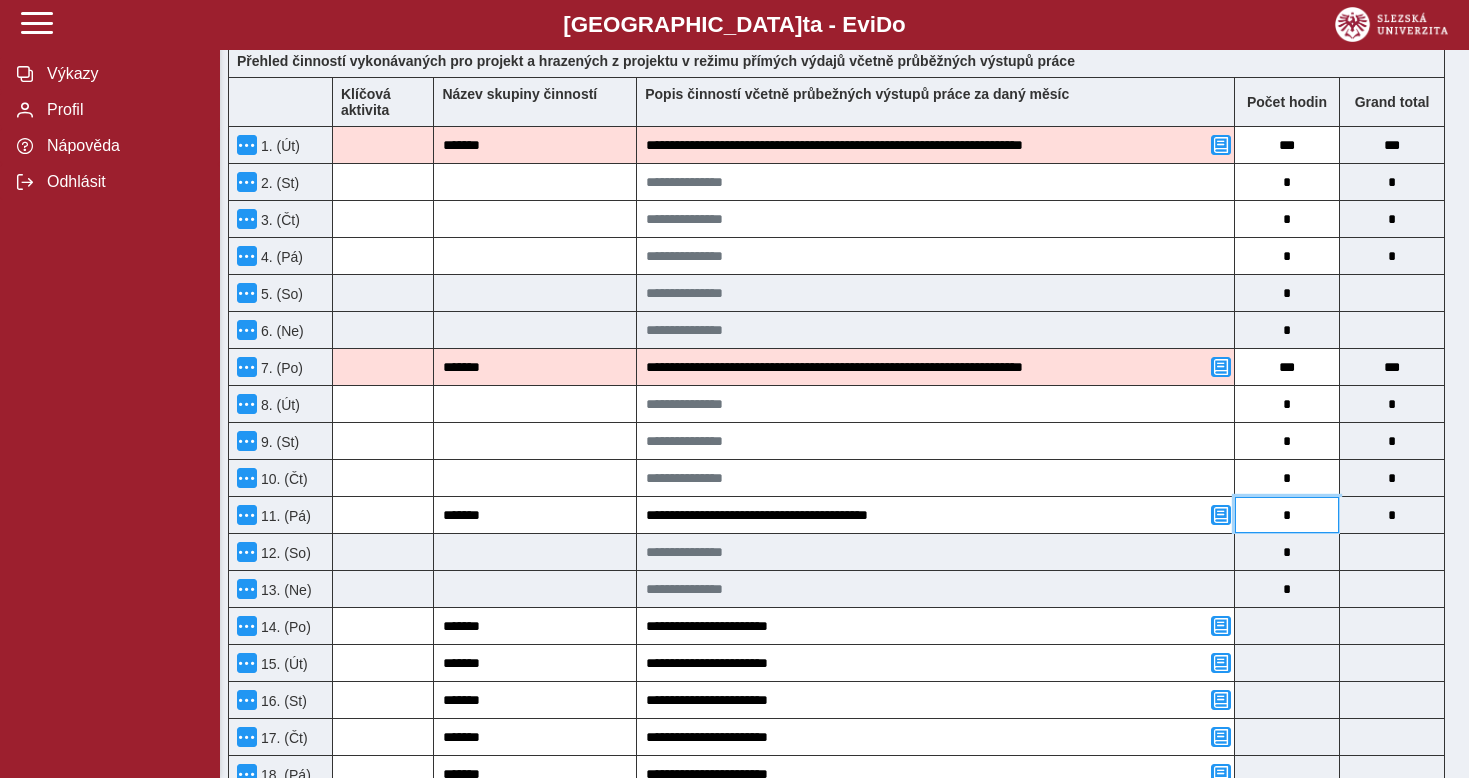 click on "*" at bounding box center (1287, 515) 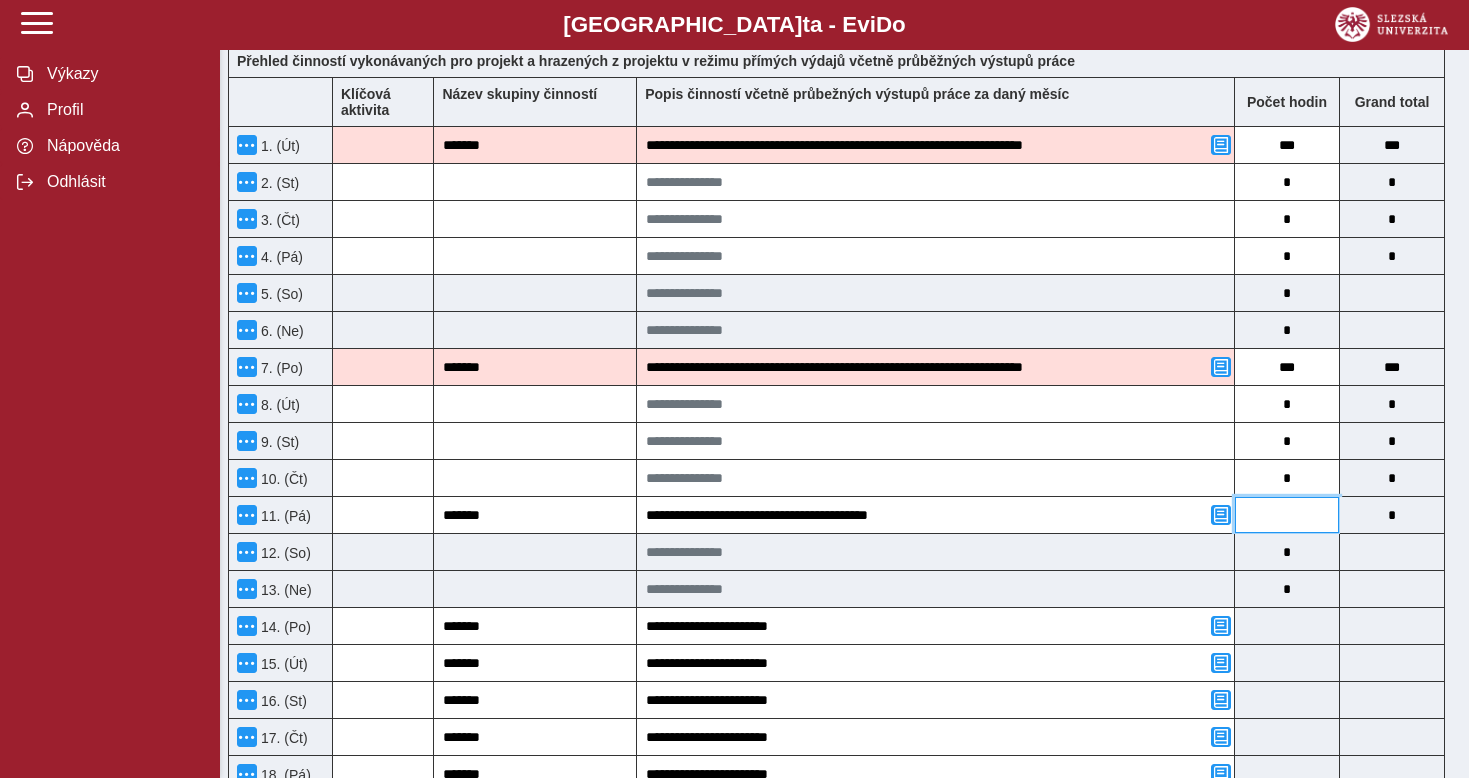 type on "*" 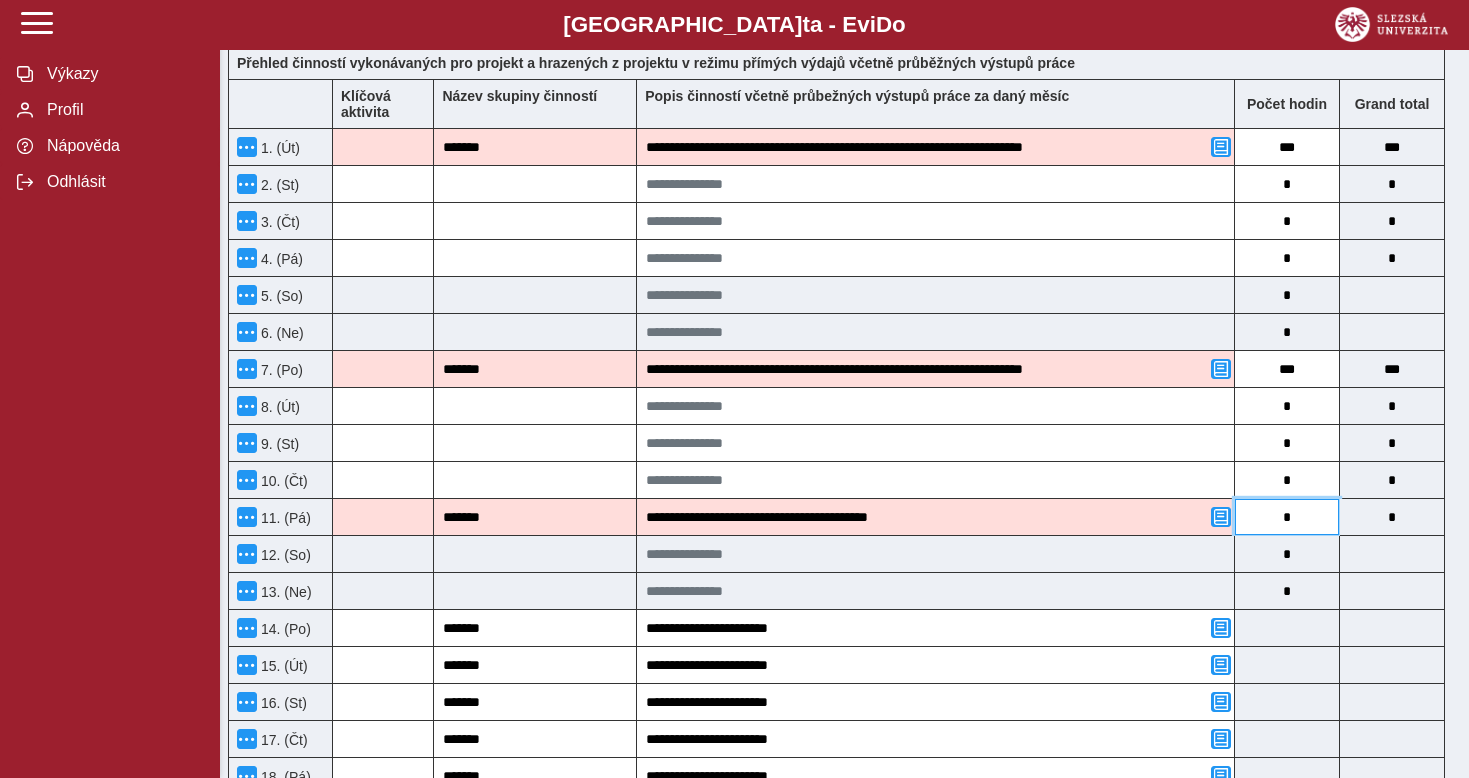scroll, scrollTop: 524, scrollLeft: 0, axis: vertical 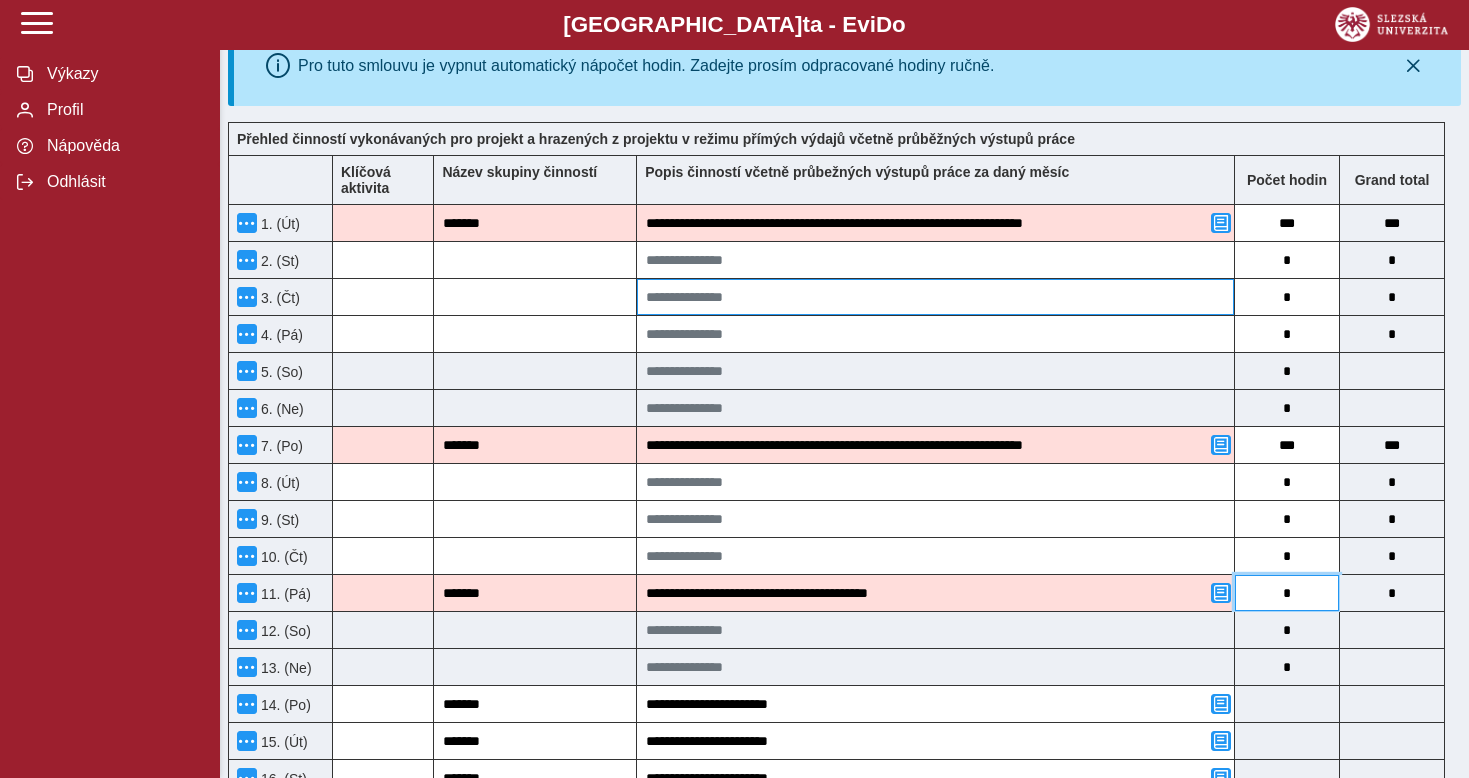 type on "*" 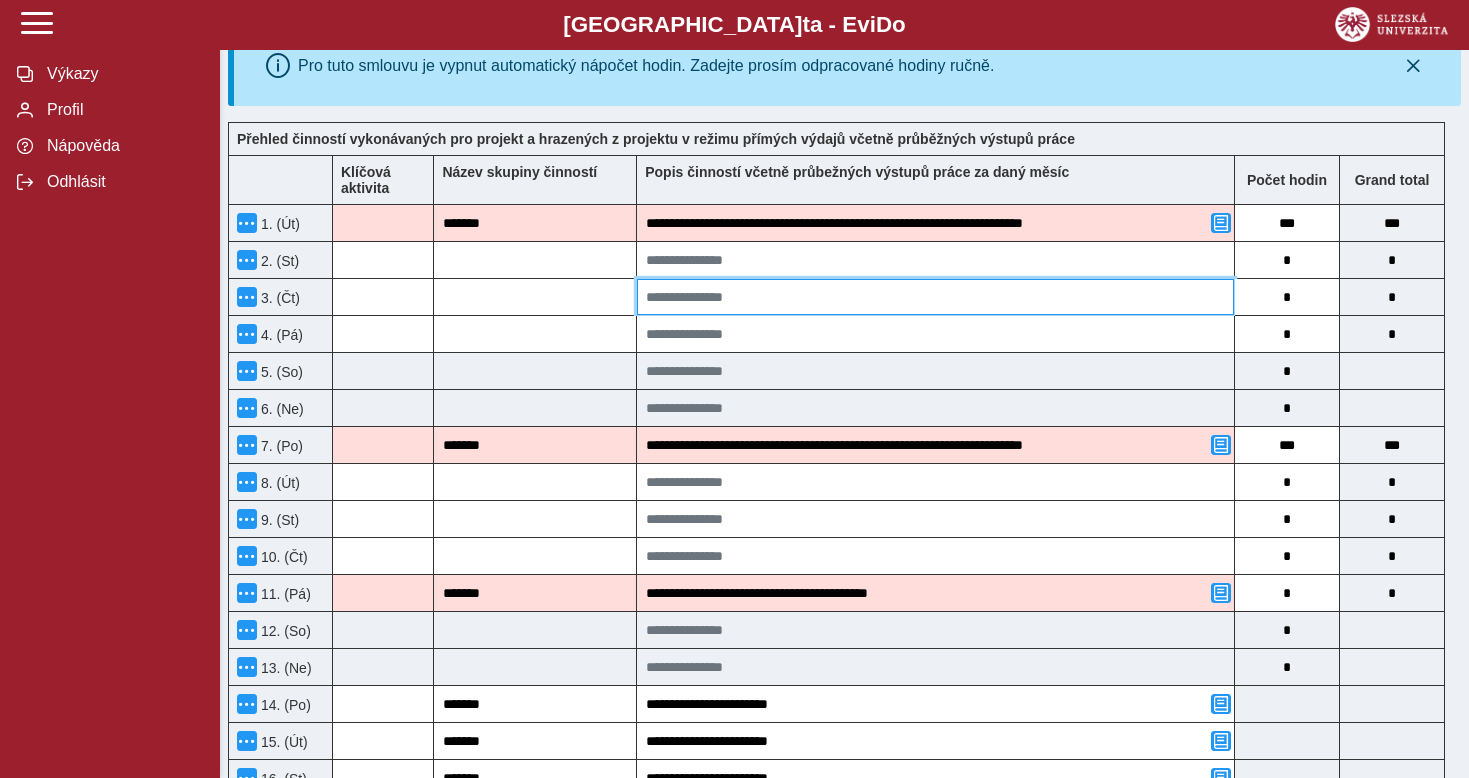 click at bounding box center [935, 297] 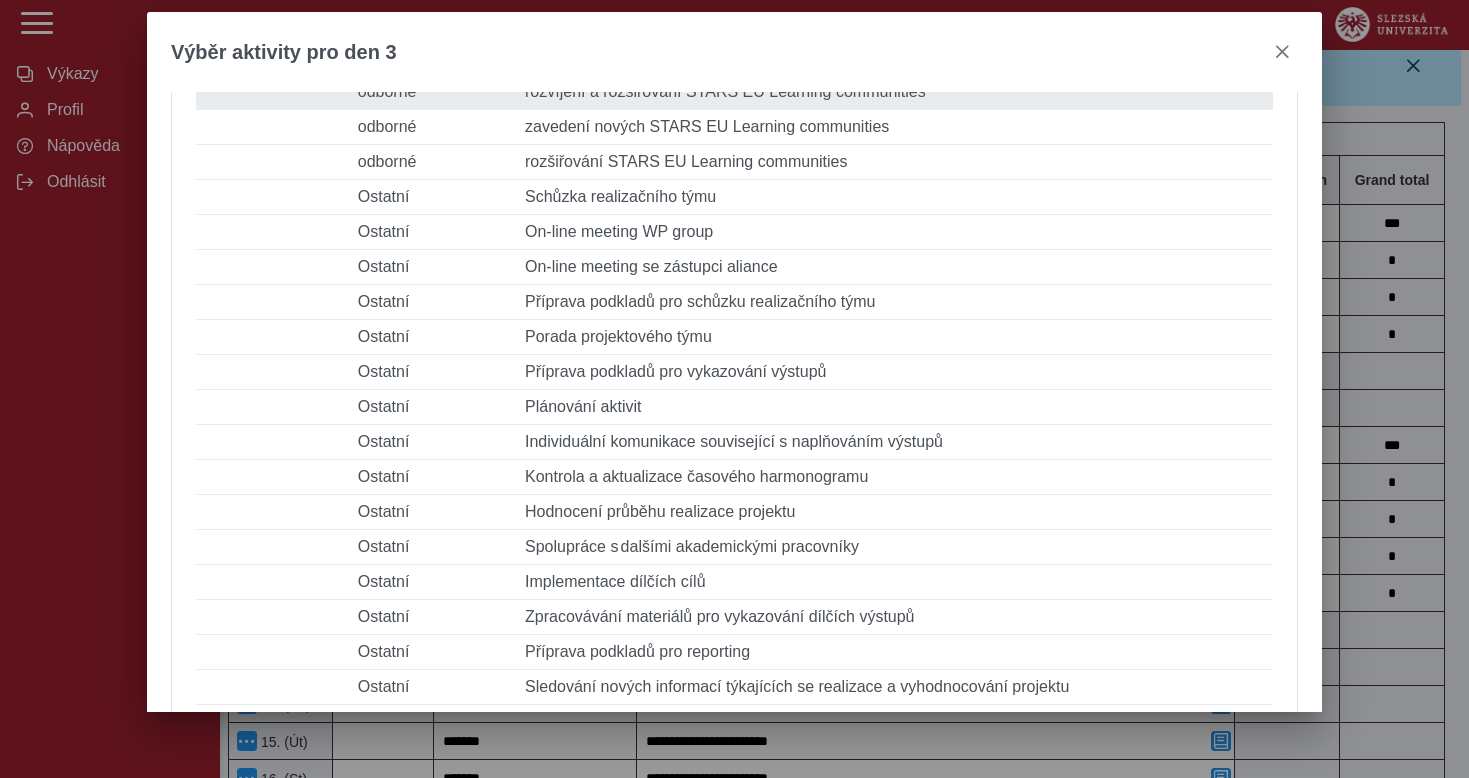 scroll, scrollTop: 458, scrollLeft: 0, axis: vertical 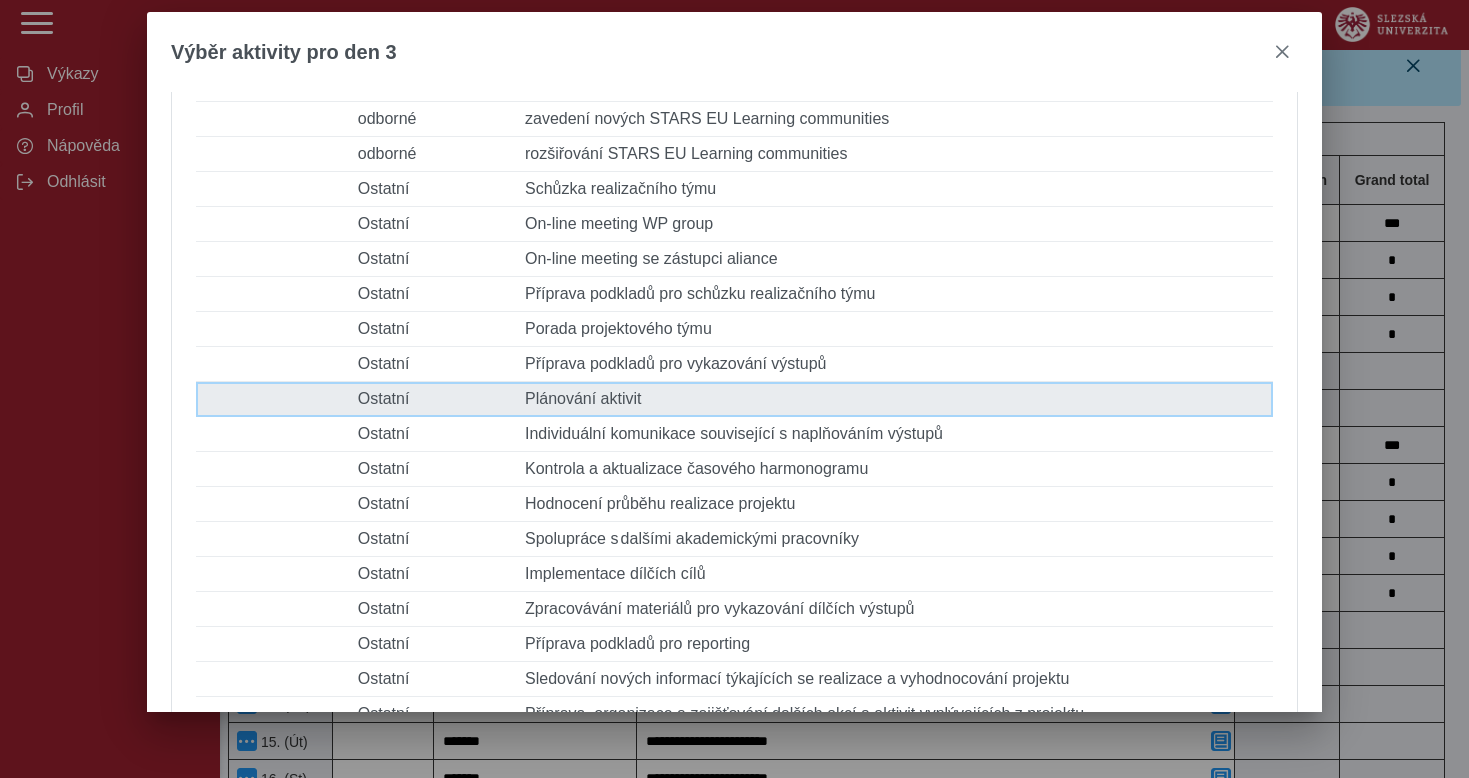 click on "Popis činnosti Plánování aktivit" at bounding box center [895, 399] 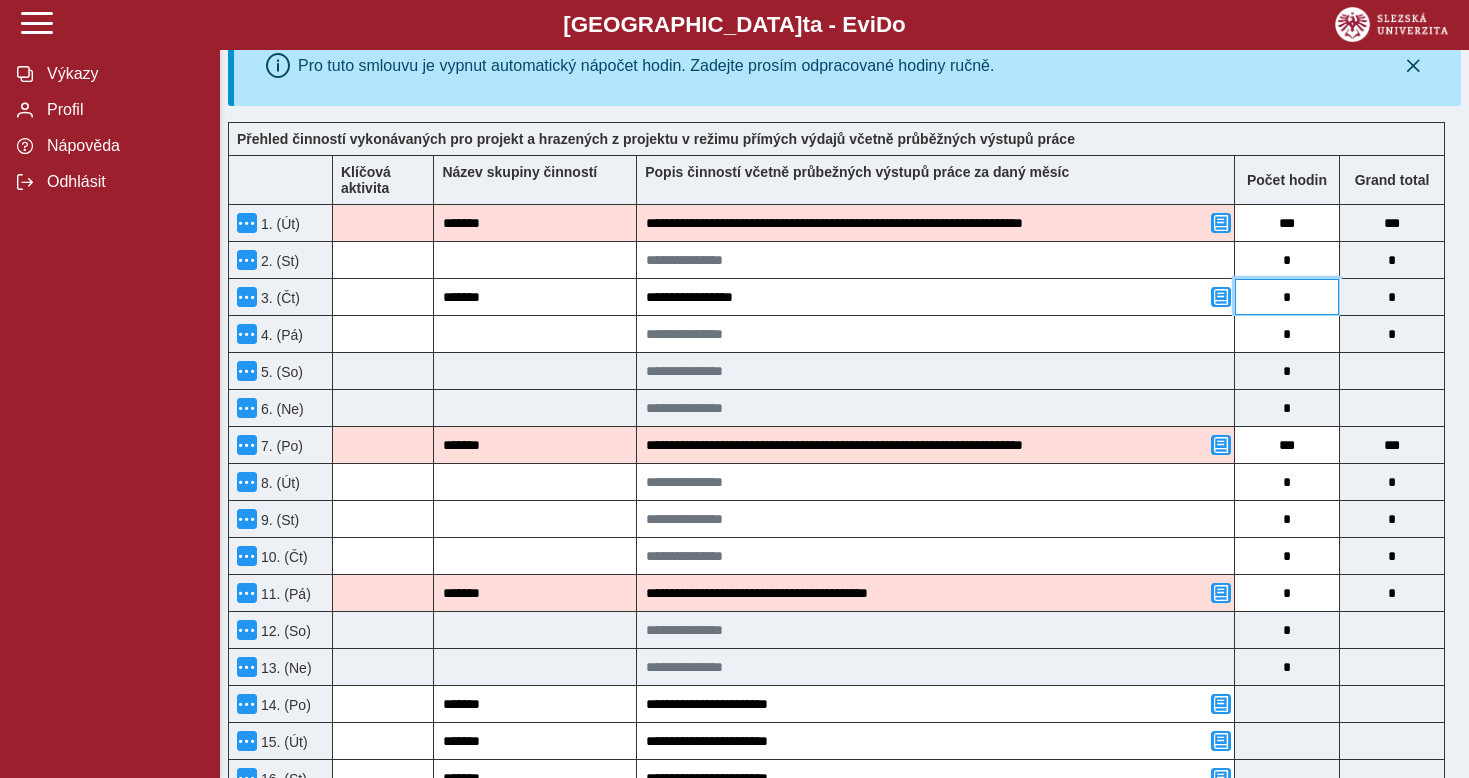 click on "*" at bounding box center [1287, 297] 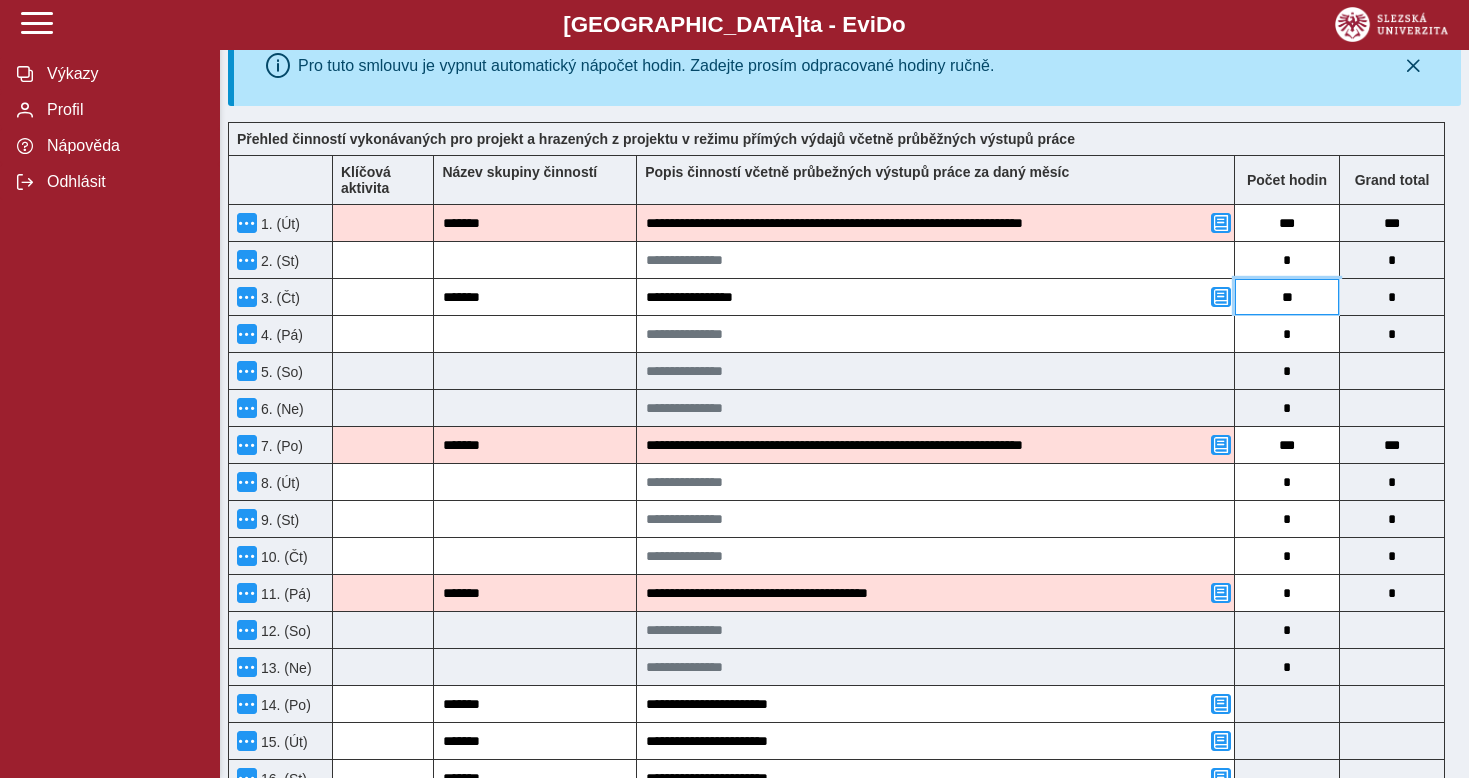 type on "***" 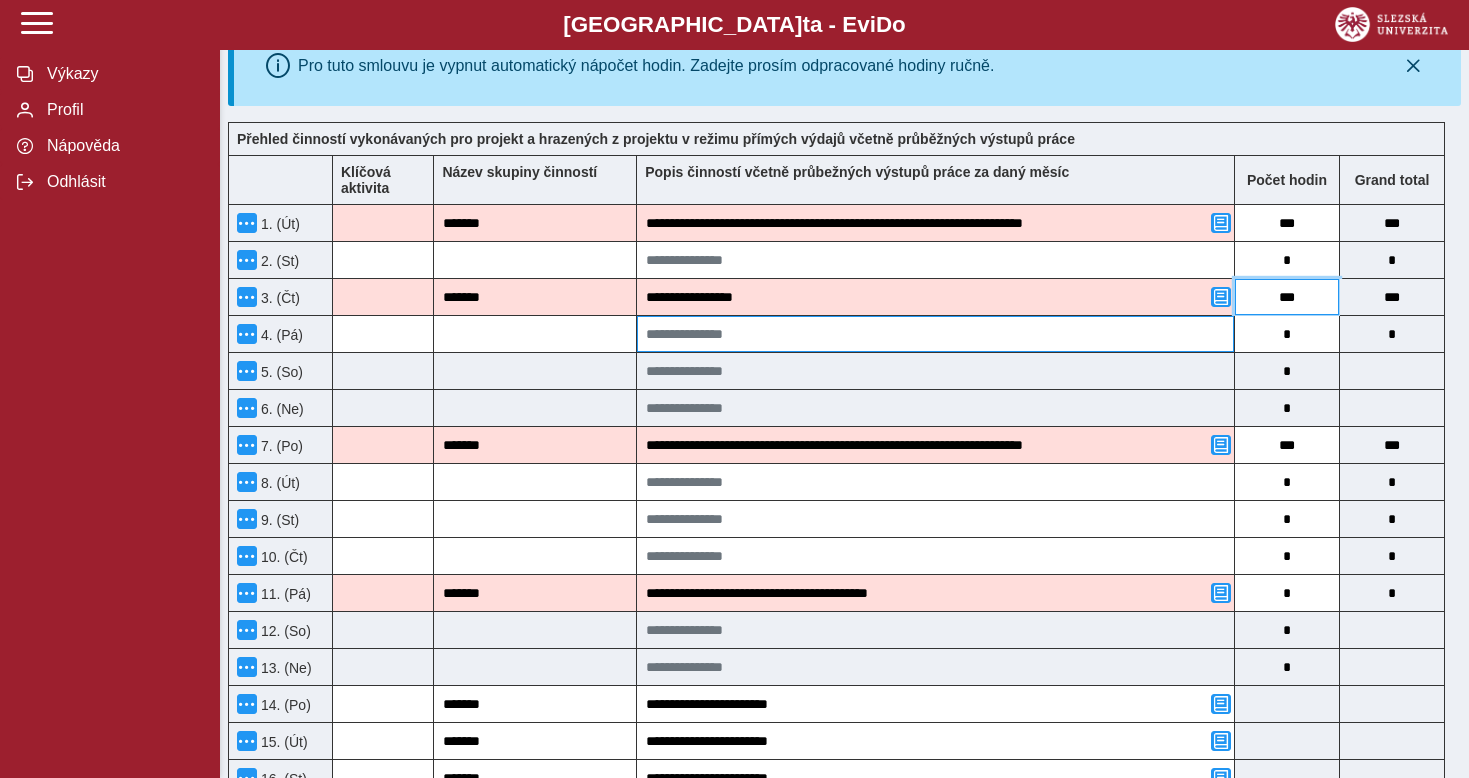 type on "***" 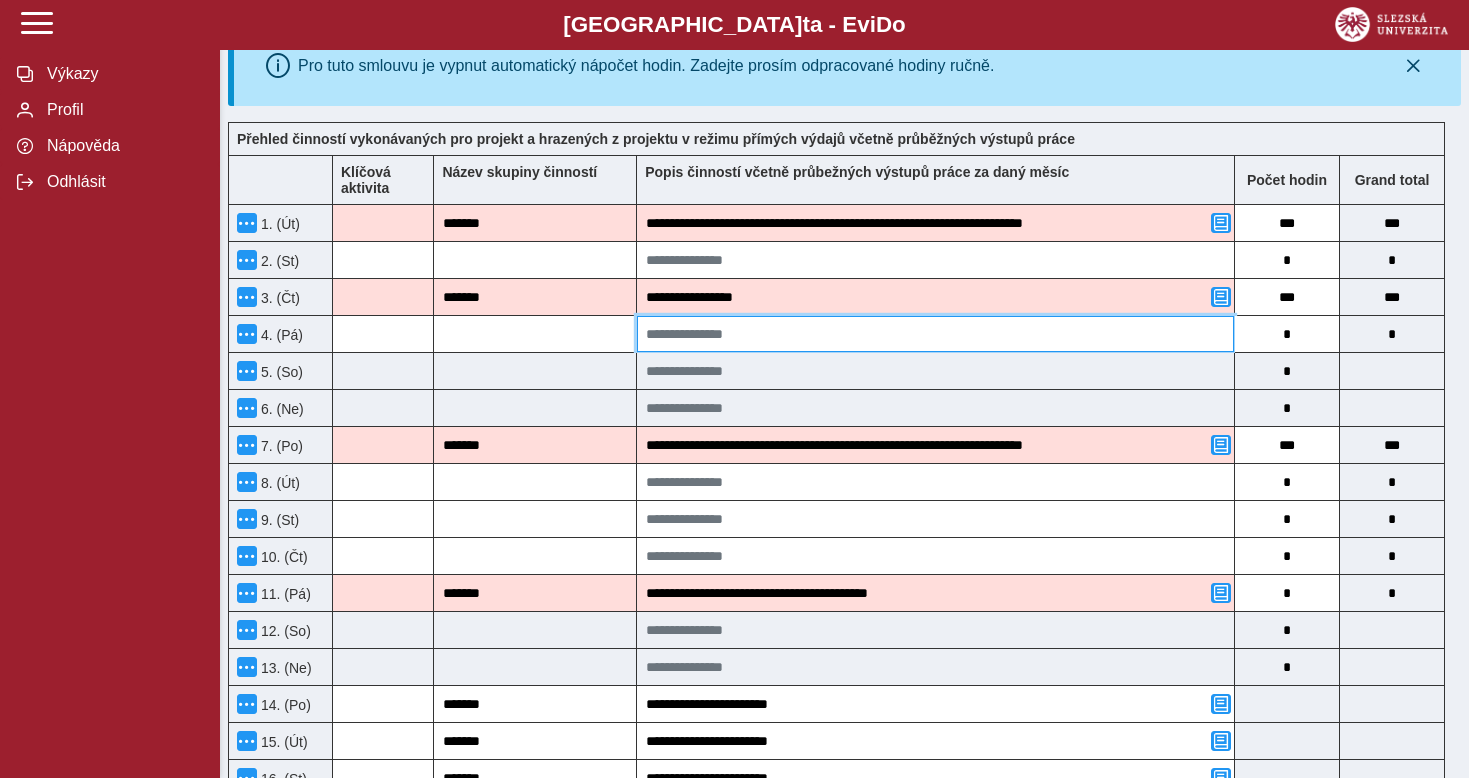 click at bounding box center (935, 334) 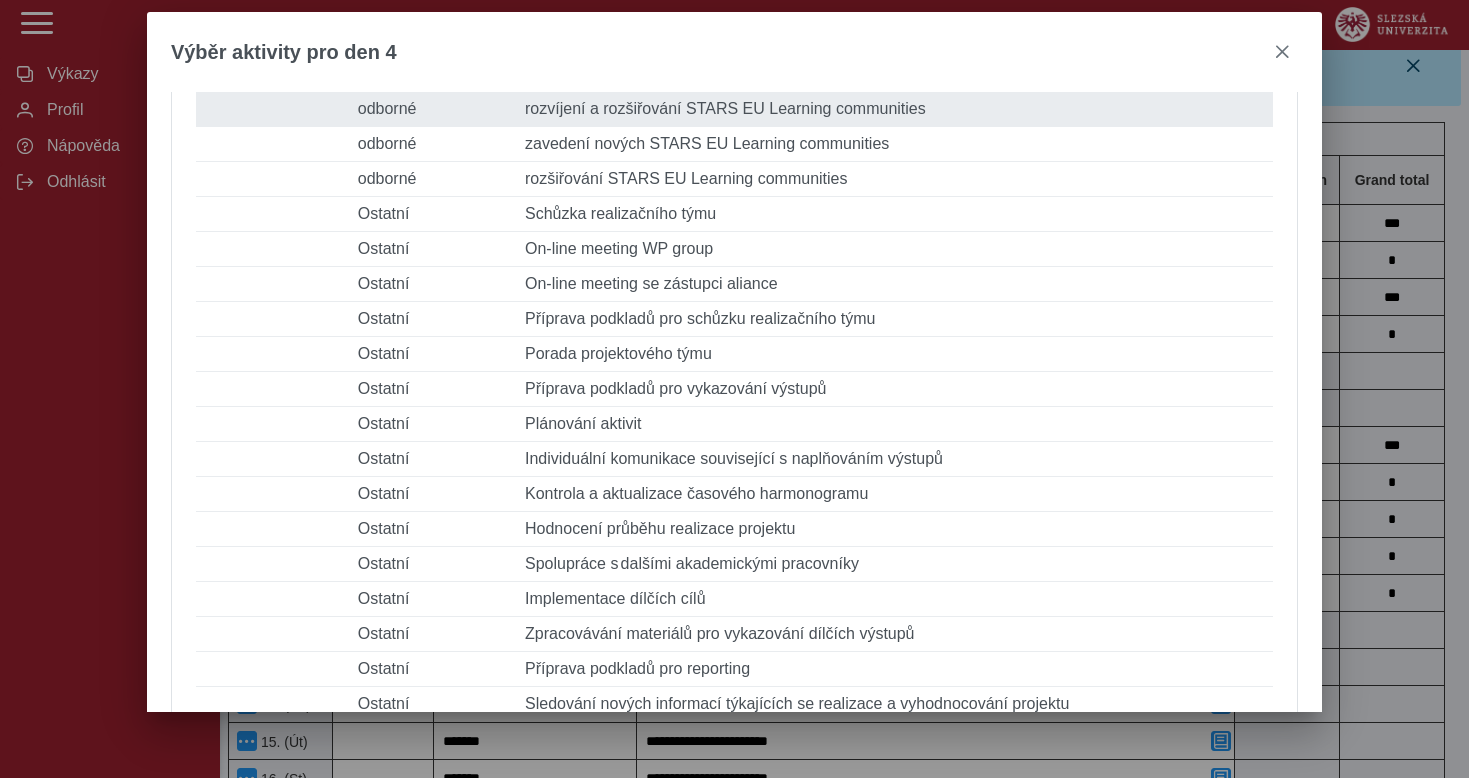 scroll, scrollTop: 455, scrollLeft: 0, axis: vertical 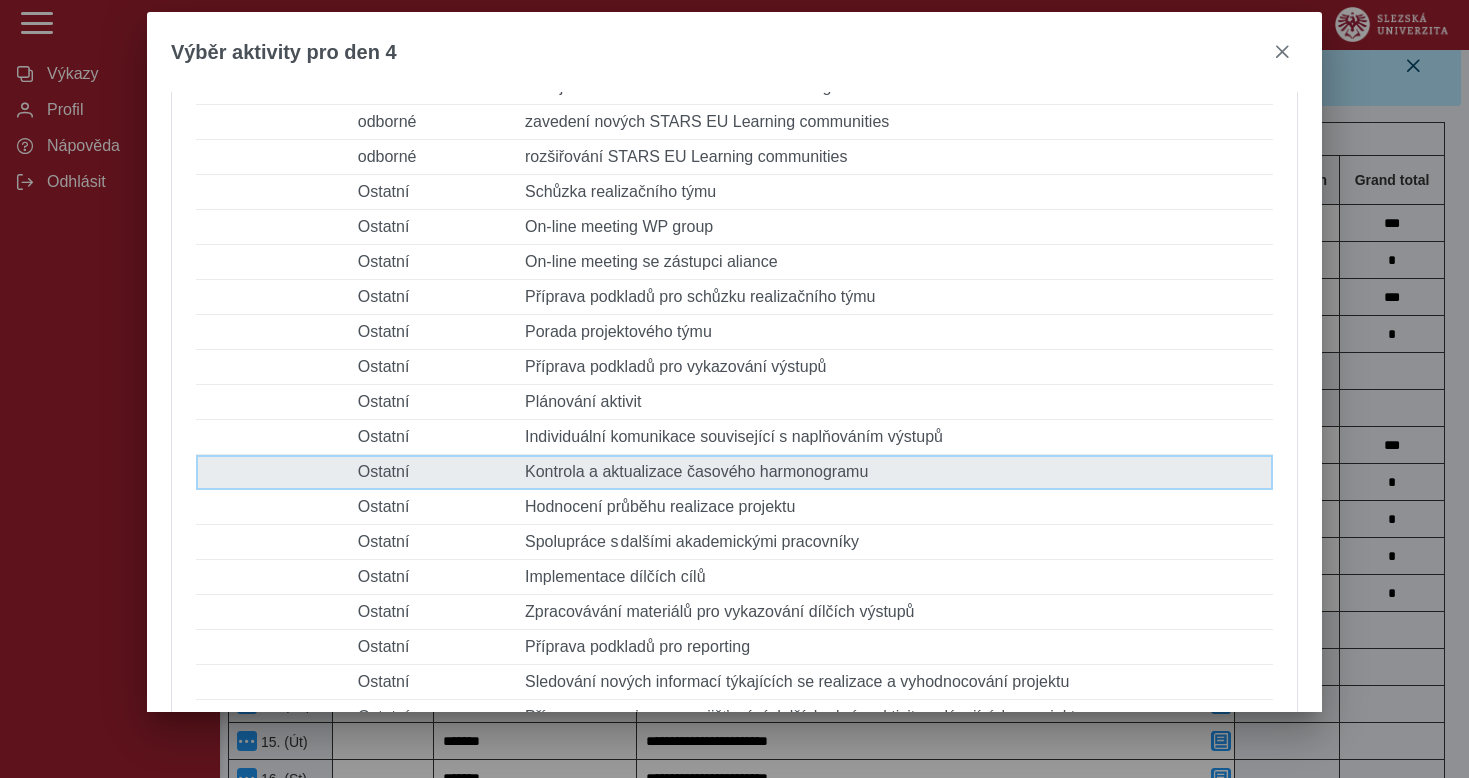 click on "Popis činnosti Kontrola a aktualizace časového harmonogramu" at bounding box center (895, 472) 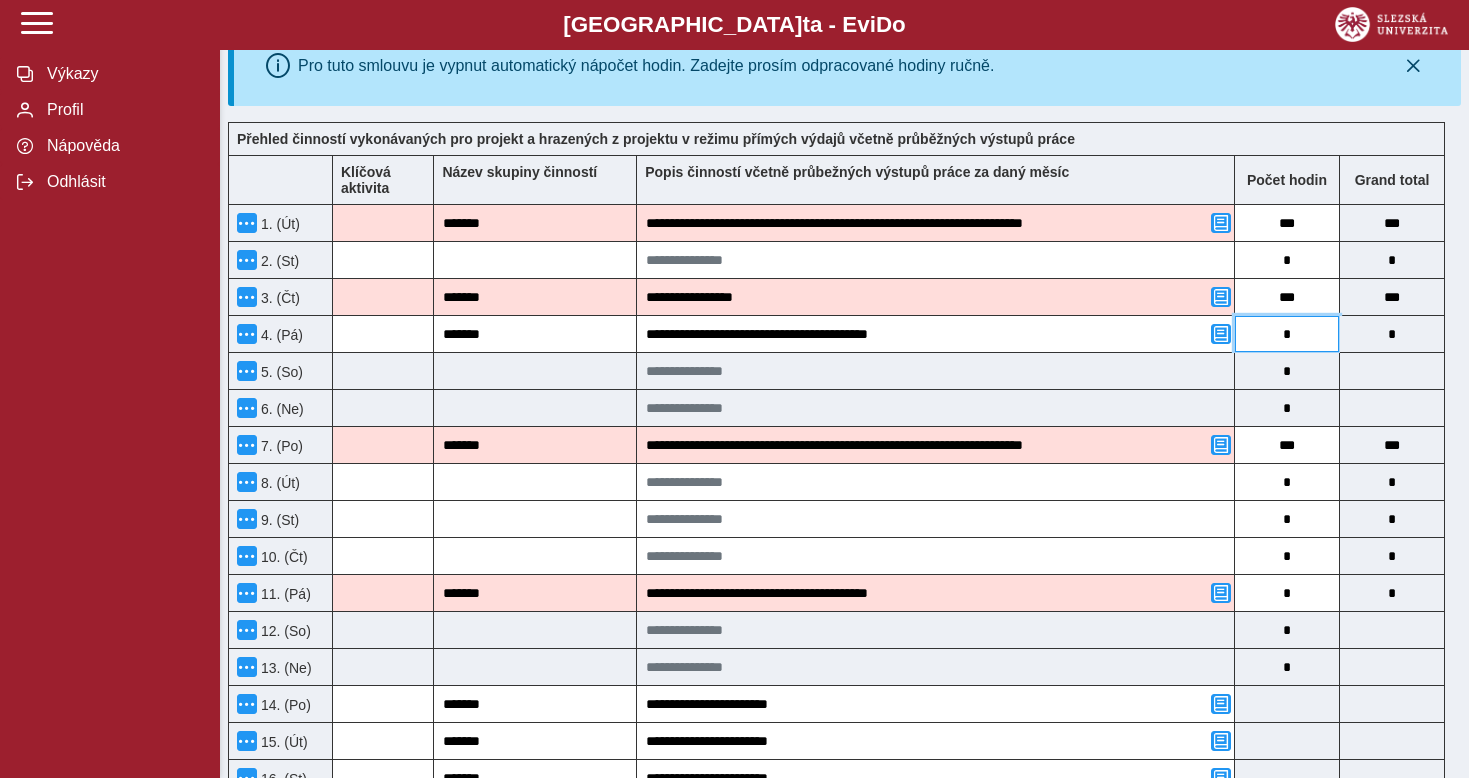 click on "*" at bounding box center [1287, 334] 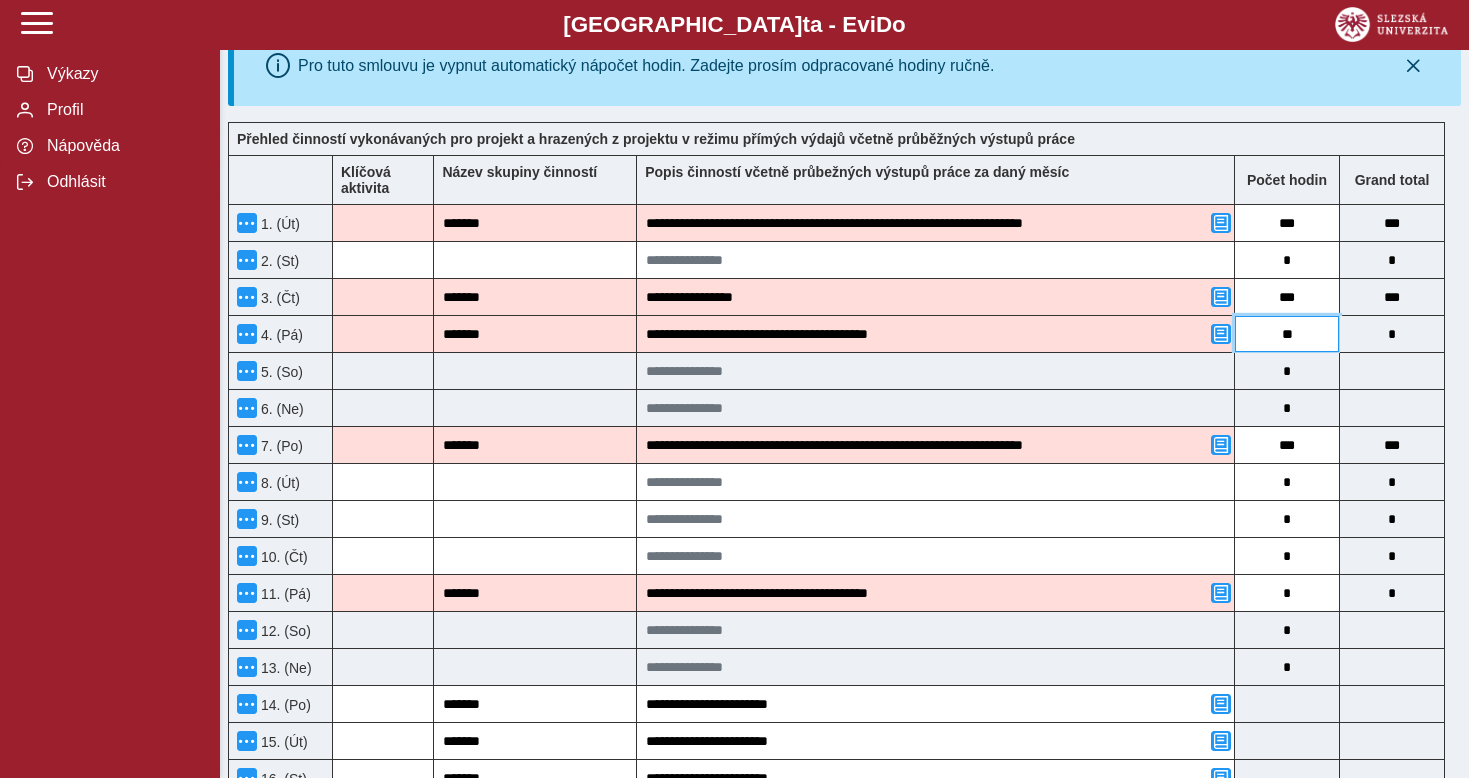 type on "***" 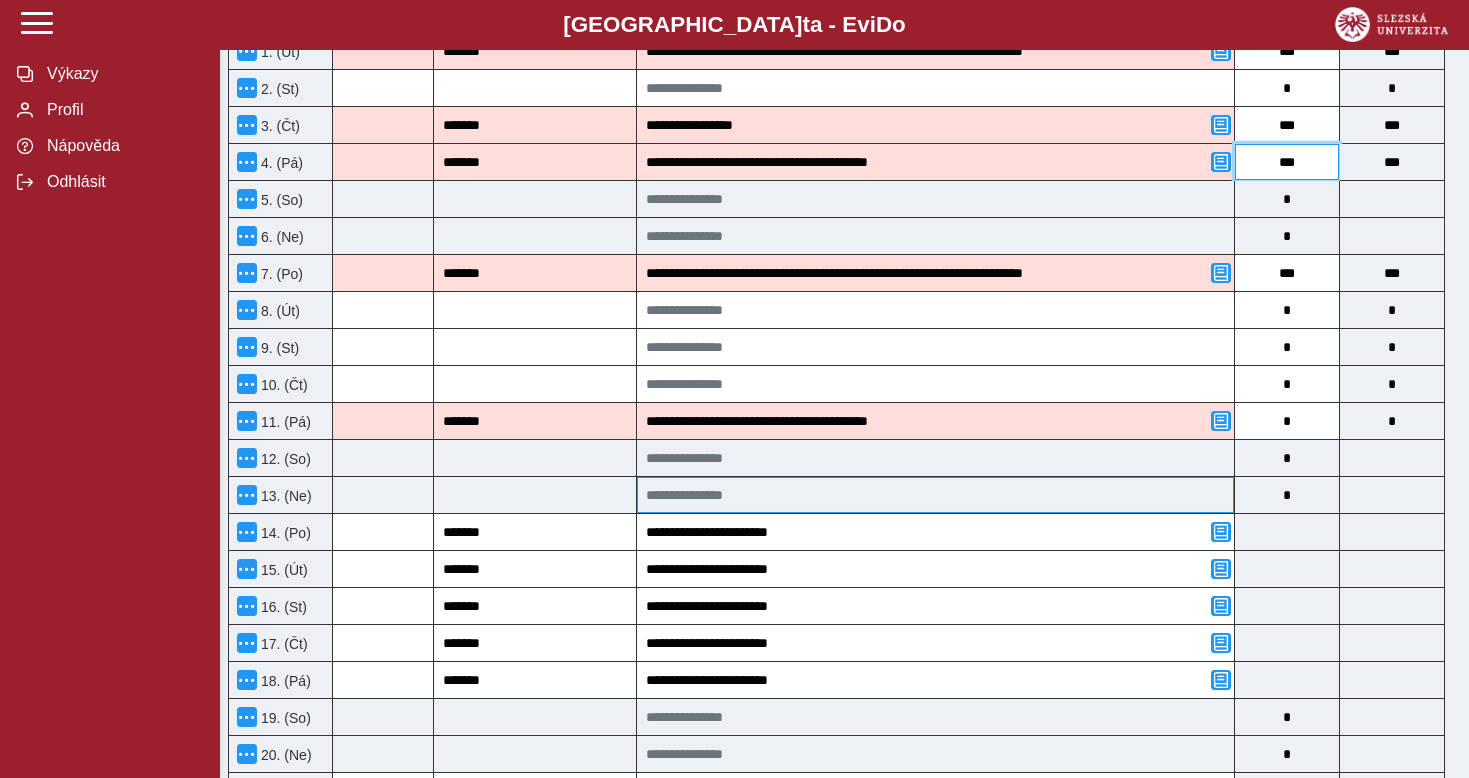 scroll, scrollTop: 694, scrollLeft: 0, axis: vertical 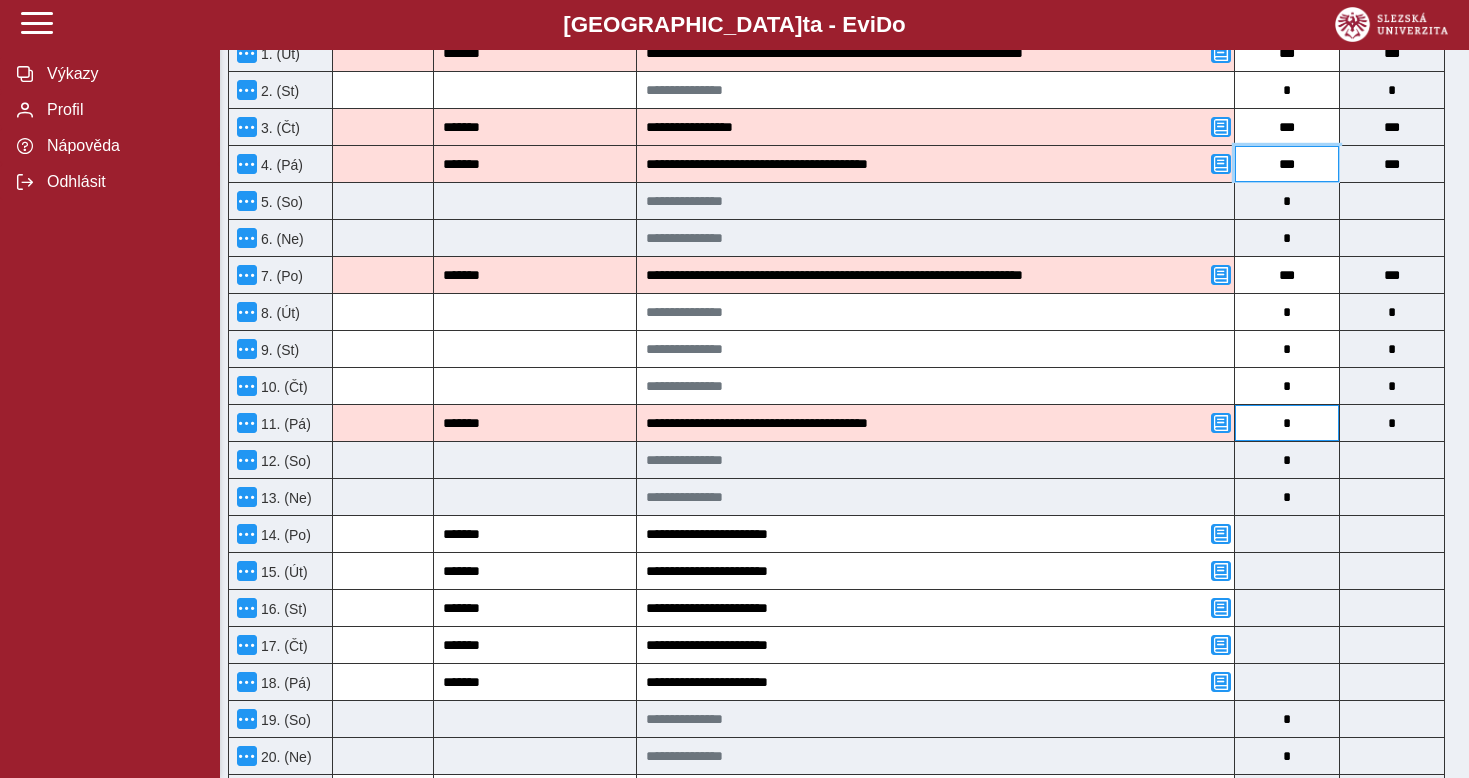 type on "***" 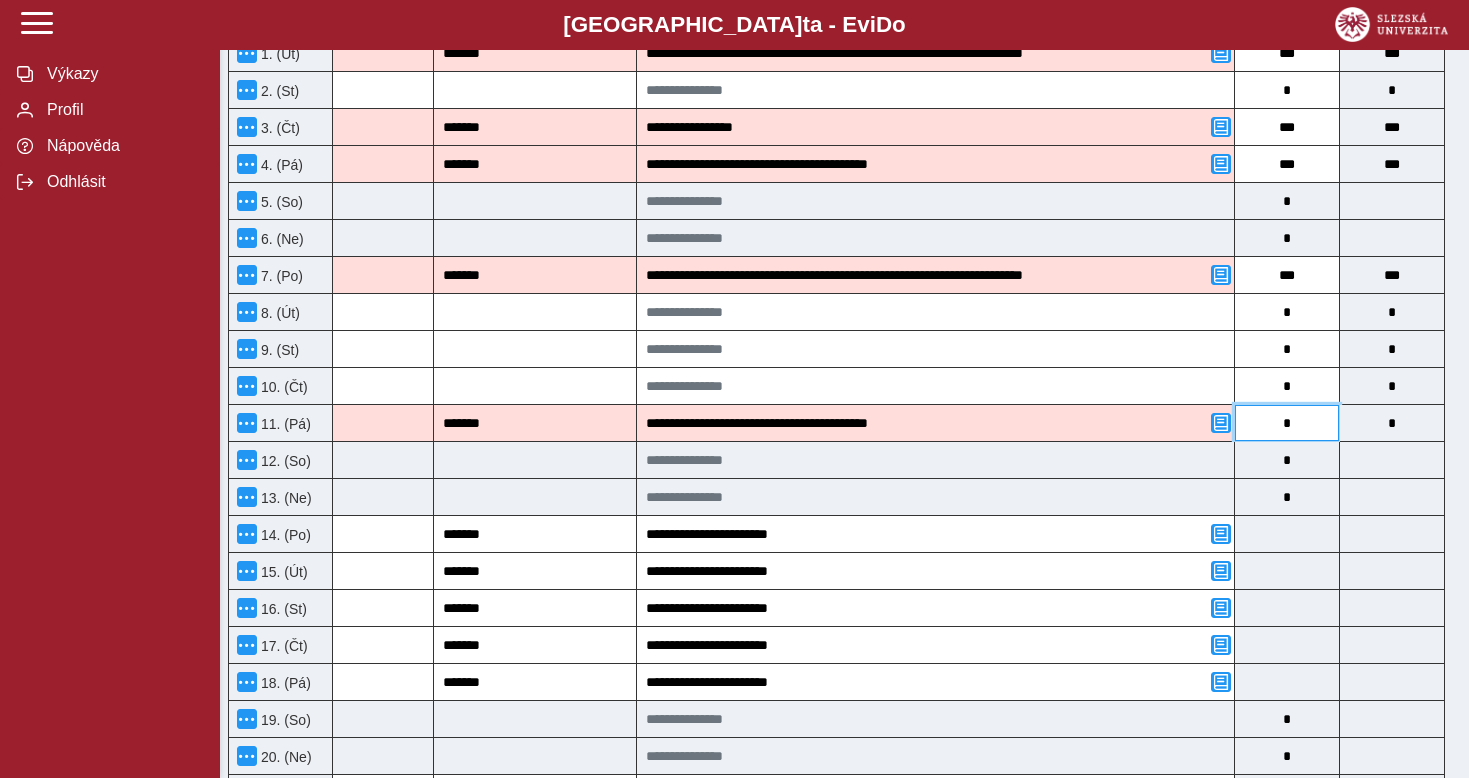 click on "*" at bounding box center (1287, 423) 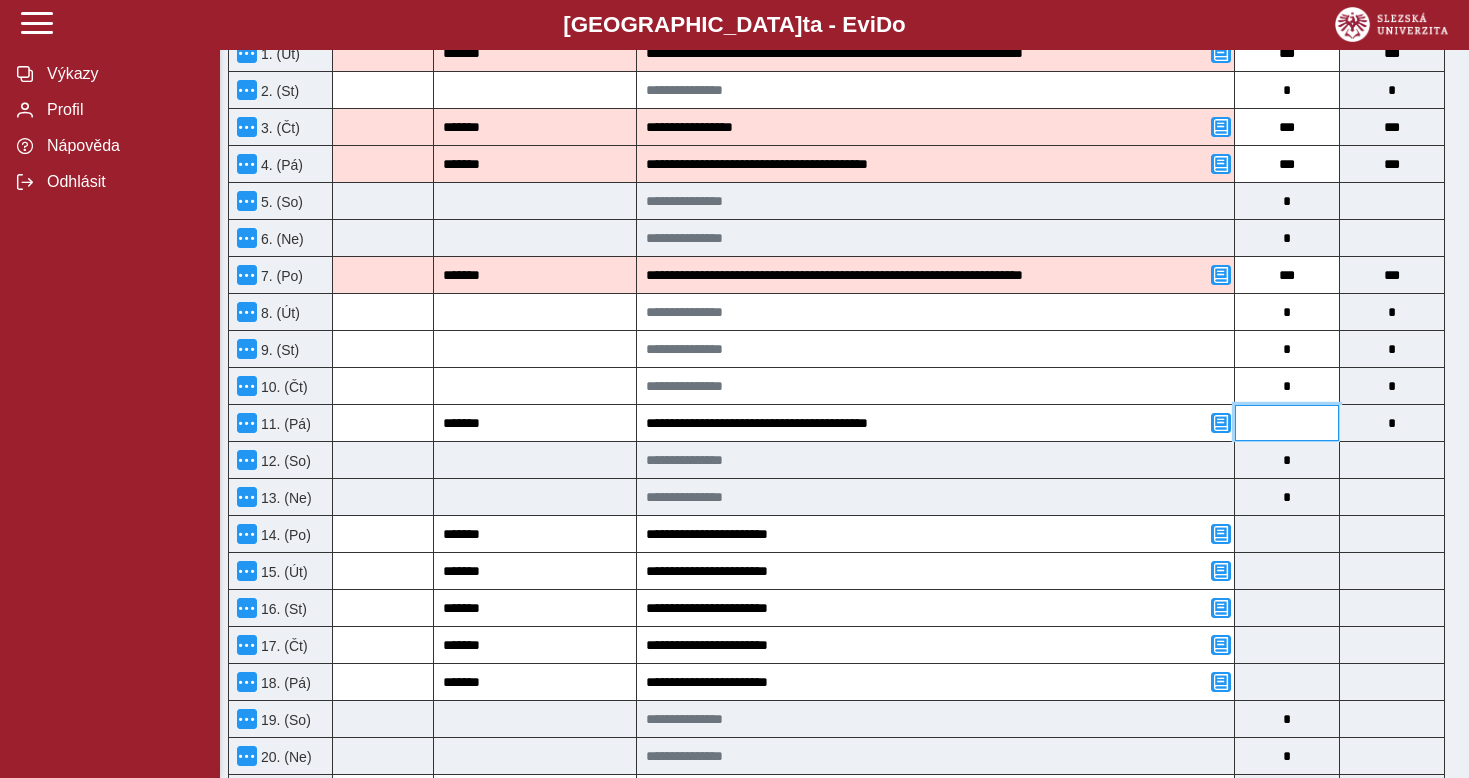 type on "*" 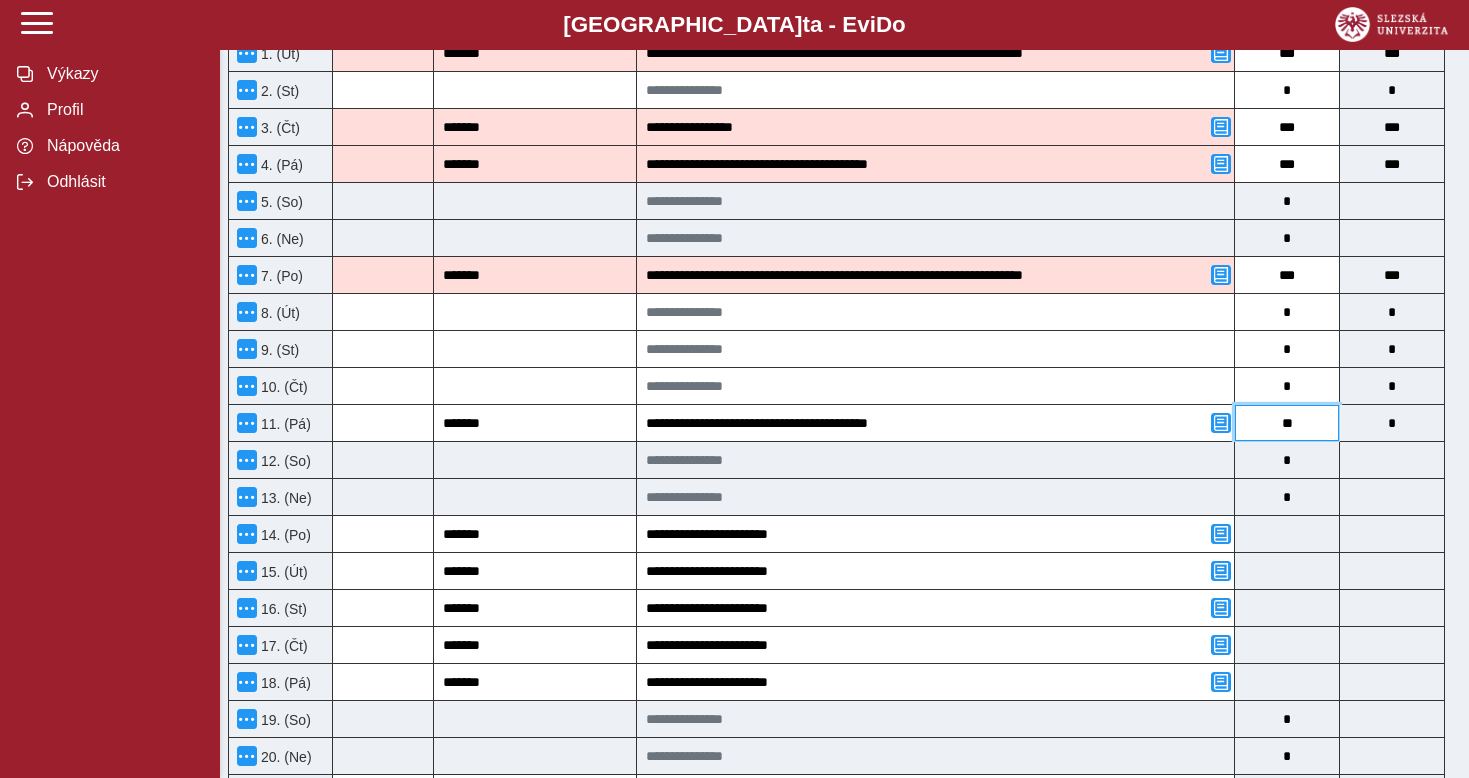 type on "***" 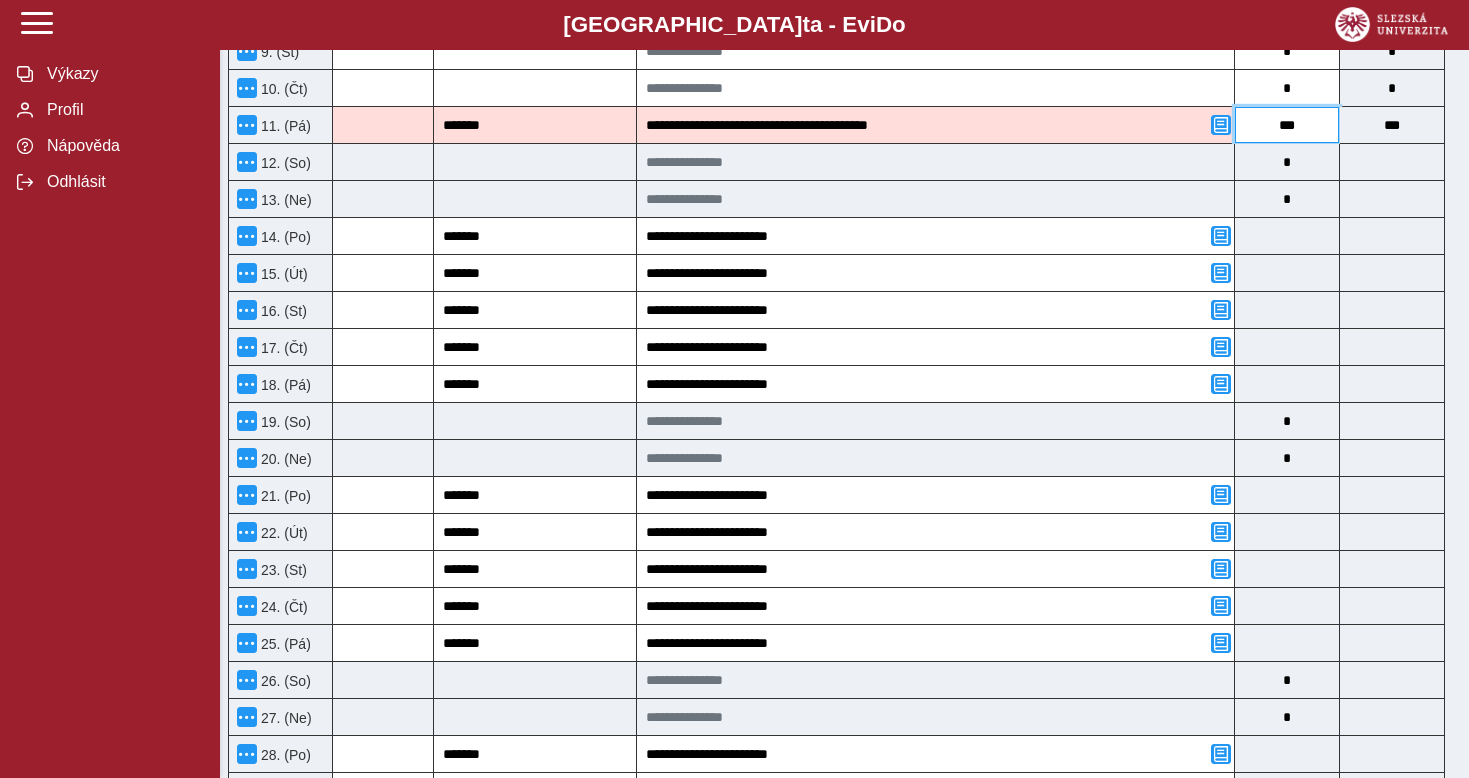 scroll, scrollTop: 916, scrollLeft: 0, axis: vertical 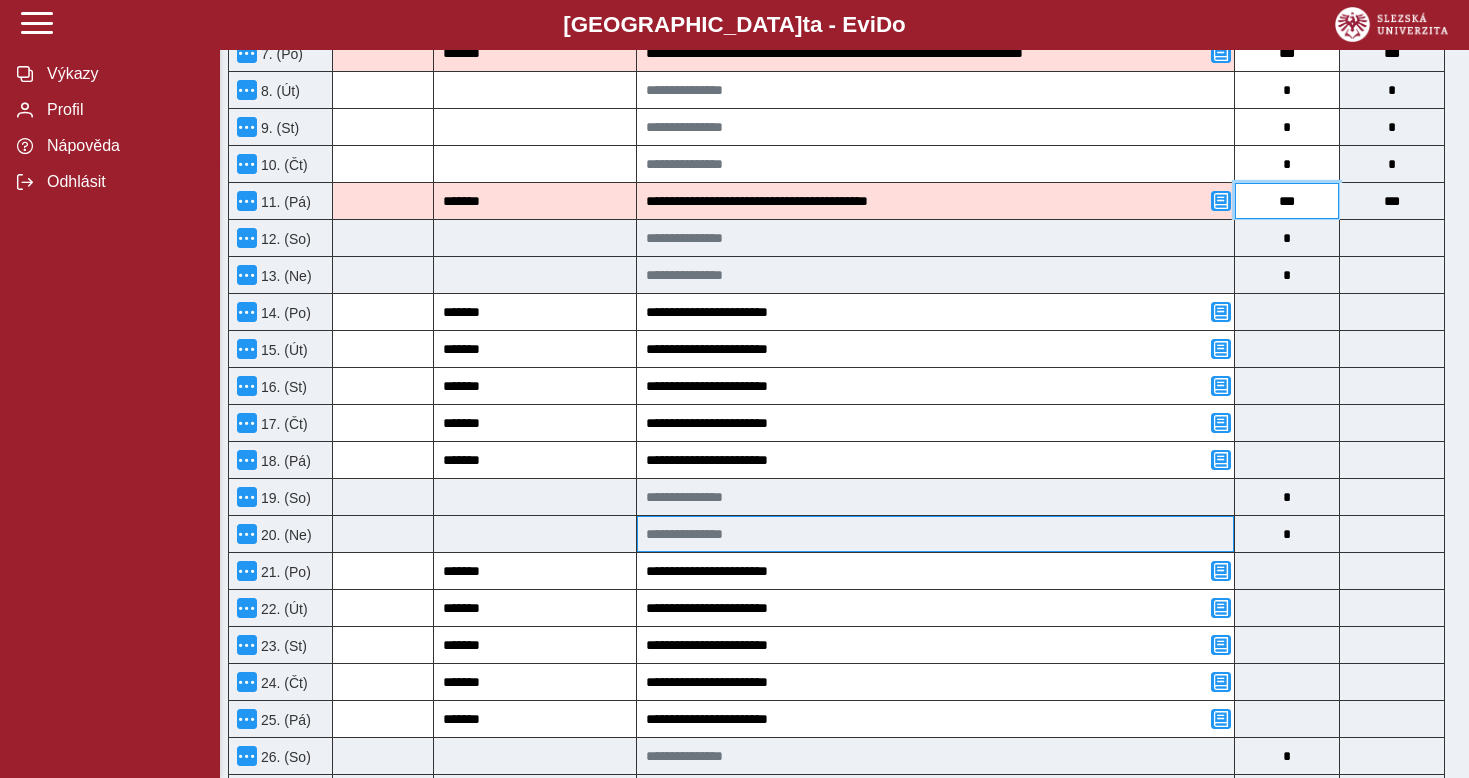 type on "**" 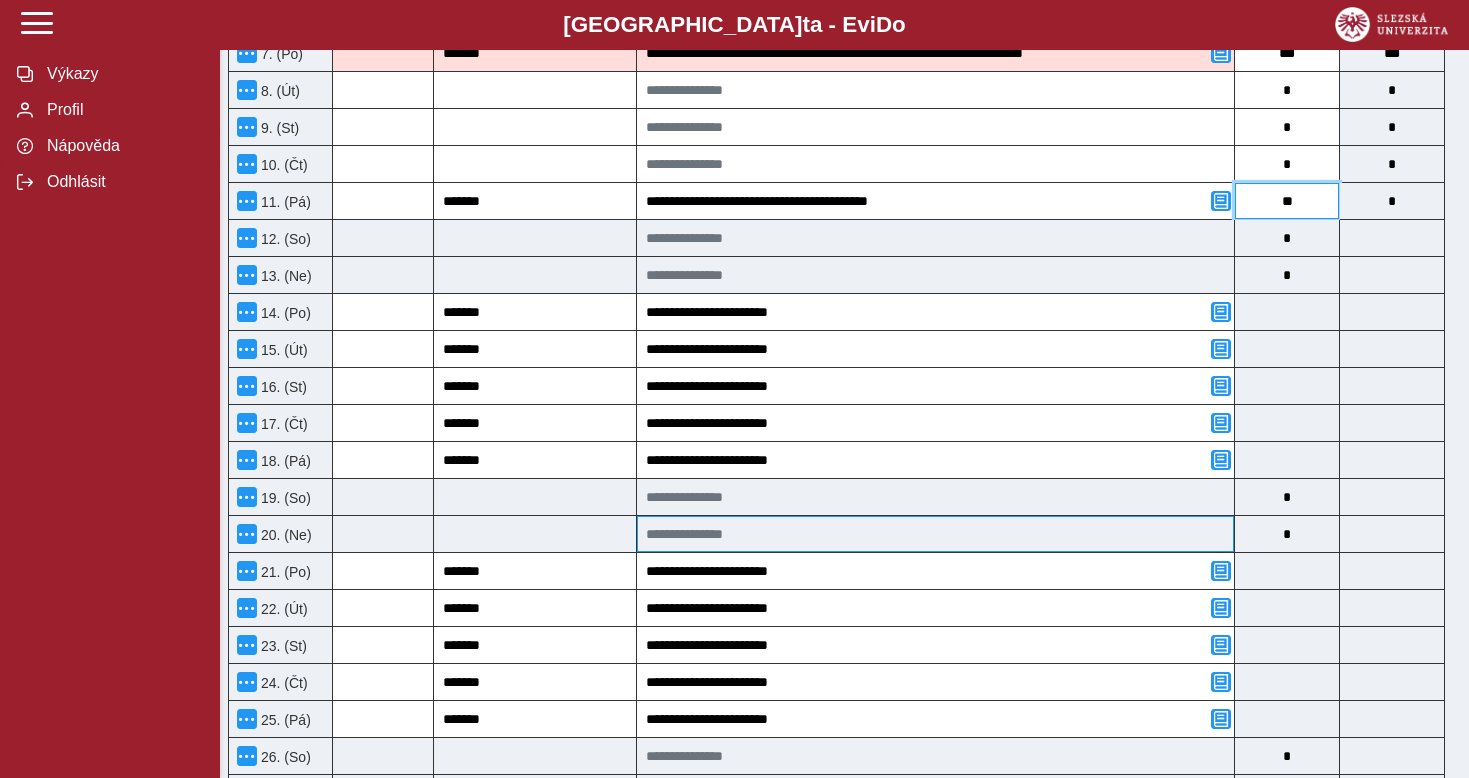 type on "***" 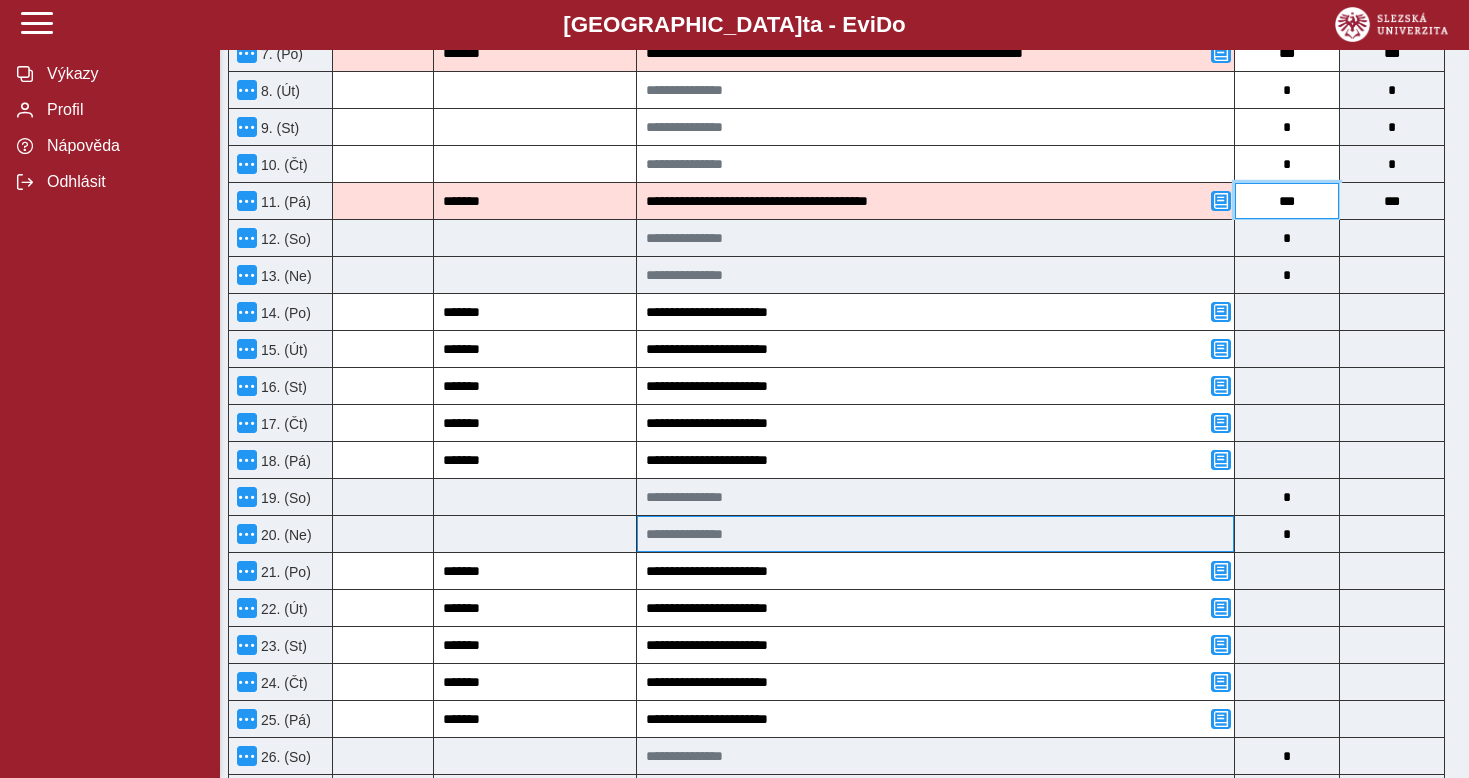 type on "****" 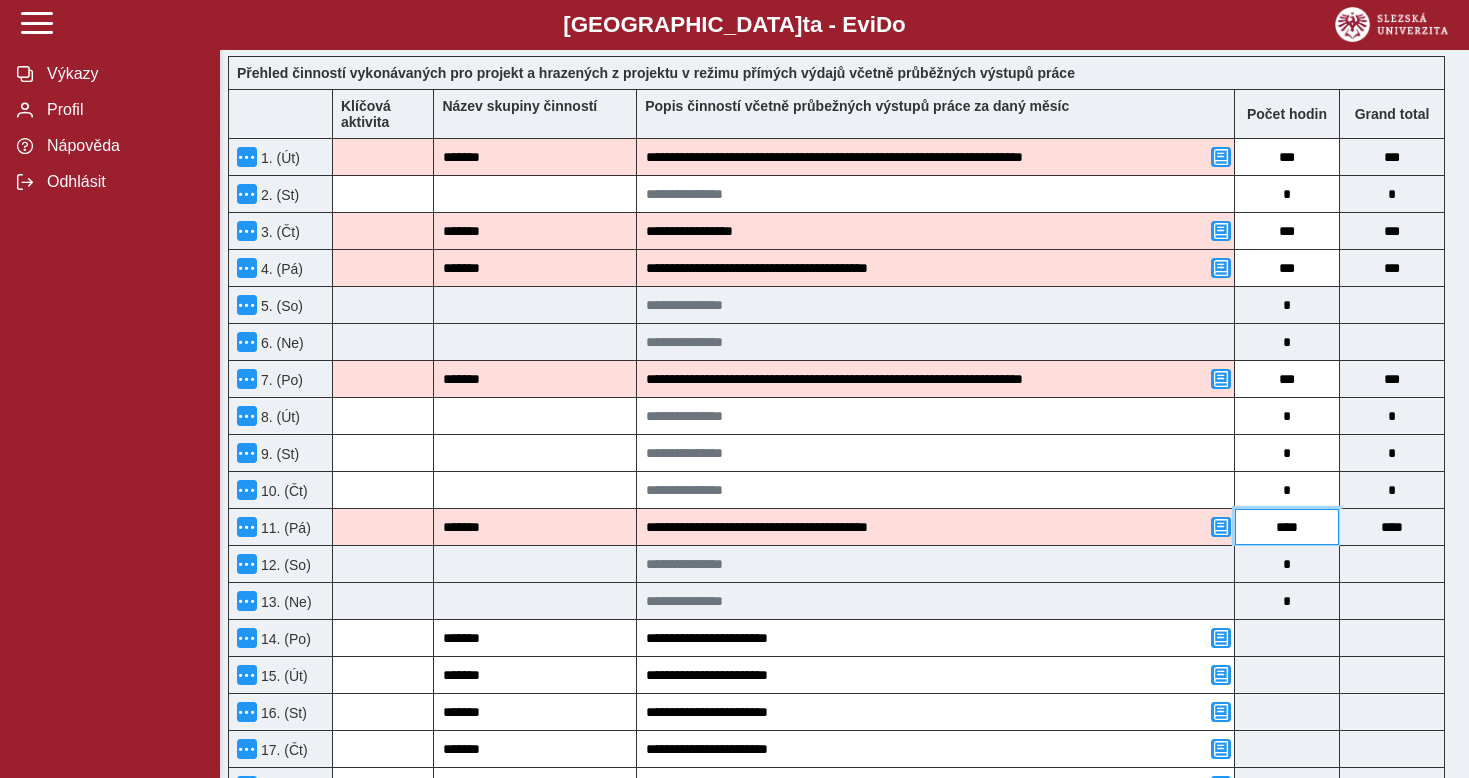 scroll, scrollTop: 547, scrollLeft: 0, axis: vertical 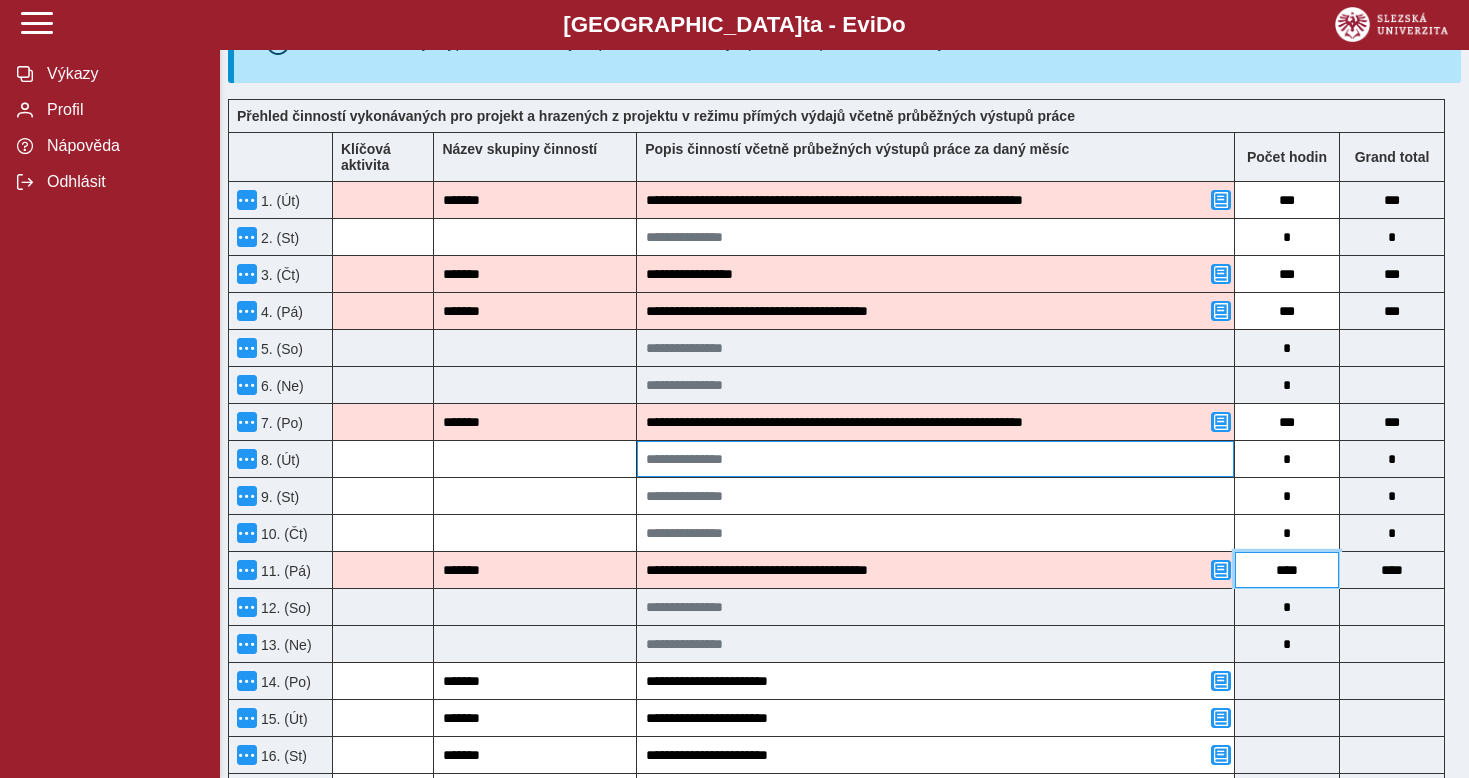 type on "****" 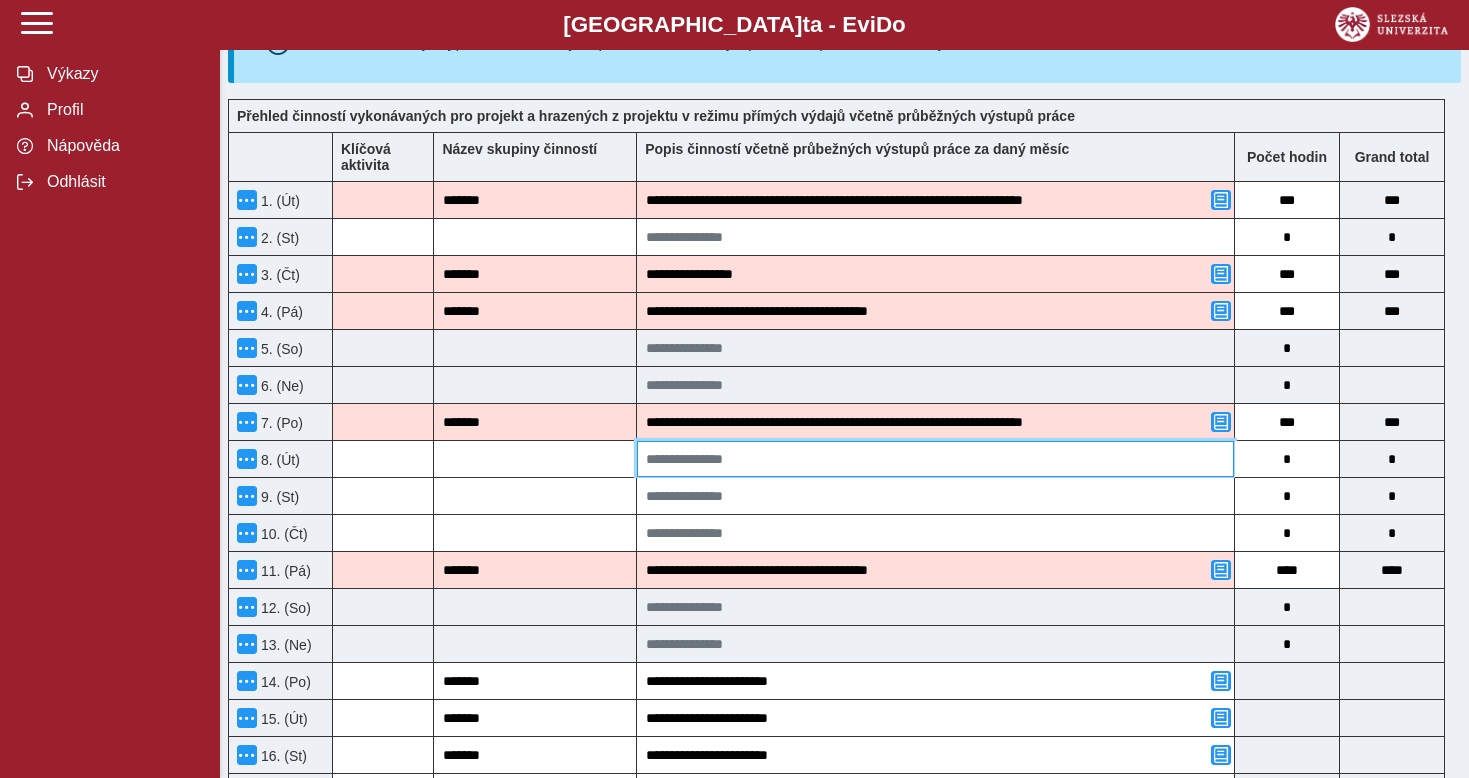 click at bounding box center [935, 459] 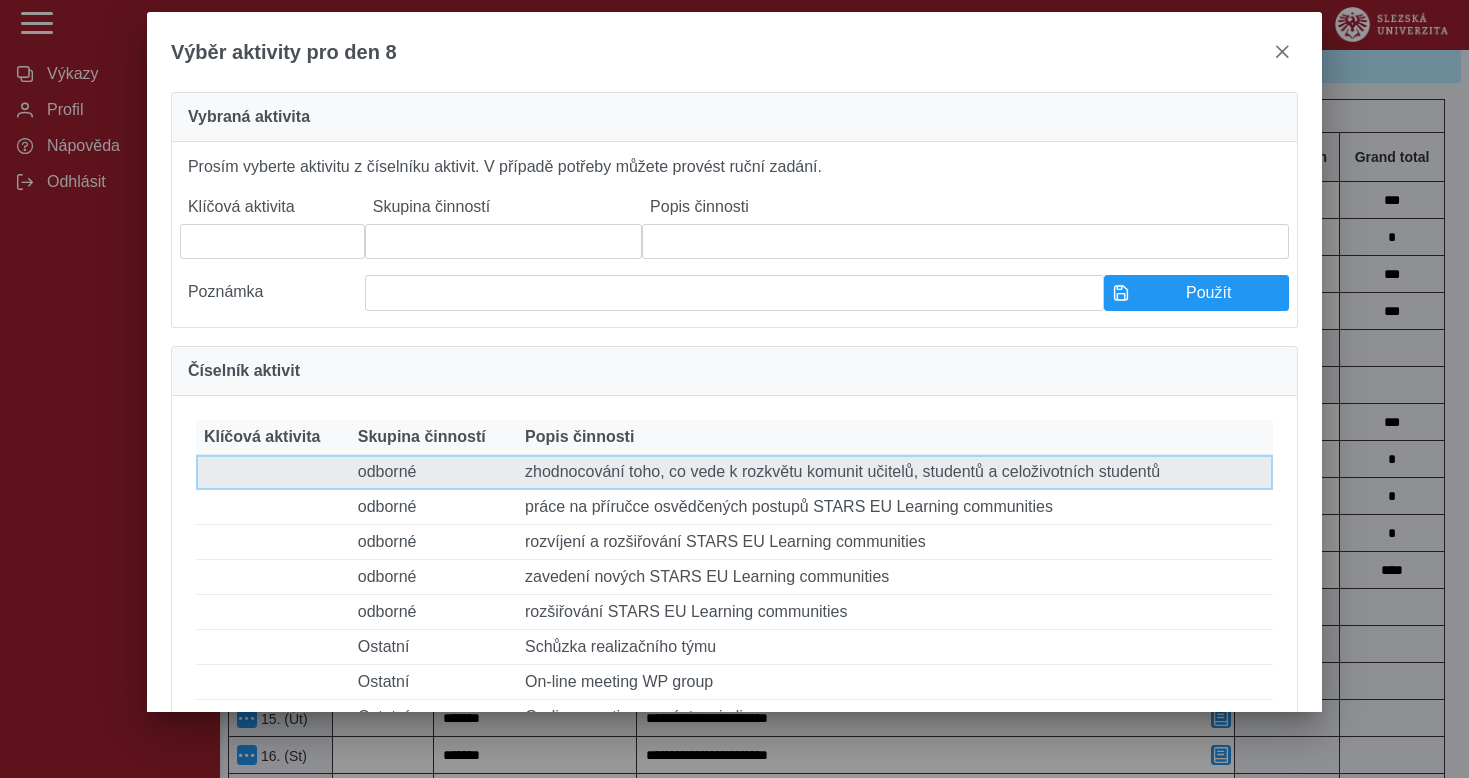 click on "Popis činnosti zhodnocování toho, co vede k rozkvětu komunit učitelů, studentů a celoživotních studentů" at bounding box center [895, 472] 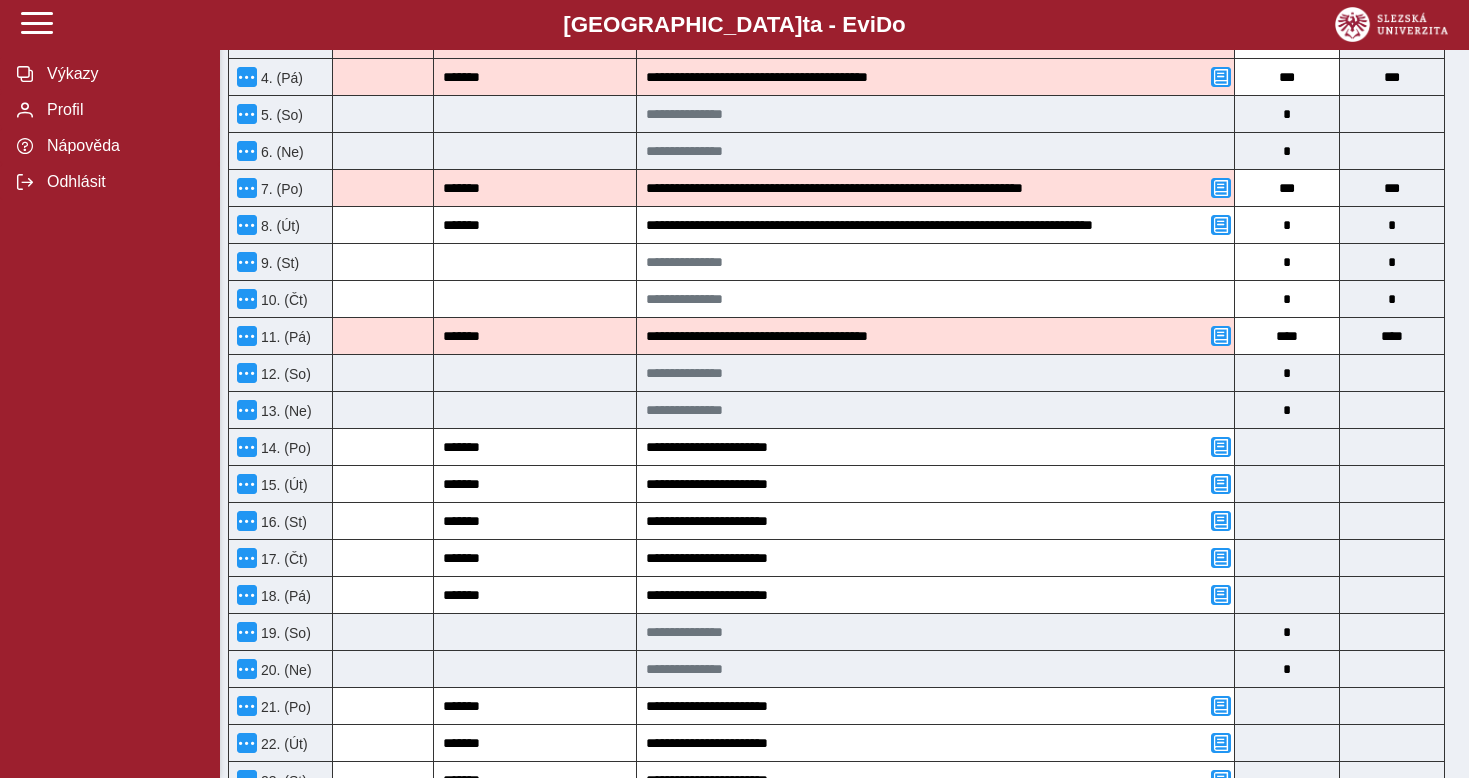 scroll, scrollTop: 737, scrollLeft: 0, axis: vertical 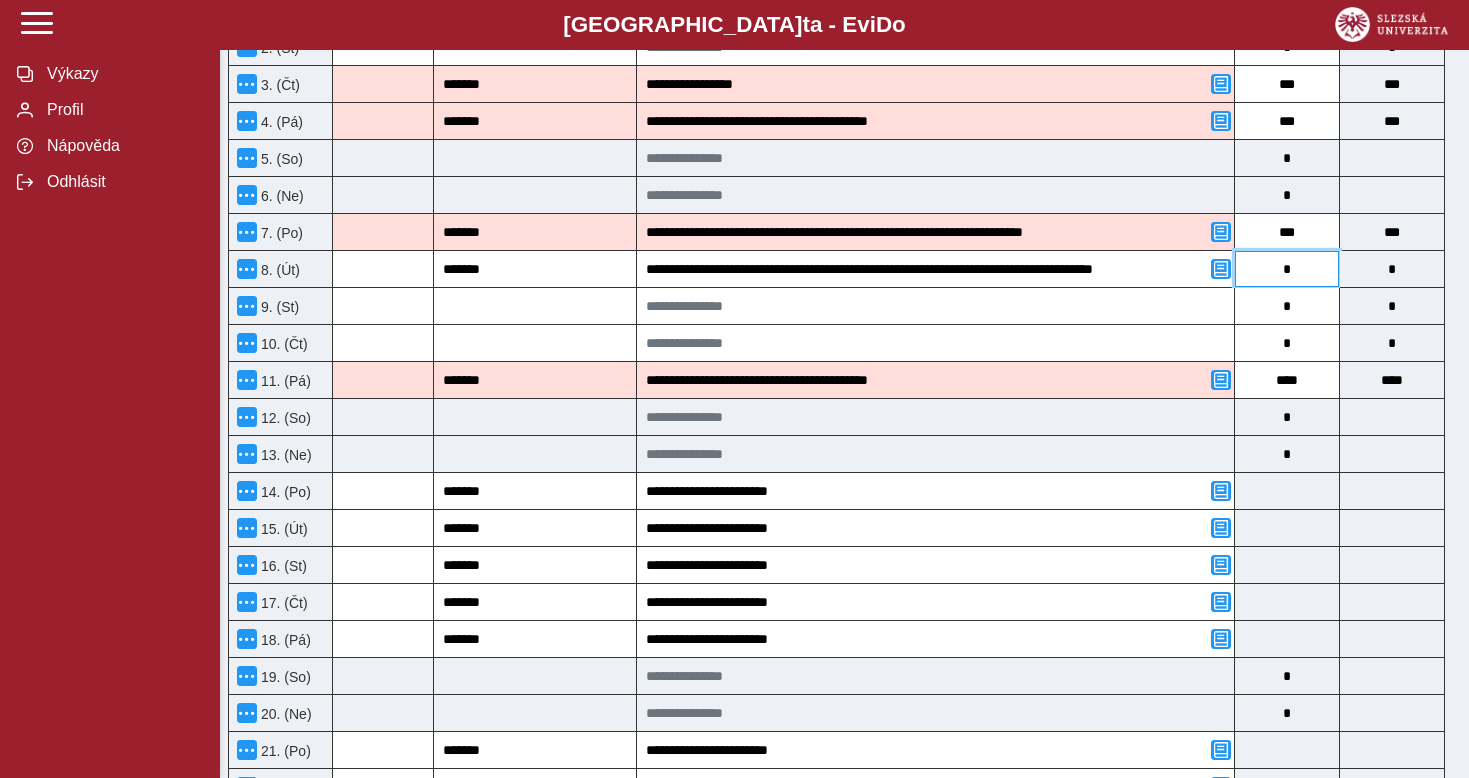 click on "*" at bounding box center [1287, 269] 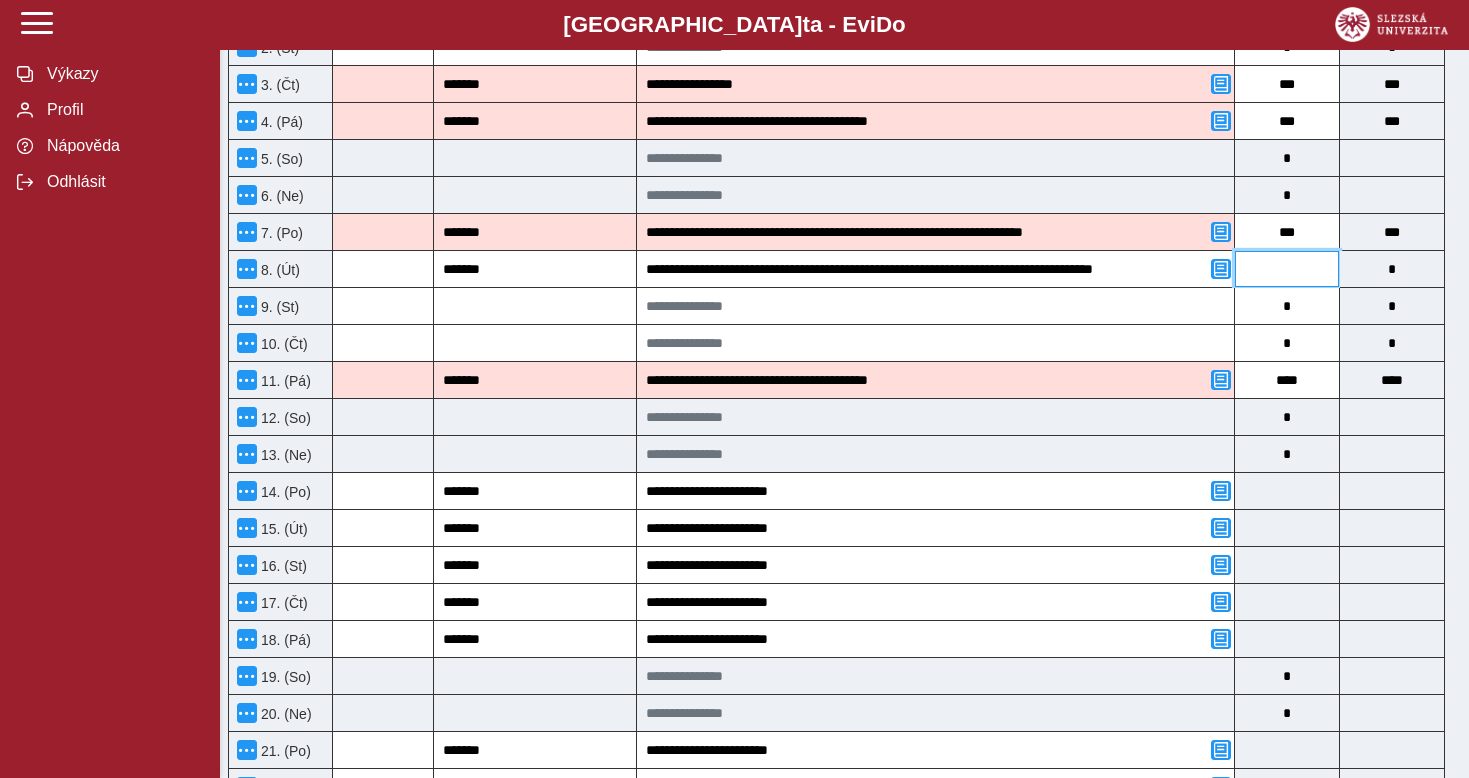 type on "*" 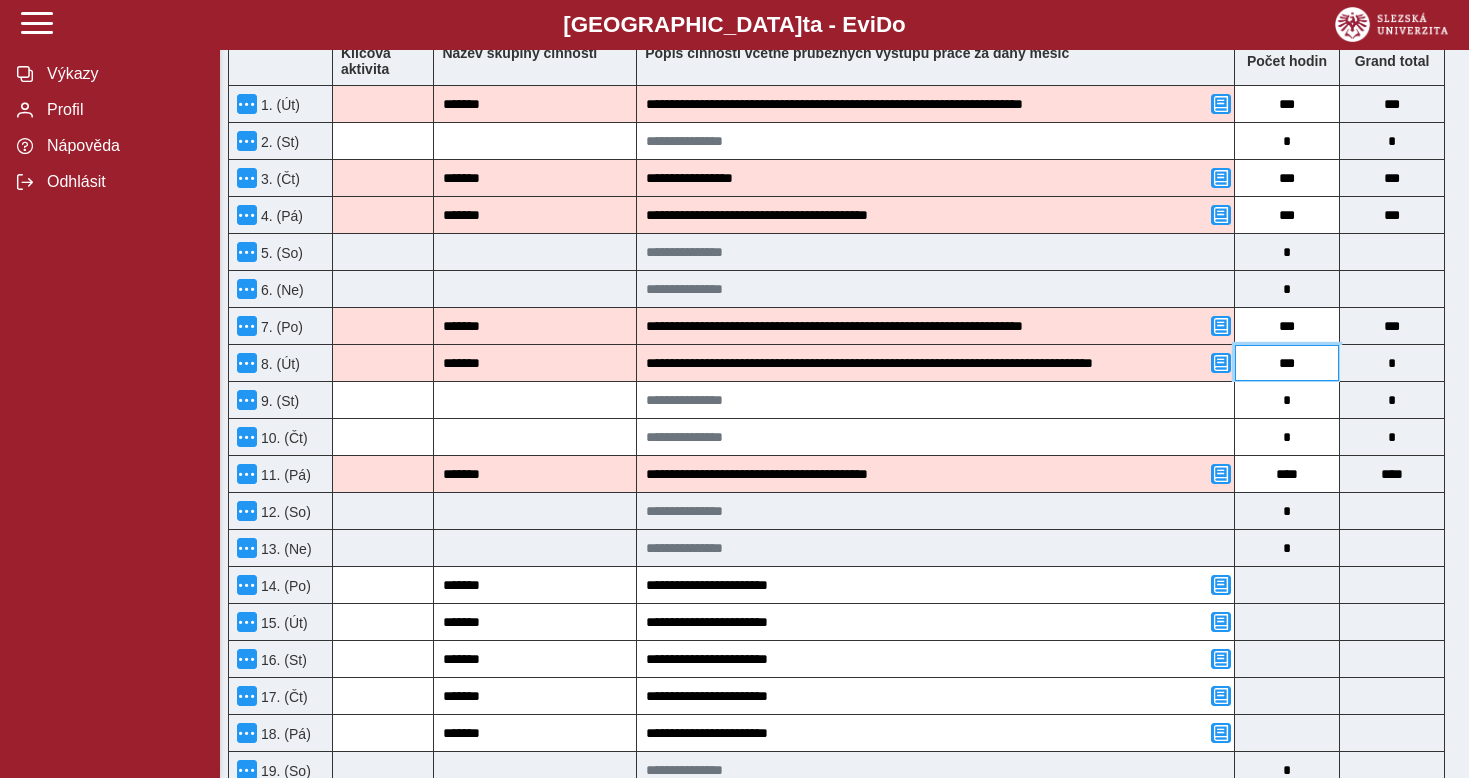 scroll, scrollTop: 617, scrollLeft: 0, axis: vertical 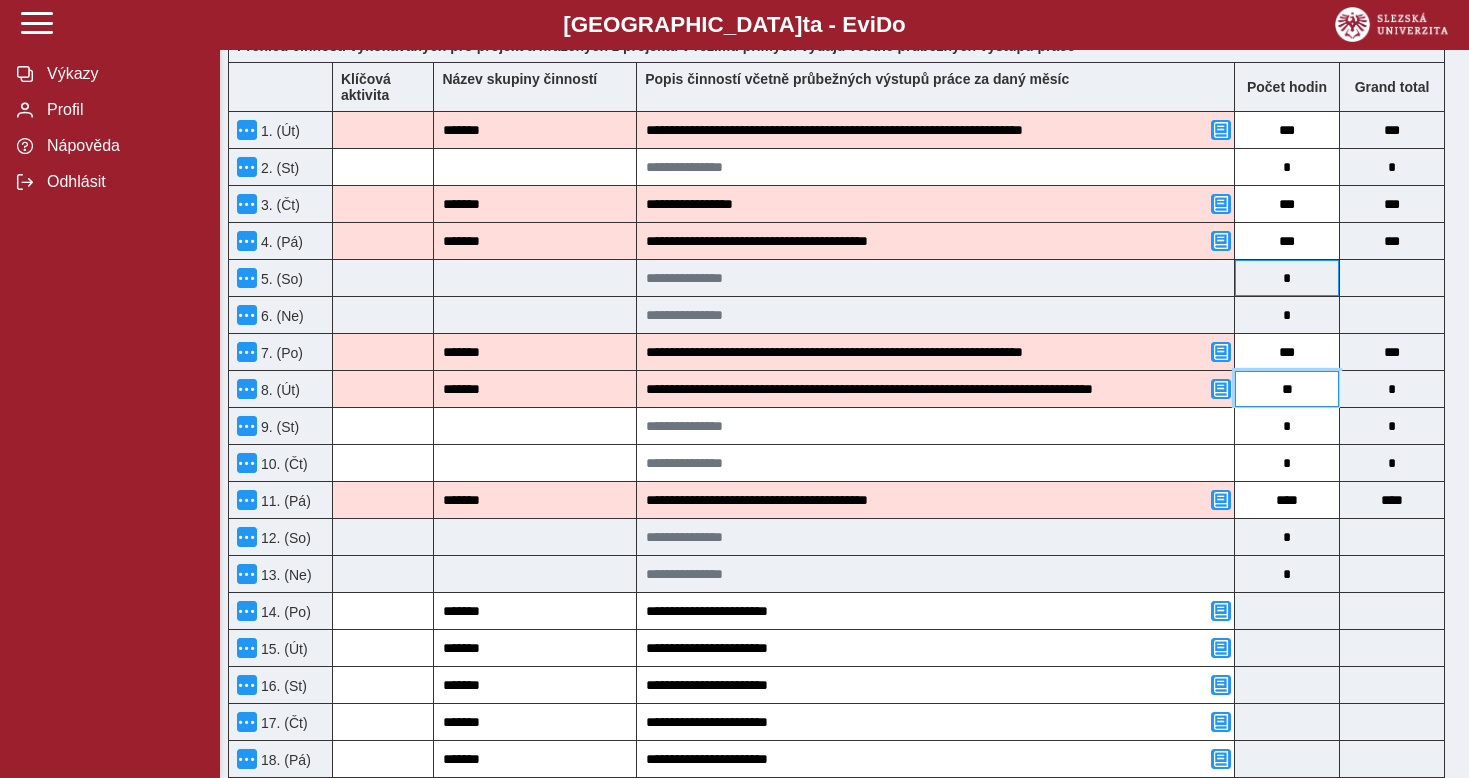 type on "***" 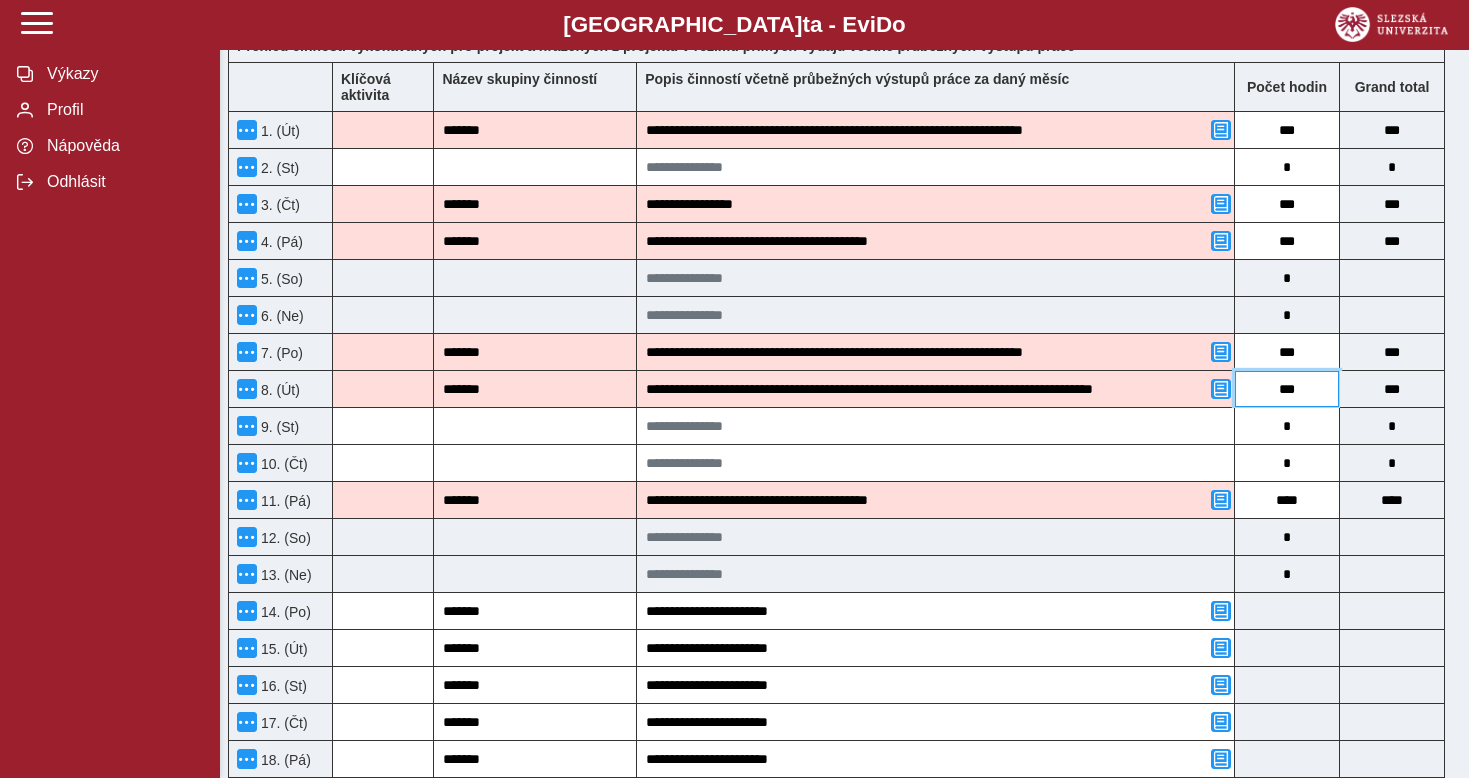 type on "***" 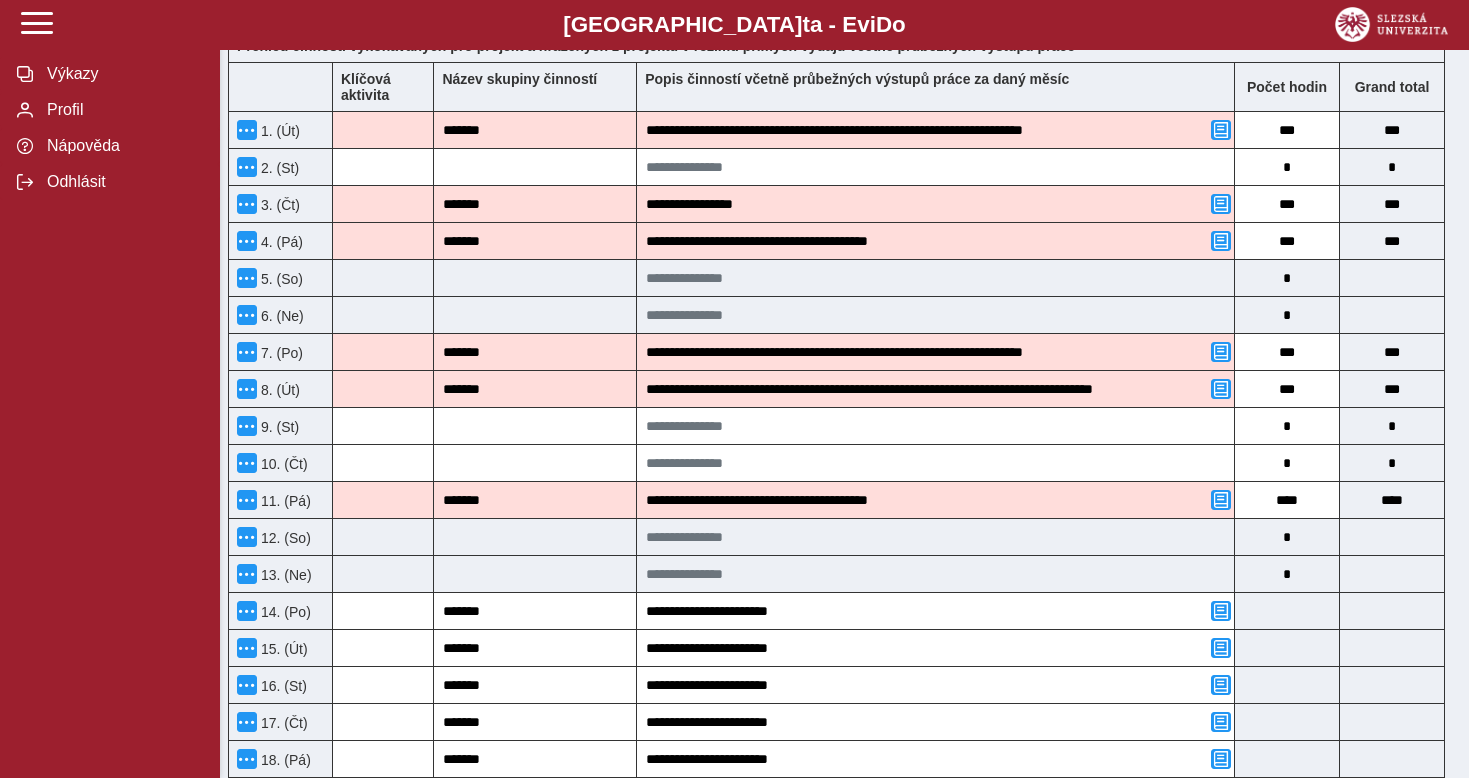 click on "***" at bounding box center (1287, 352) 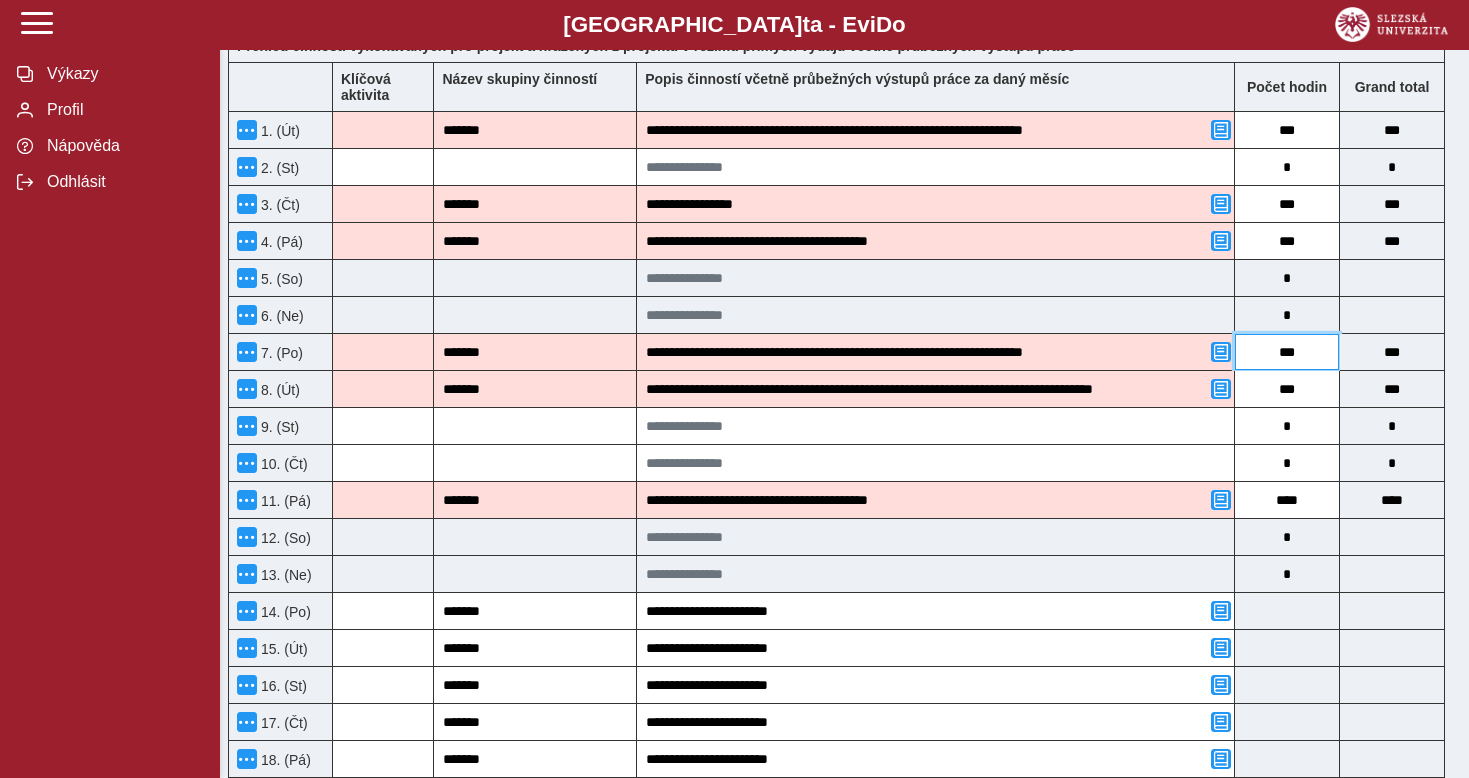 click on "***" at bounding box center (1287, 352) 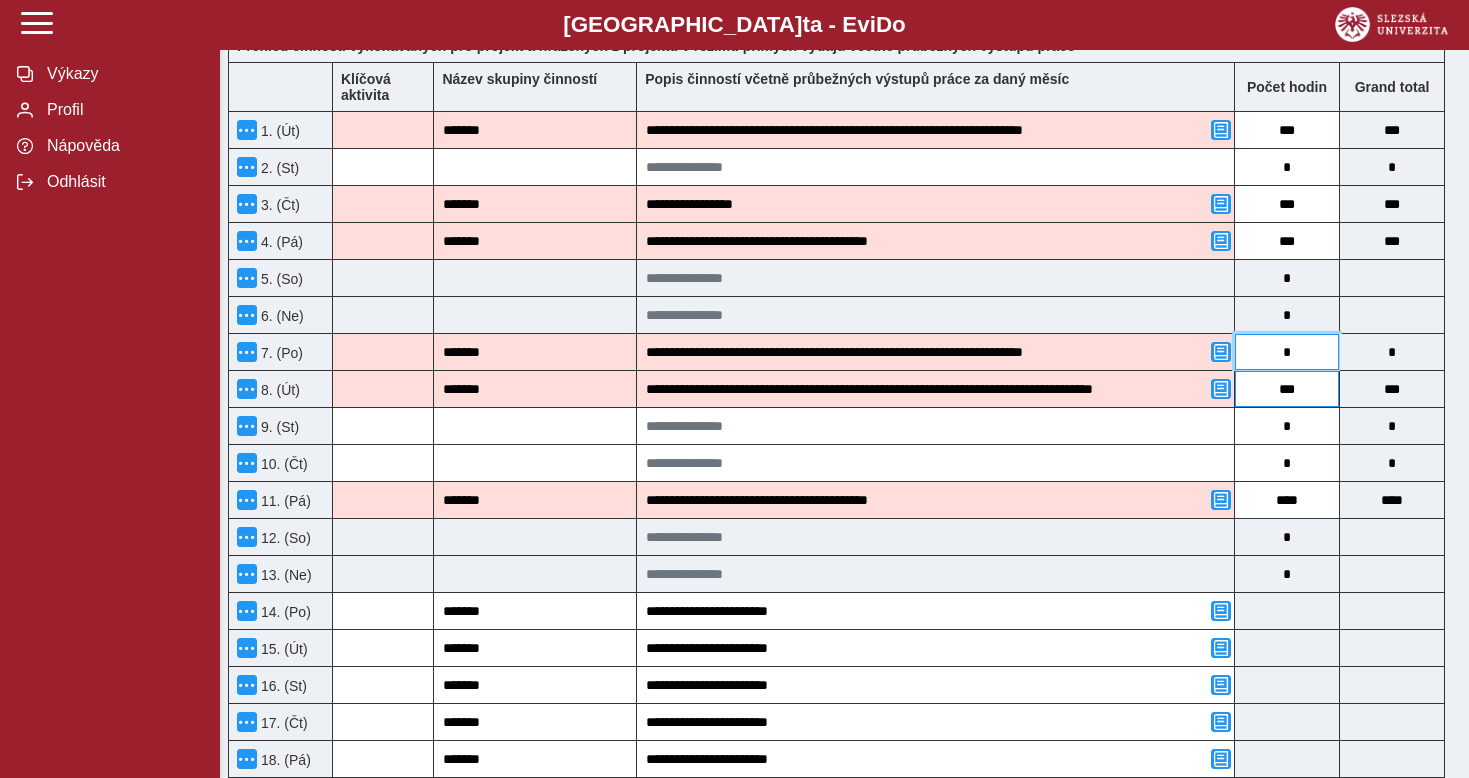 type on "*" 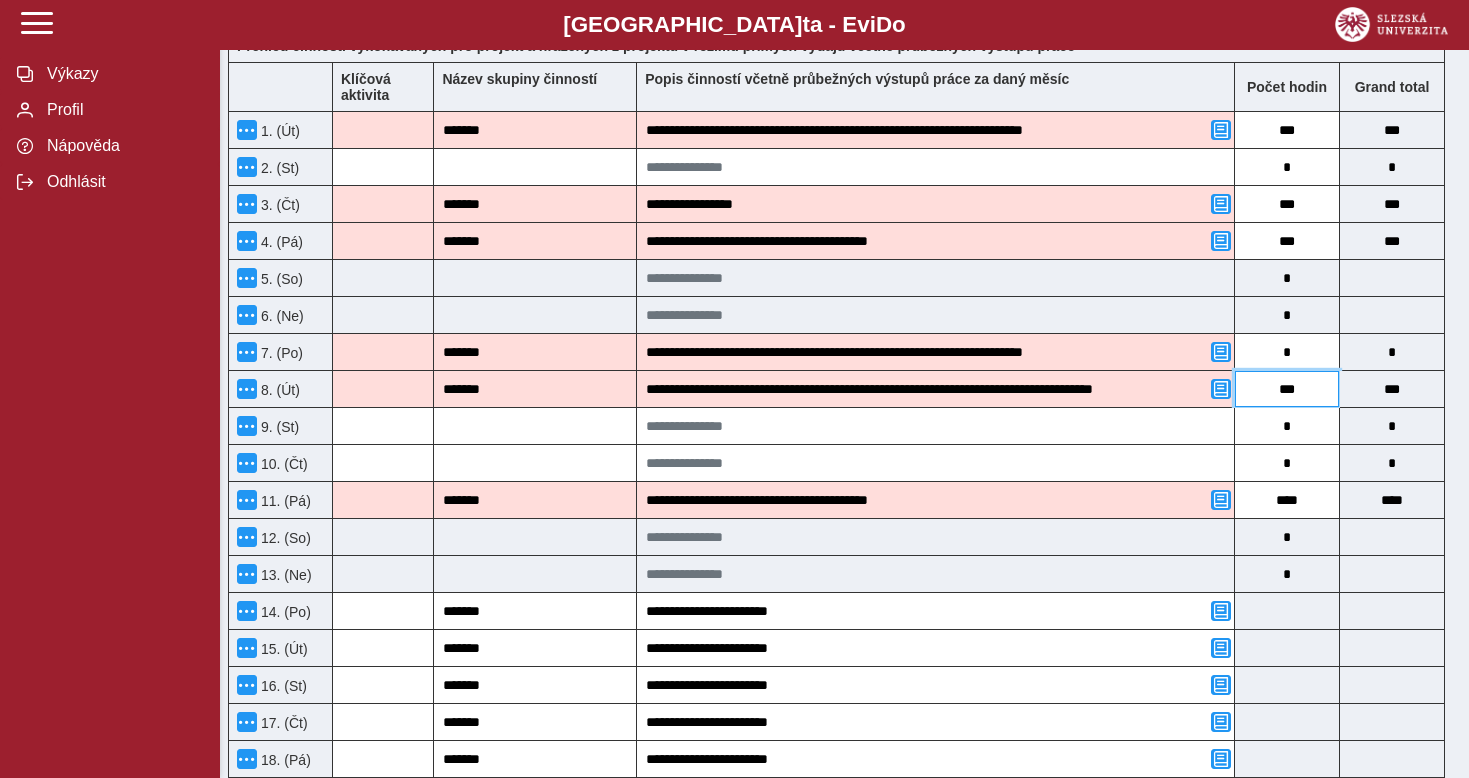 click on "***" at bounding box center [1287, 389] 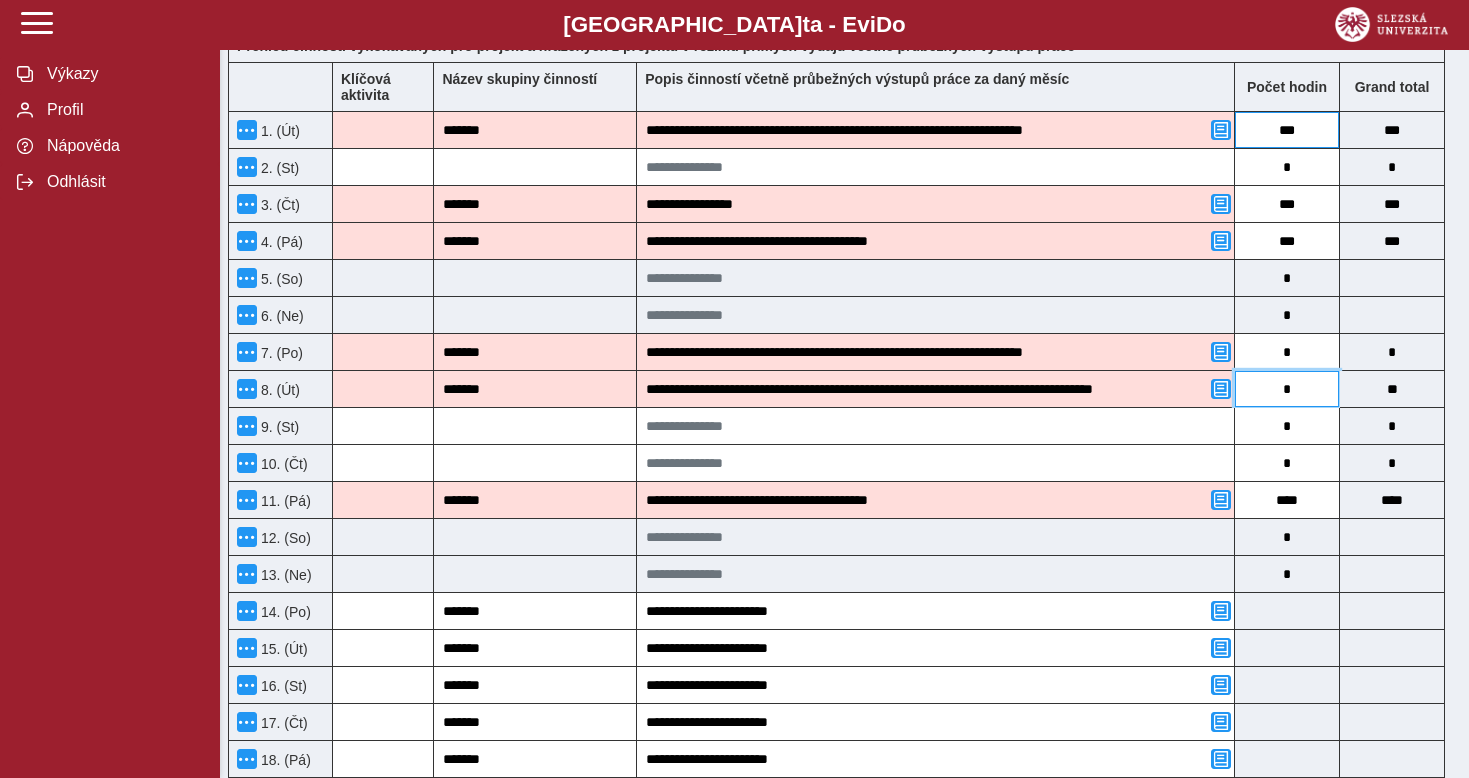 type on "*" 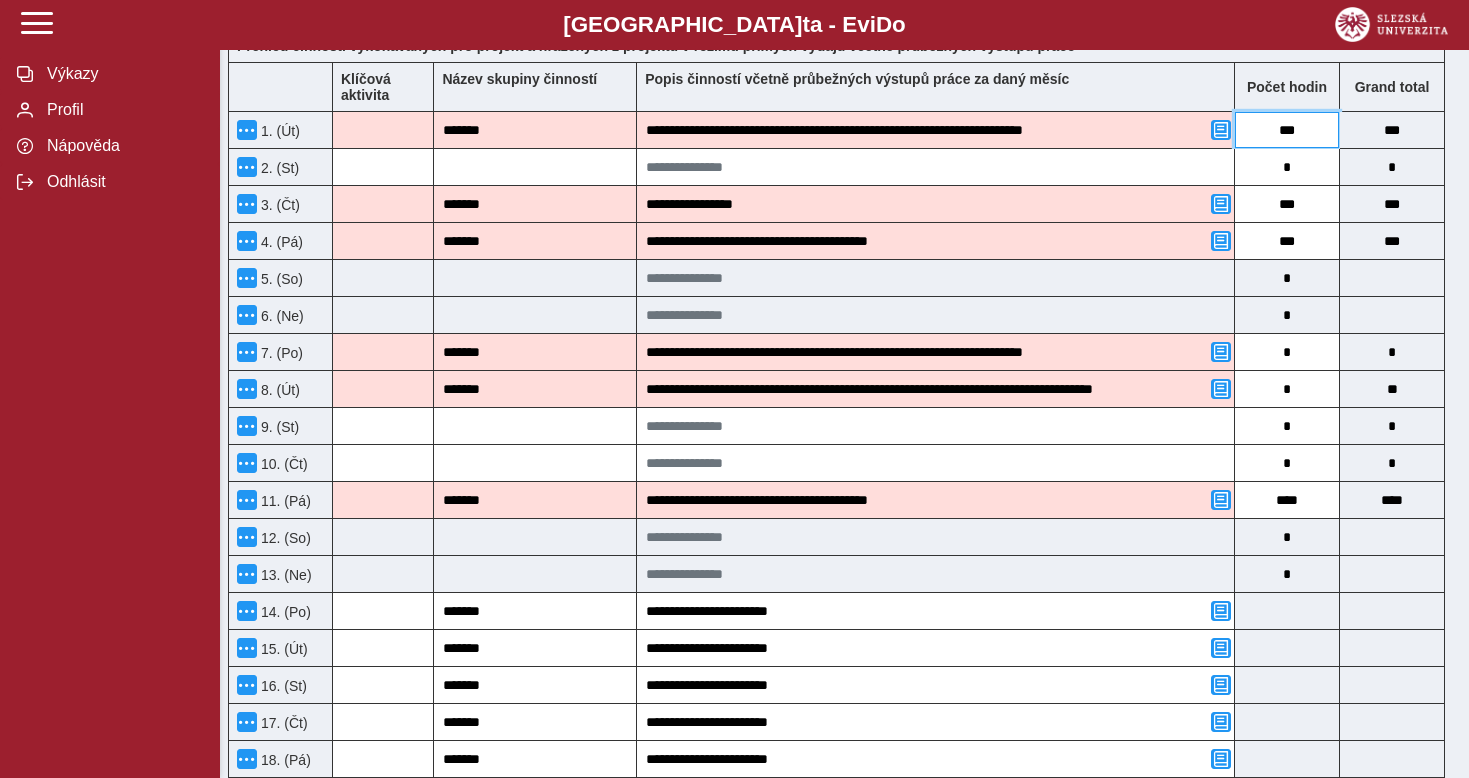 click on "***" at bounding box center [1287, 130] 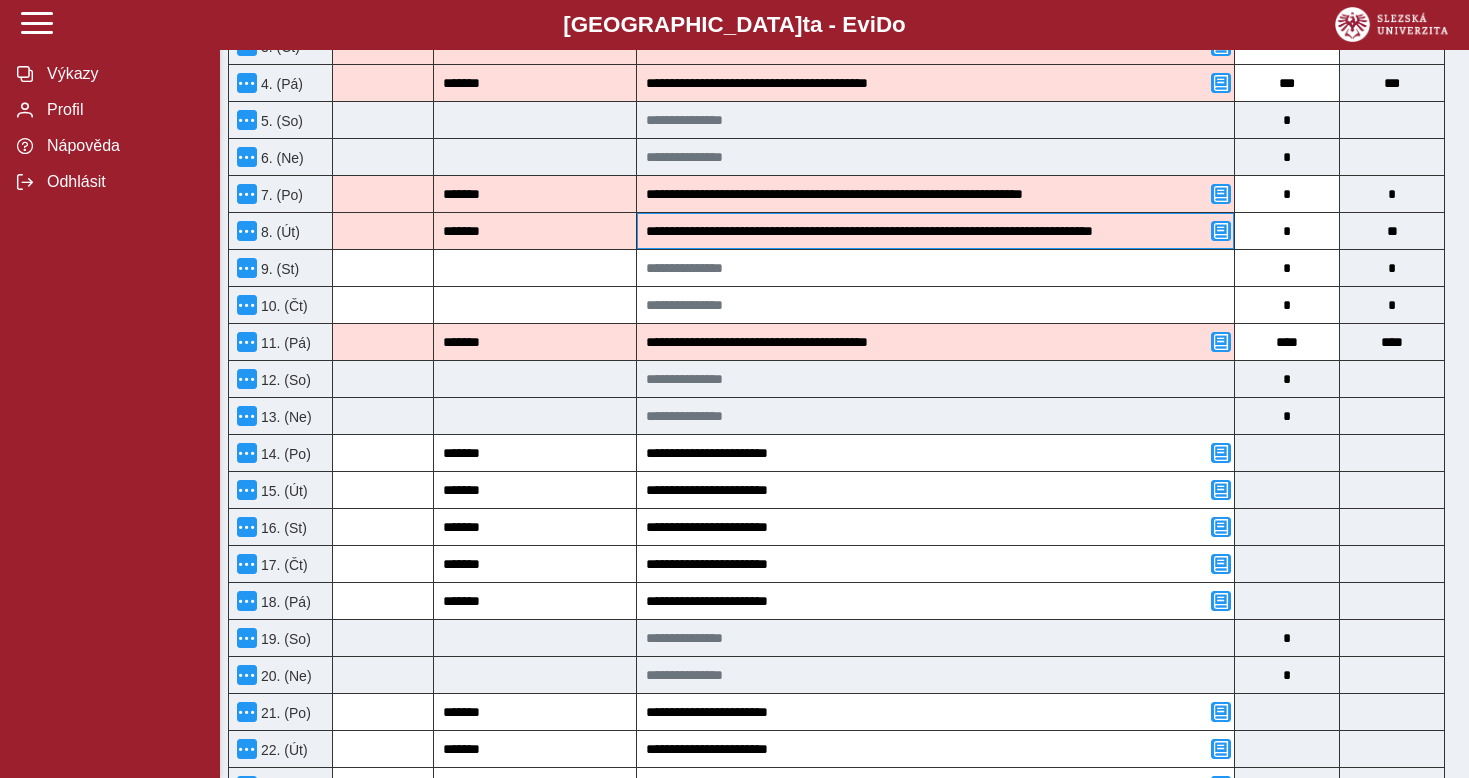scroll, scrollTop: 778, scrollLeft: 0, axis: vertical 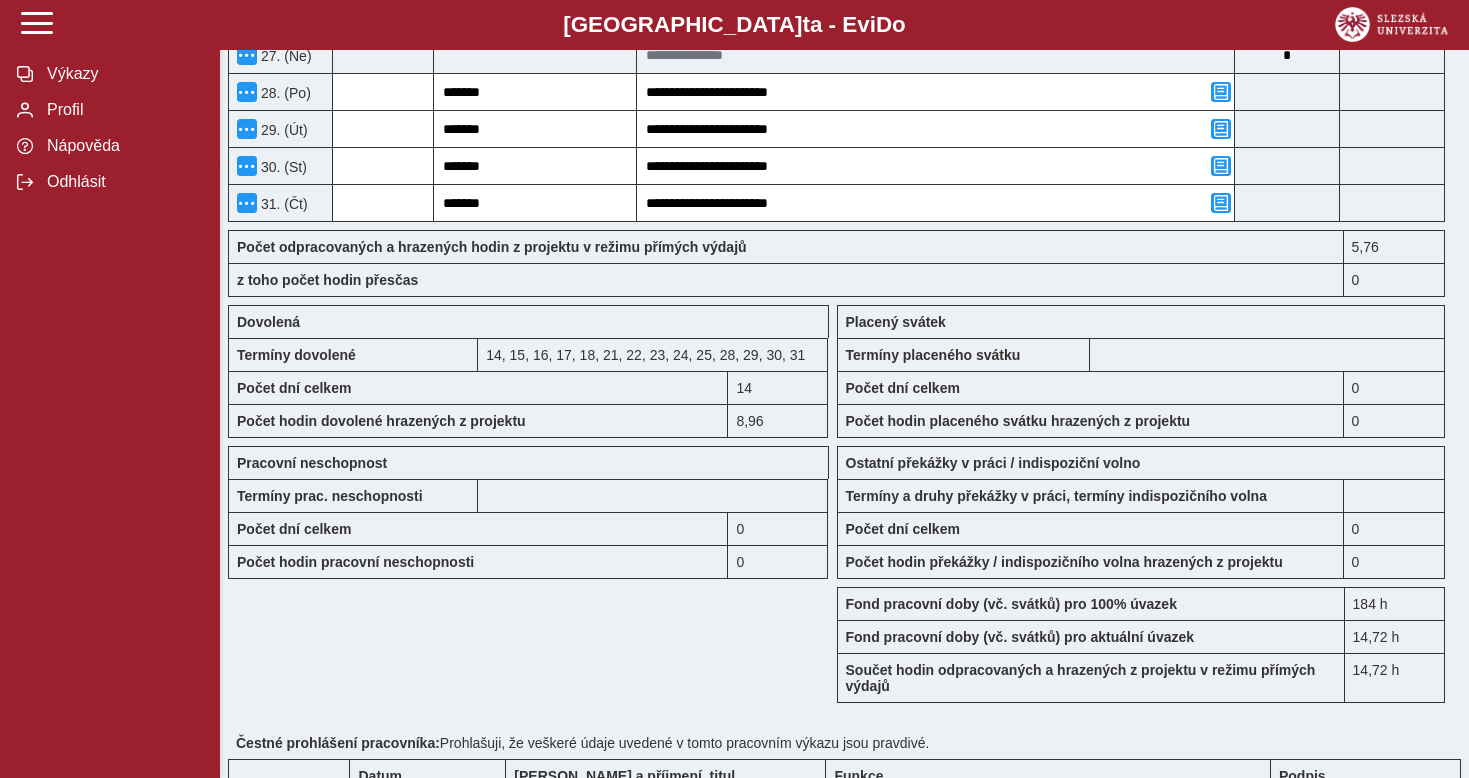 type on "*" 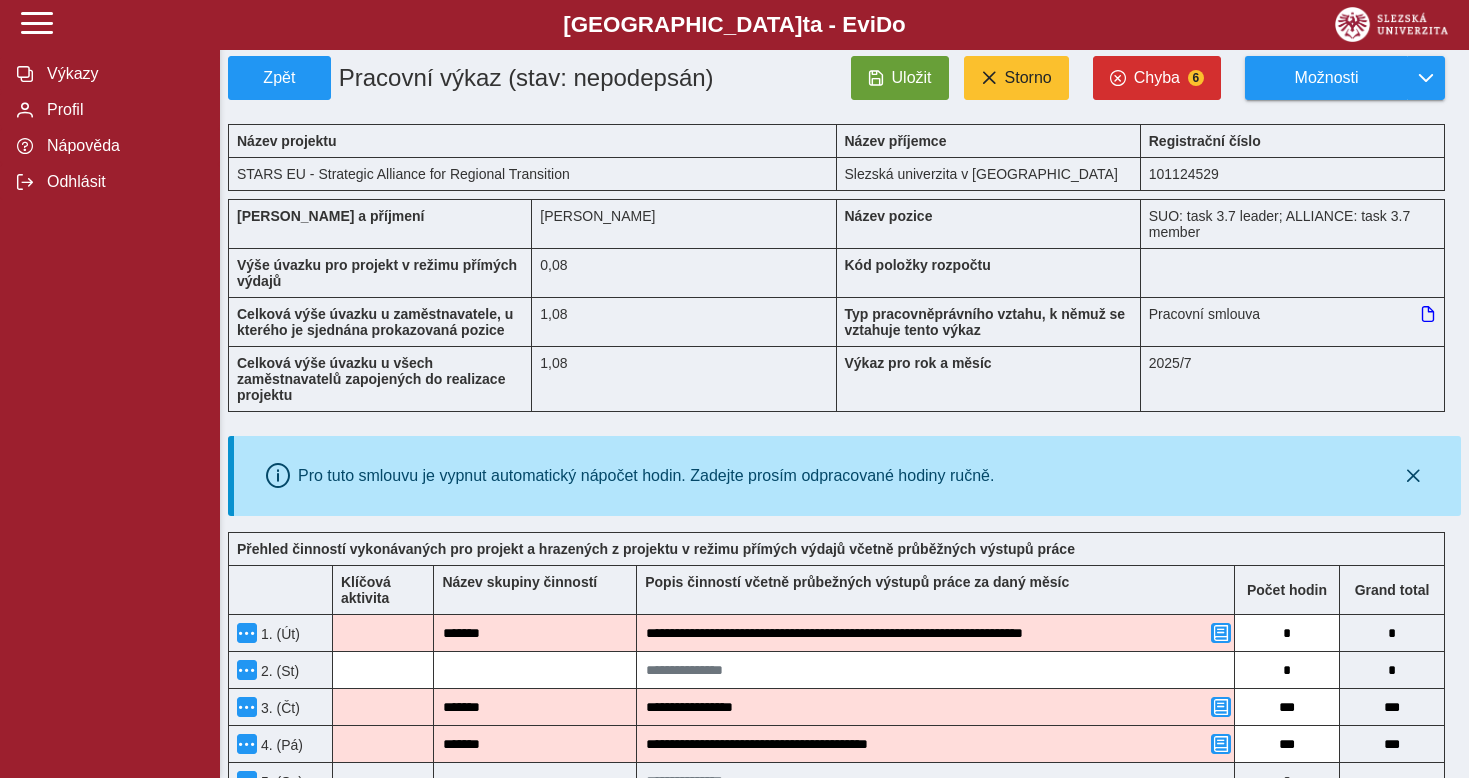 scroll, scrollTop: 0, scrollLeft: 0, axis: both 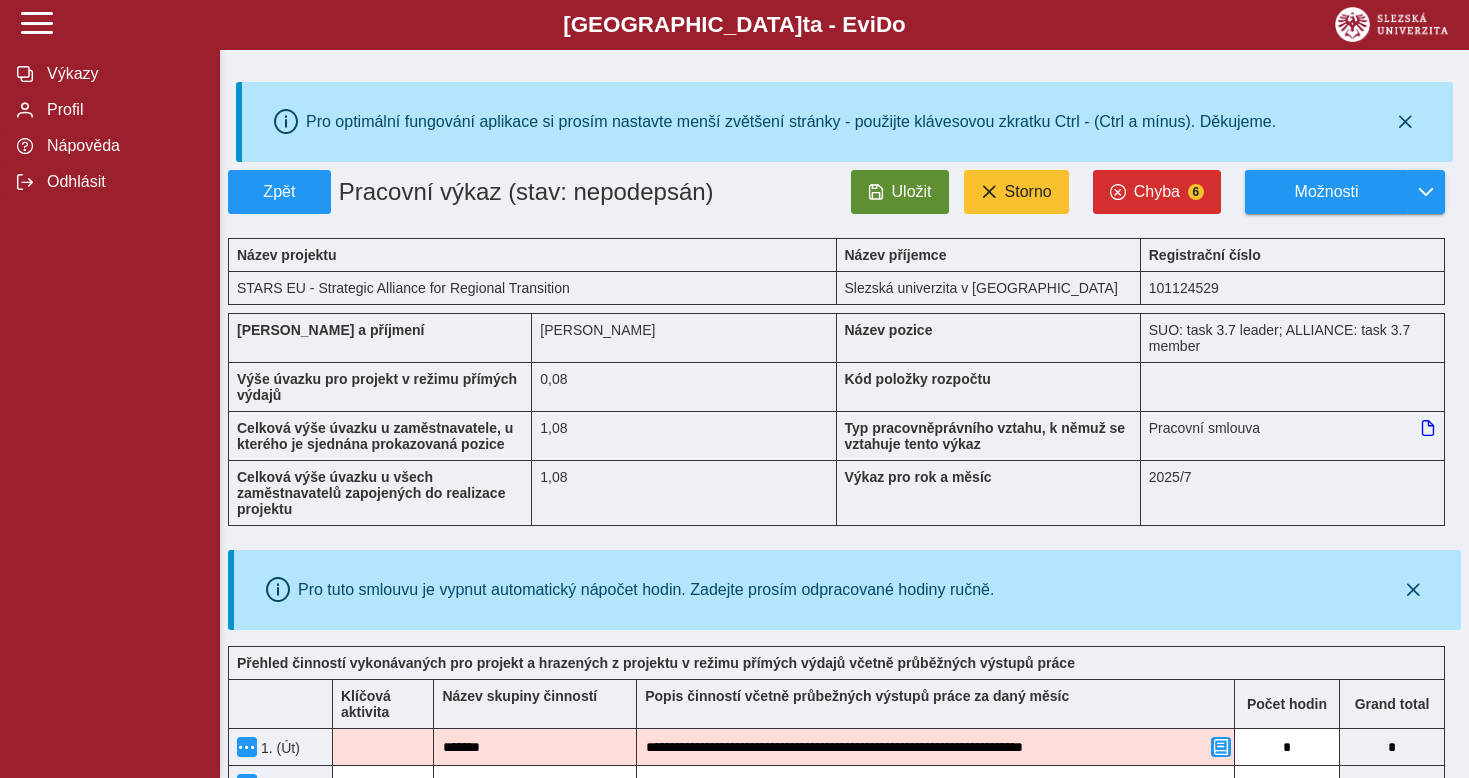 click on "Uložit" at bounding box center [900, 192] 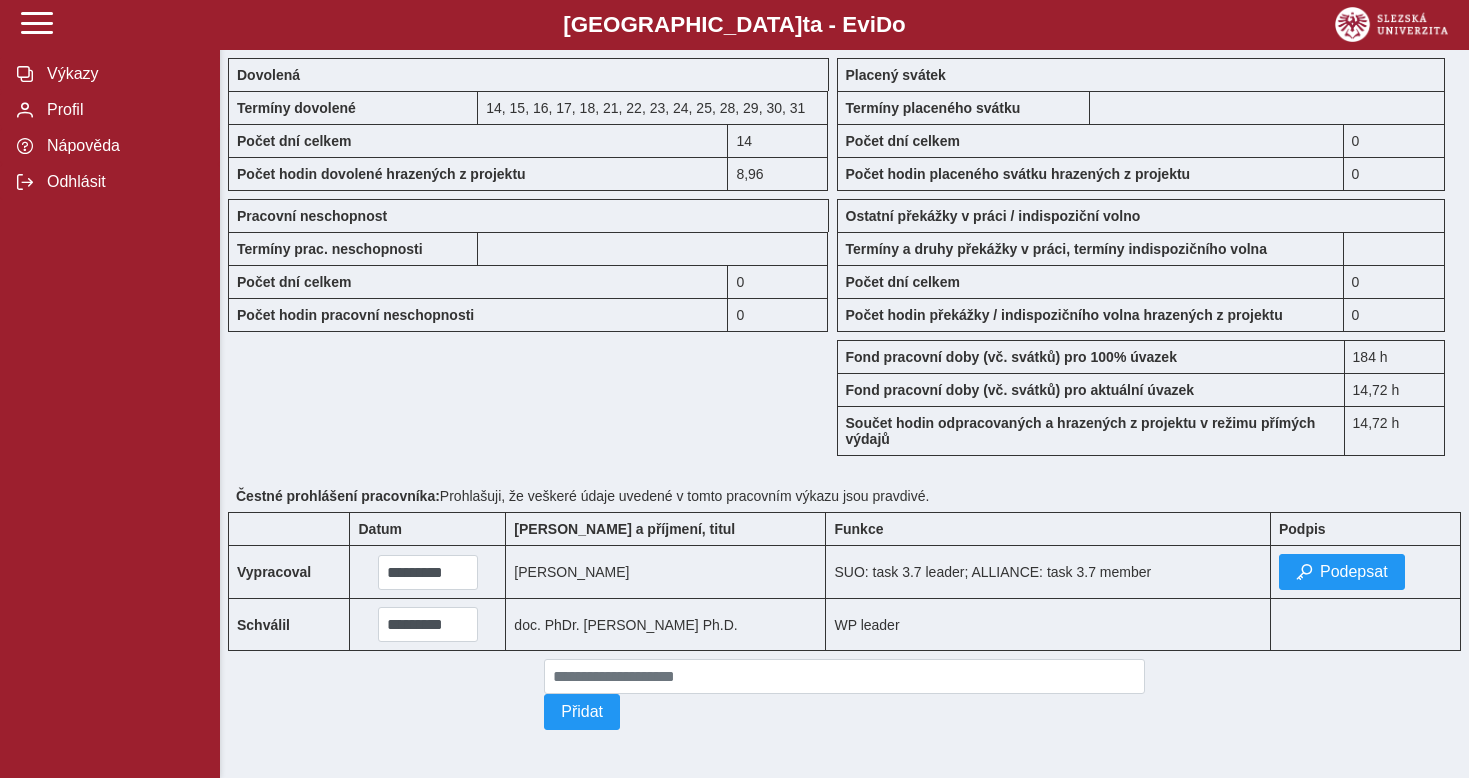 scroll, scrollTop: 1819, scrollLeft: 0, axis: vertical 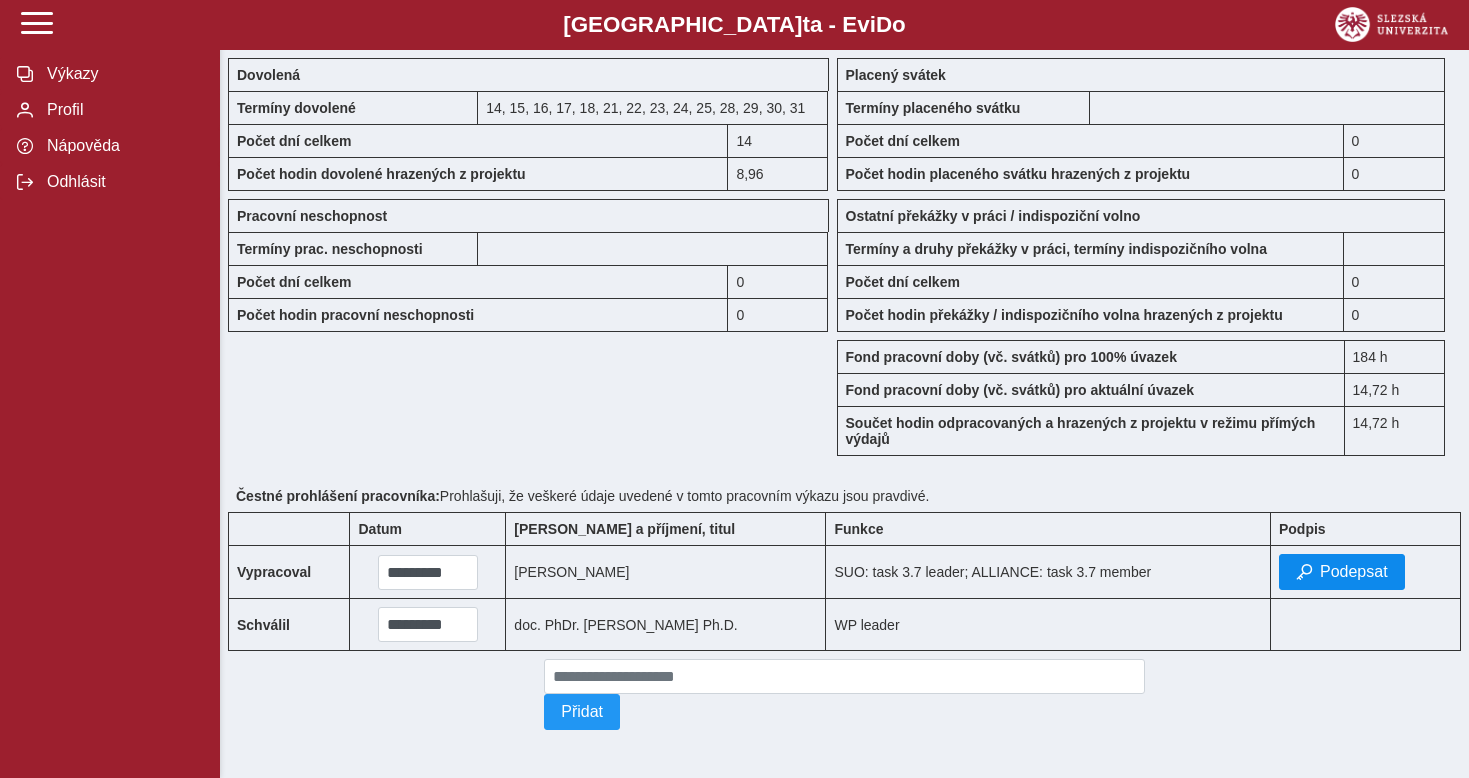 click on "Podepsat" at bounding box center (1354, 572) 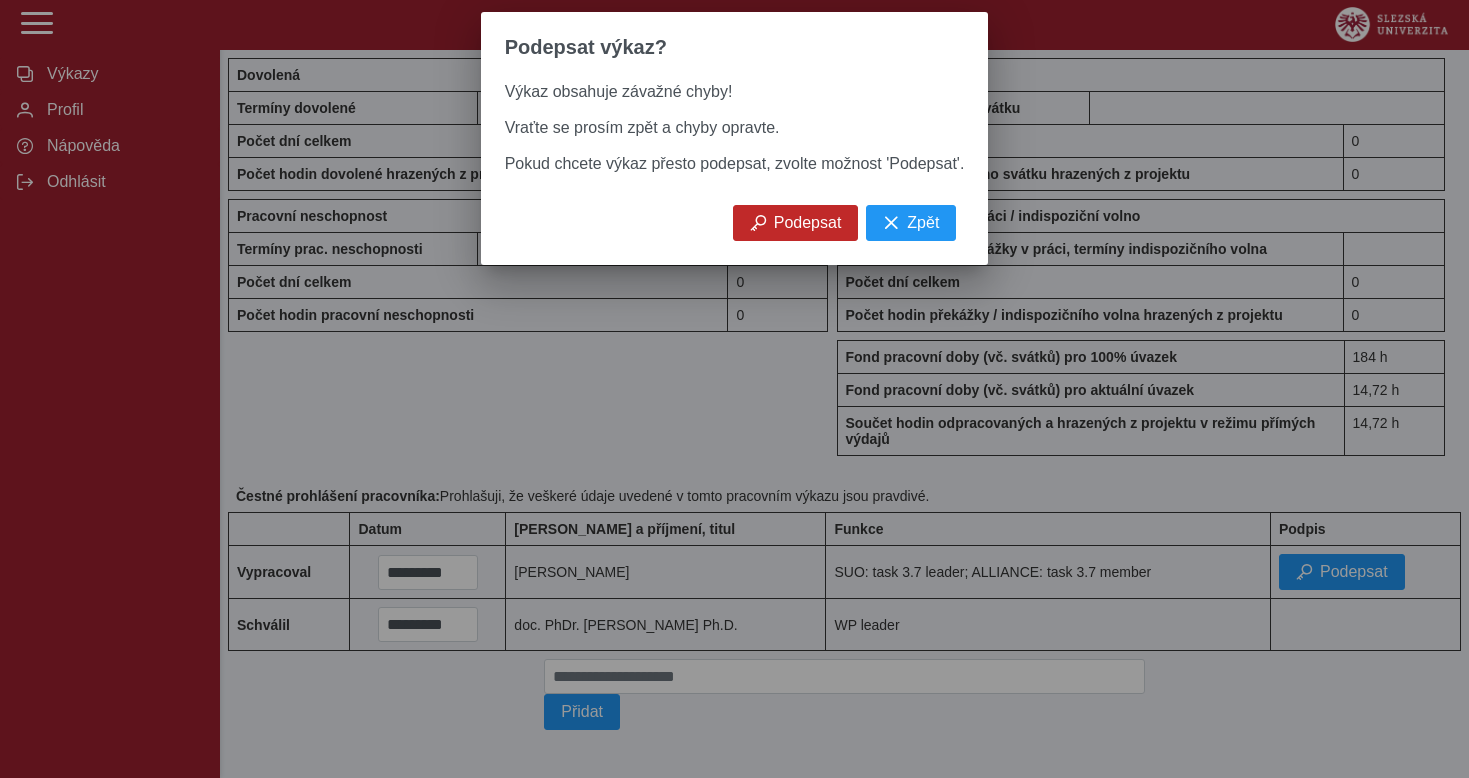 click on "Podepsat" at bounding box center [808, 223] 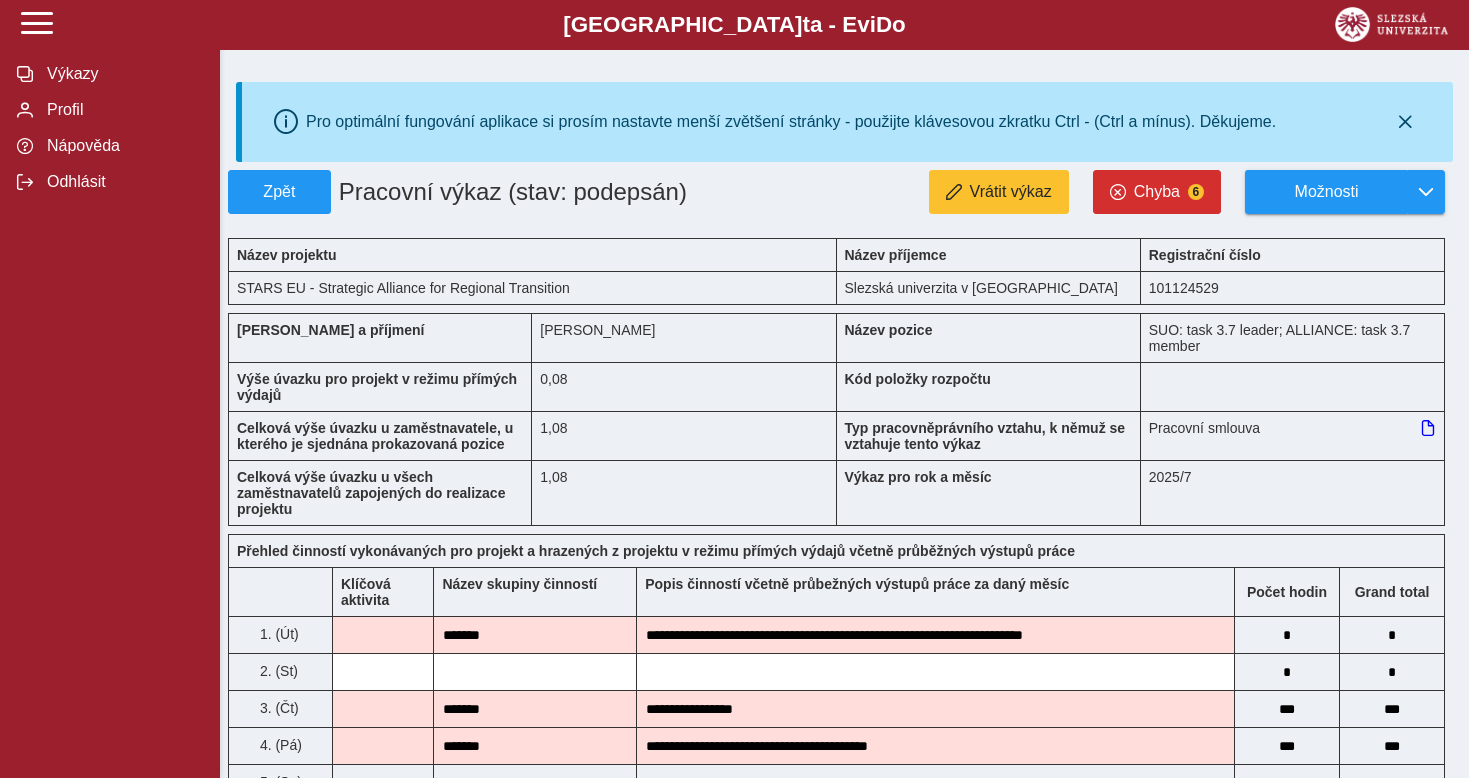 scroll, scrollTop: 0, scrollLeft: 0, axis: both 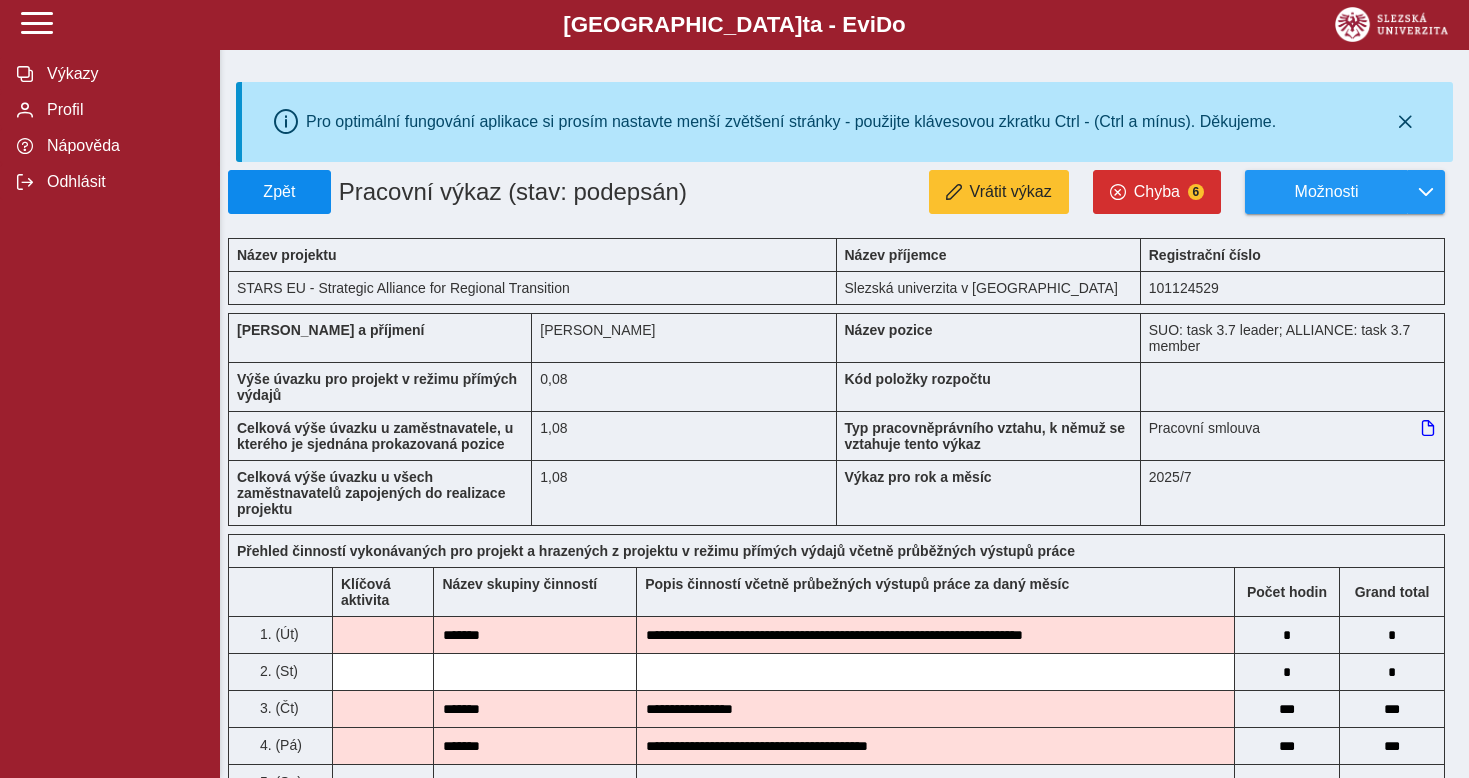 click on "Zpět" at bounding box center (279, 192) 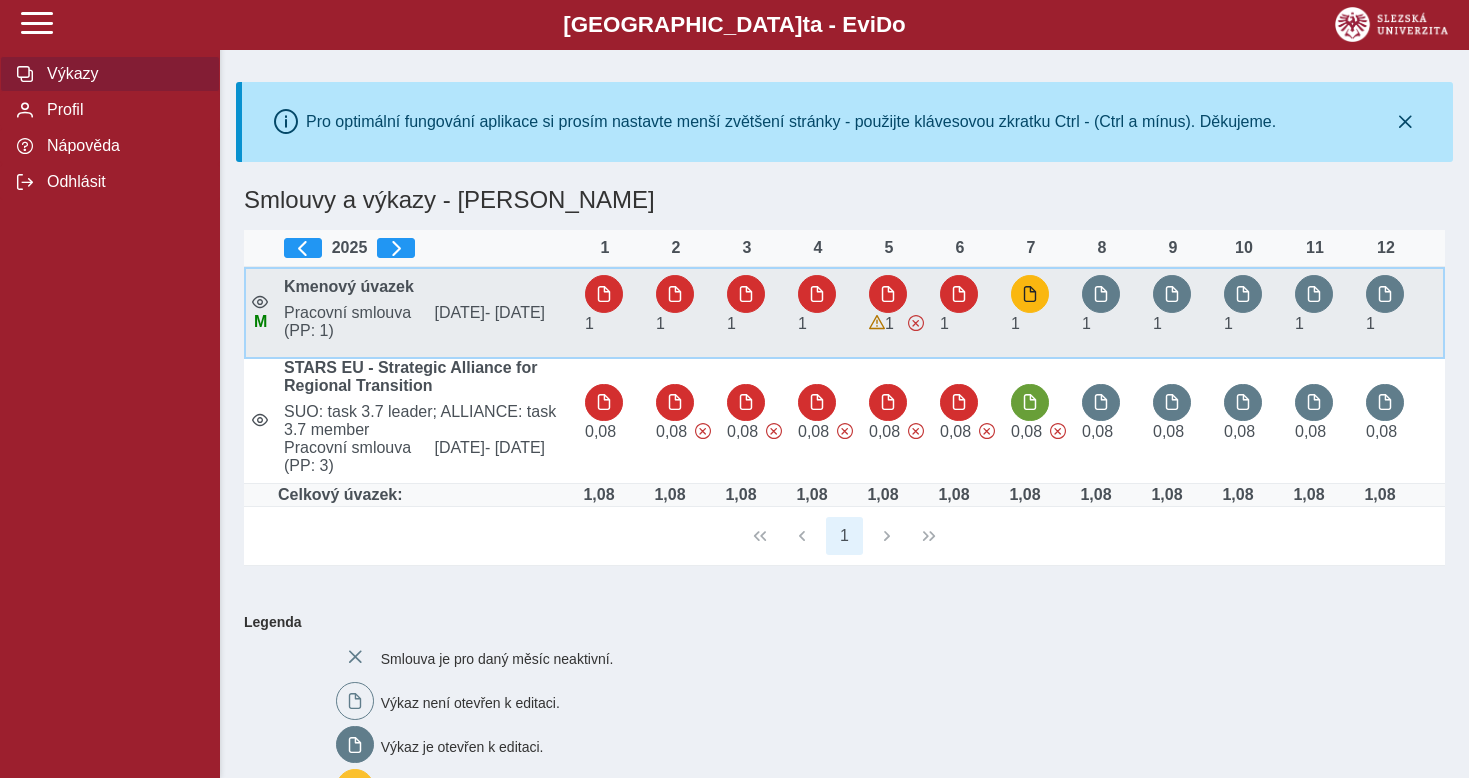 click at bounding box center (1030, 294) 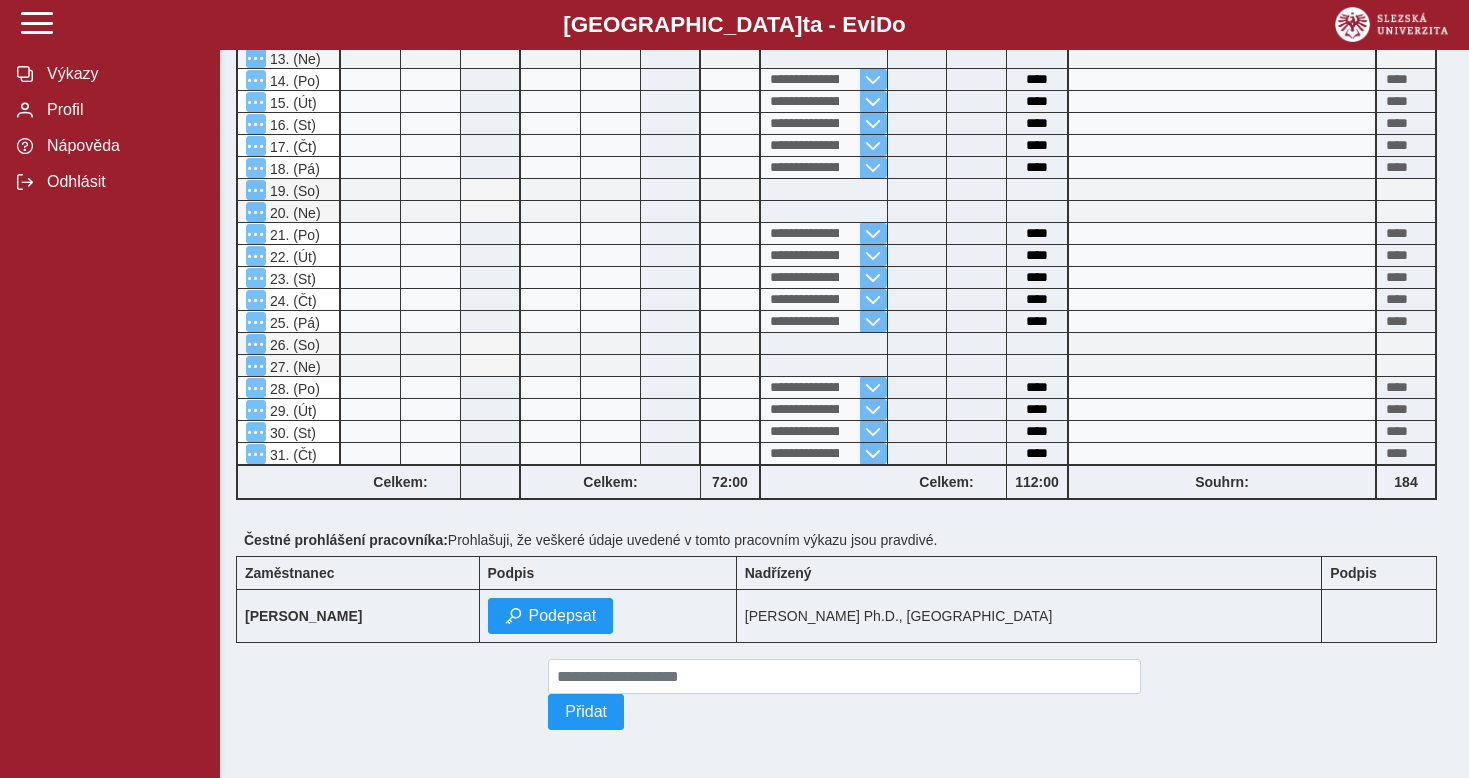 scroll, scrollTop: 912, scrollLeft: 0, axis: vertical 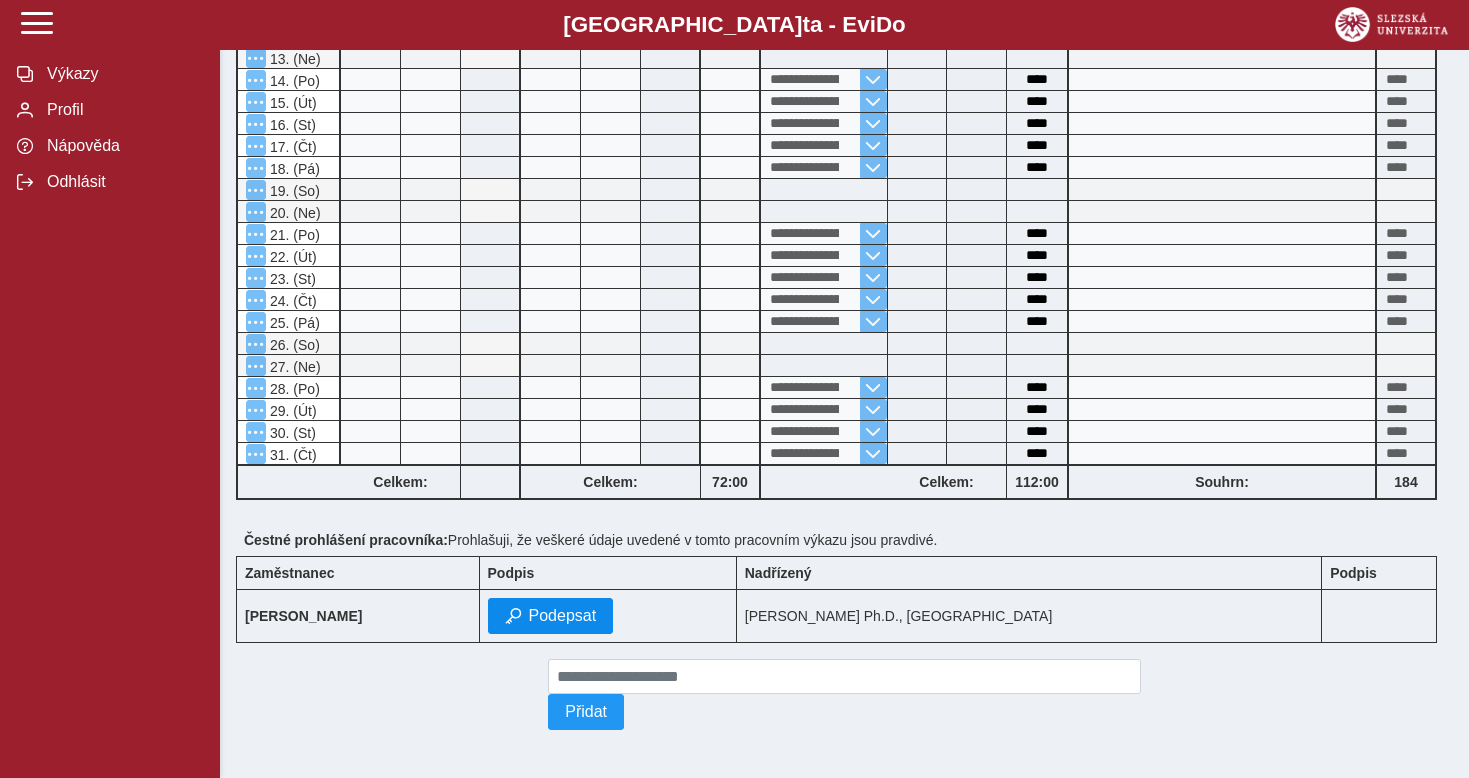click on "Podepsat" at bounding box center [563, 616] 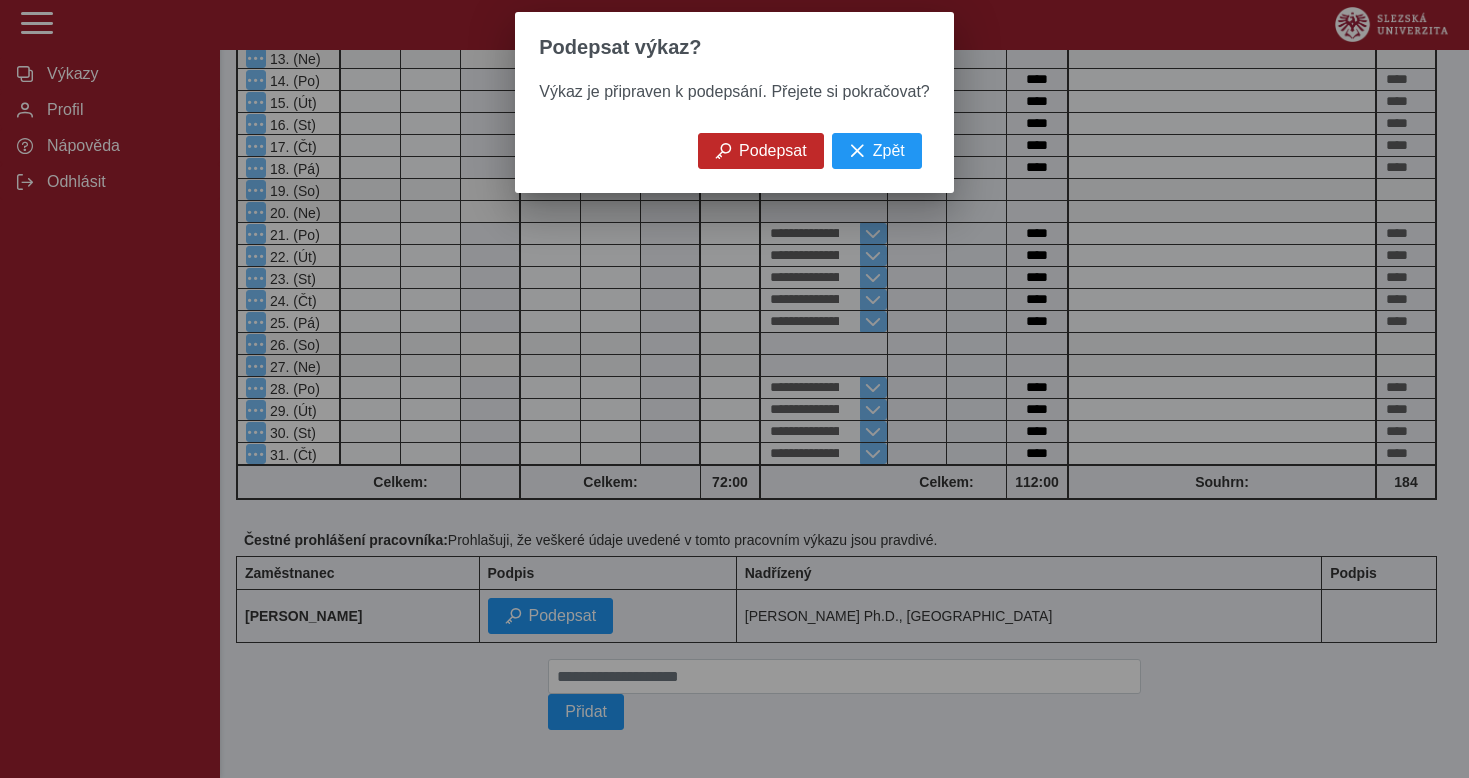 click on "Podepsat" at bounding box center (773, 151) 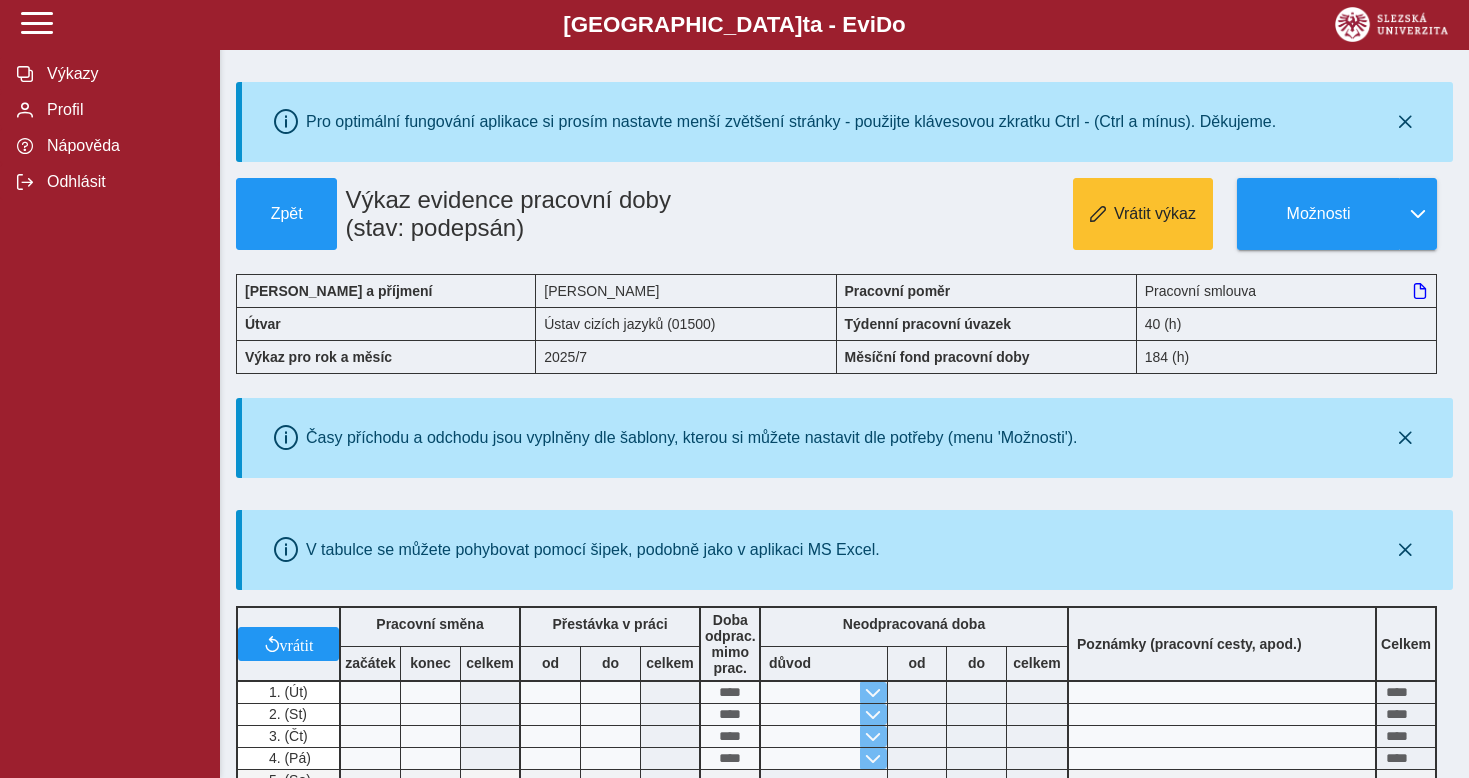 scroll, scrollTop: 0, scrollLeft: 0, axis: both 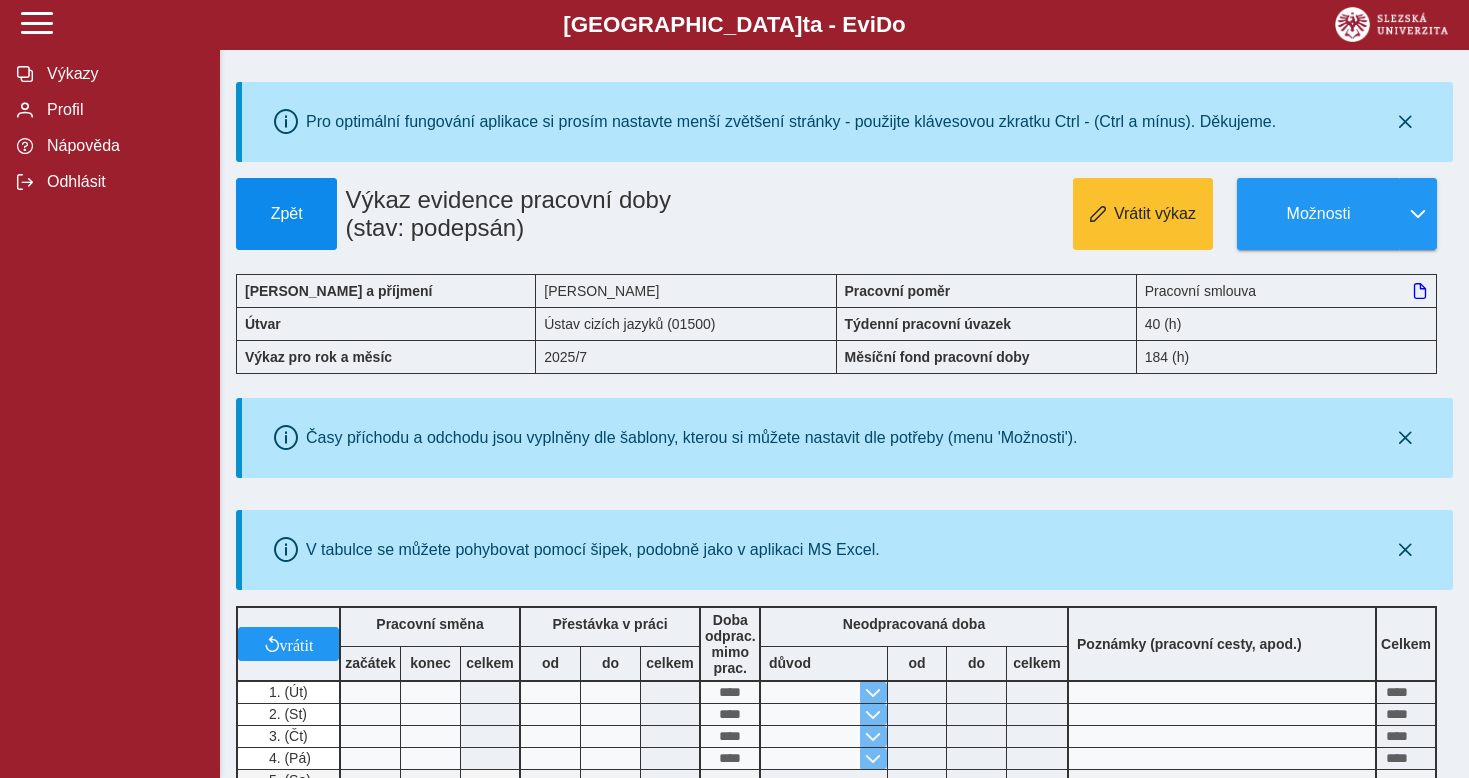 click on "Zpět" at bounding box center [286, 214] 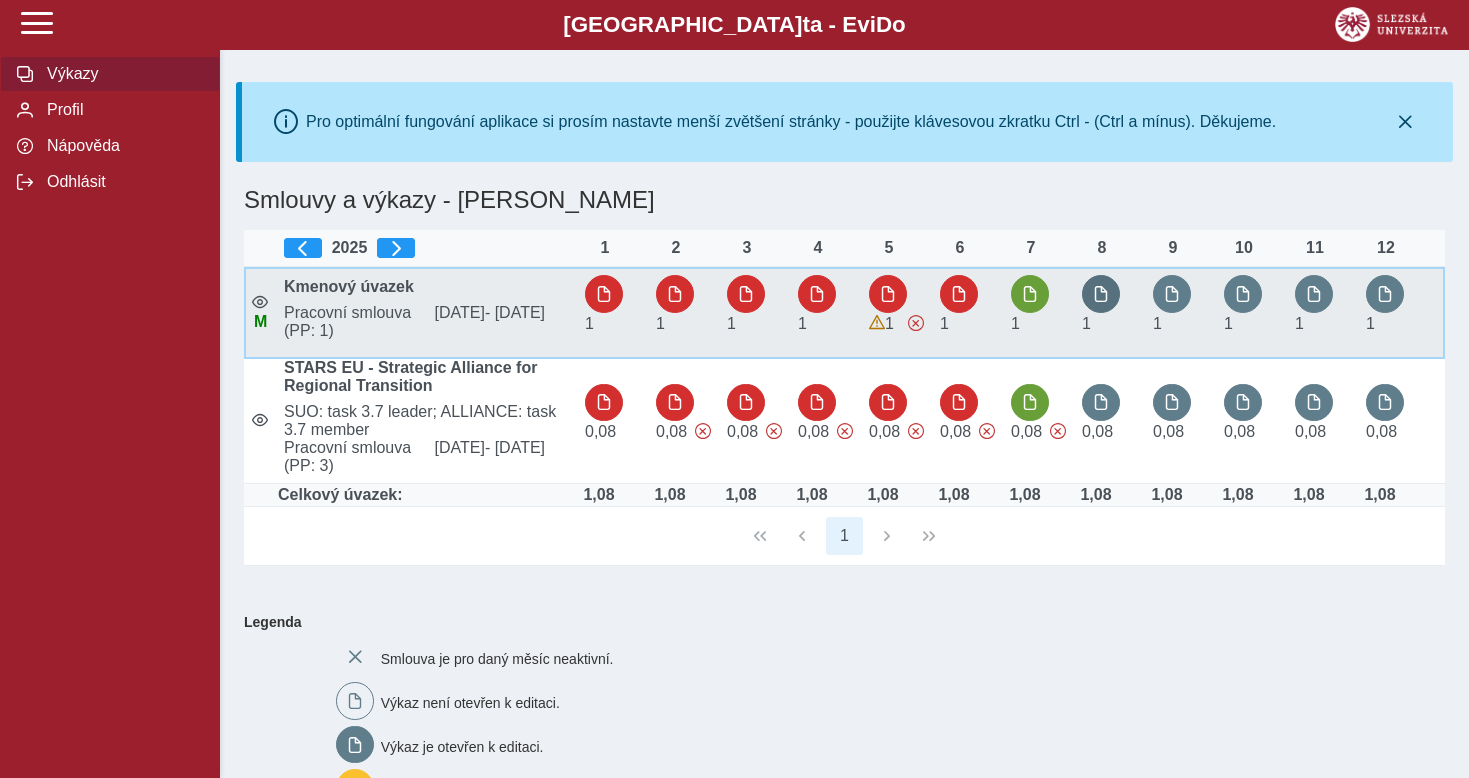 click at bounding box center [1101, 294] 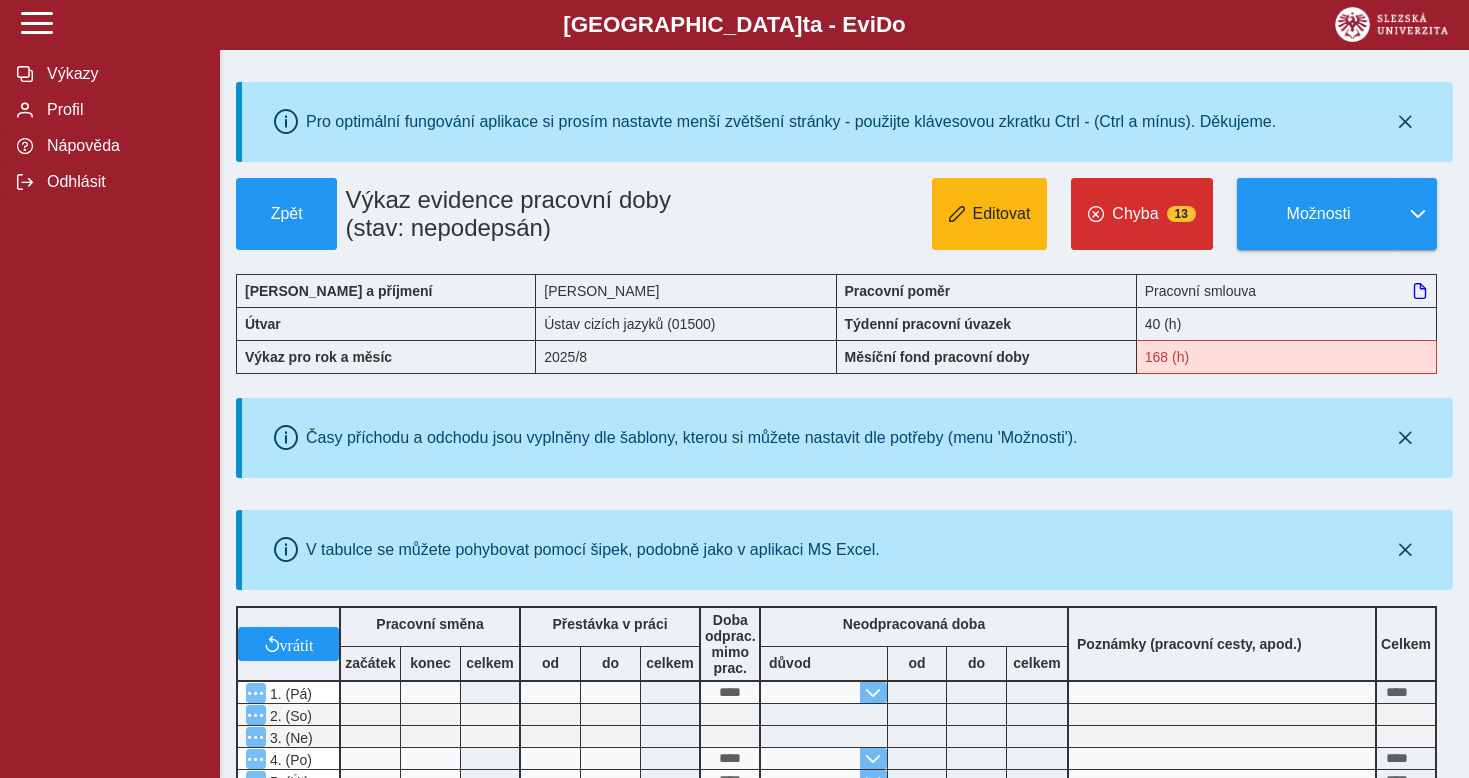 click on "Editovat" at bounding box center (990, 214) 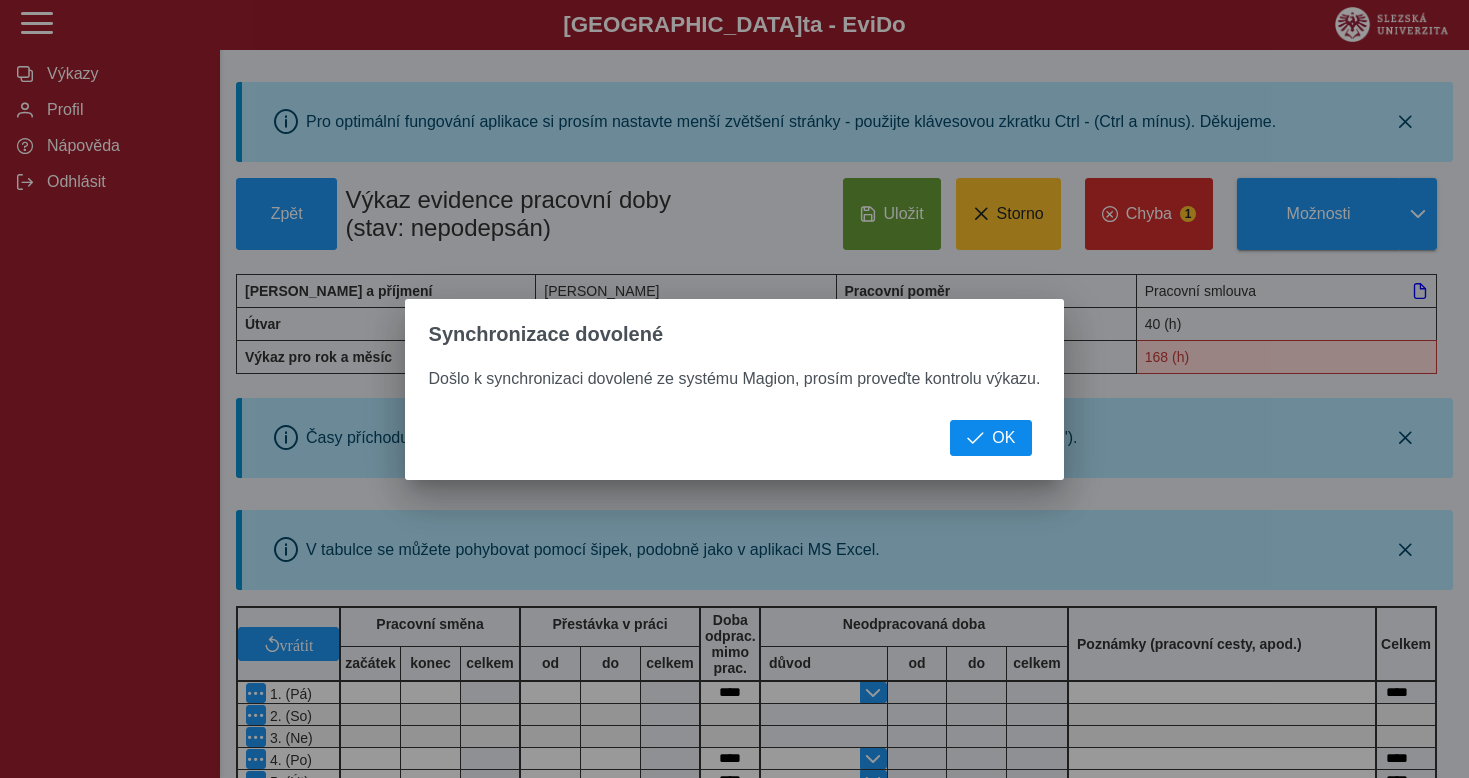 click at bounding box center [975, 438] 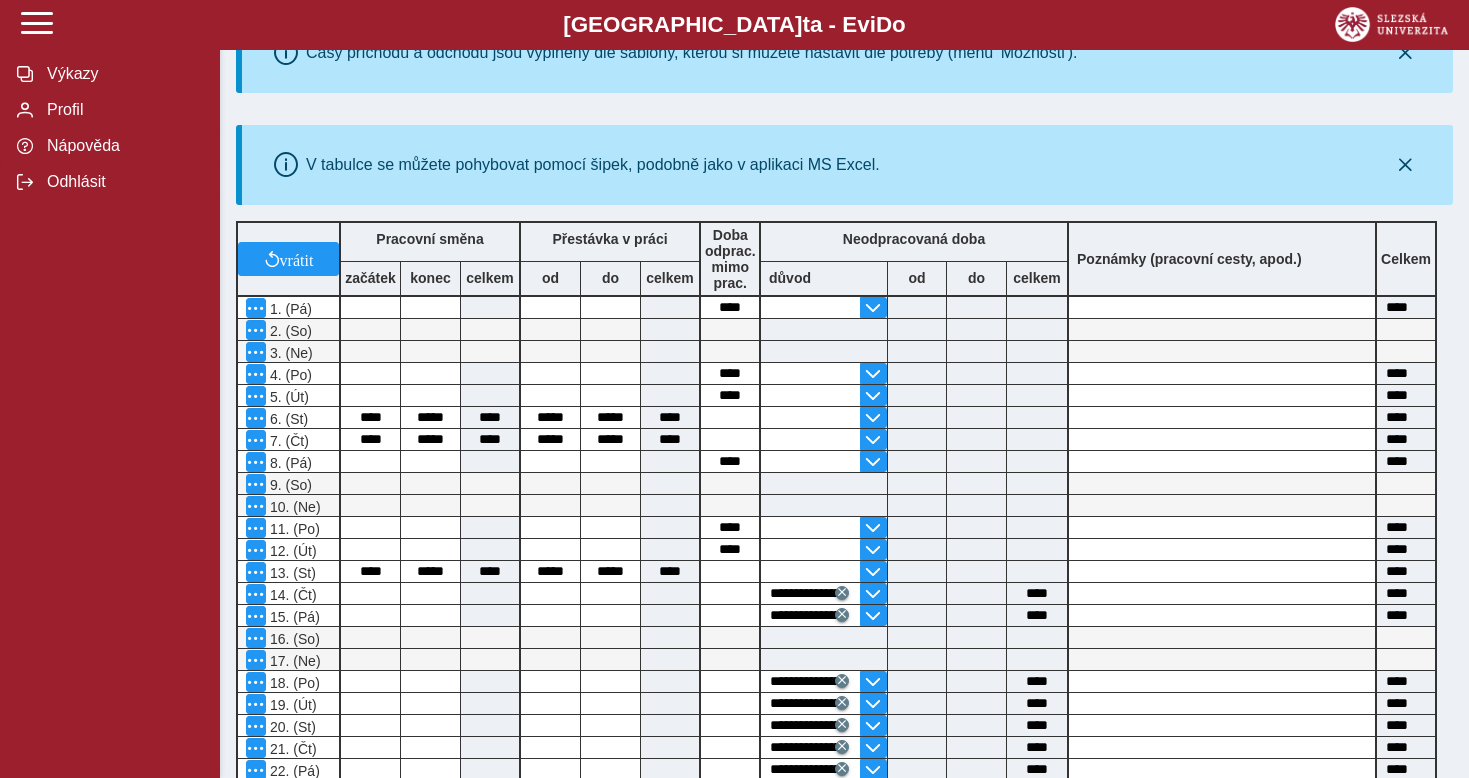 scroll, scrollTop: 374, scrollLeft: 0, axis: vertical 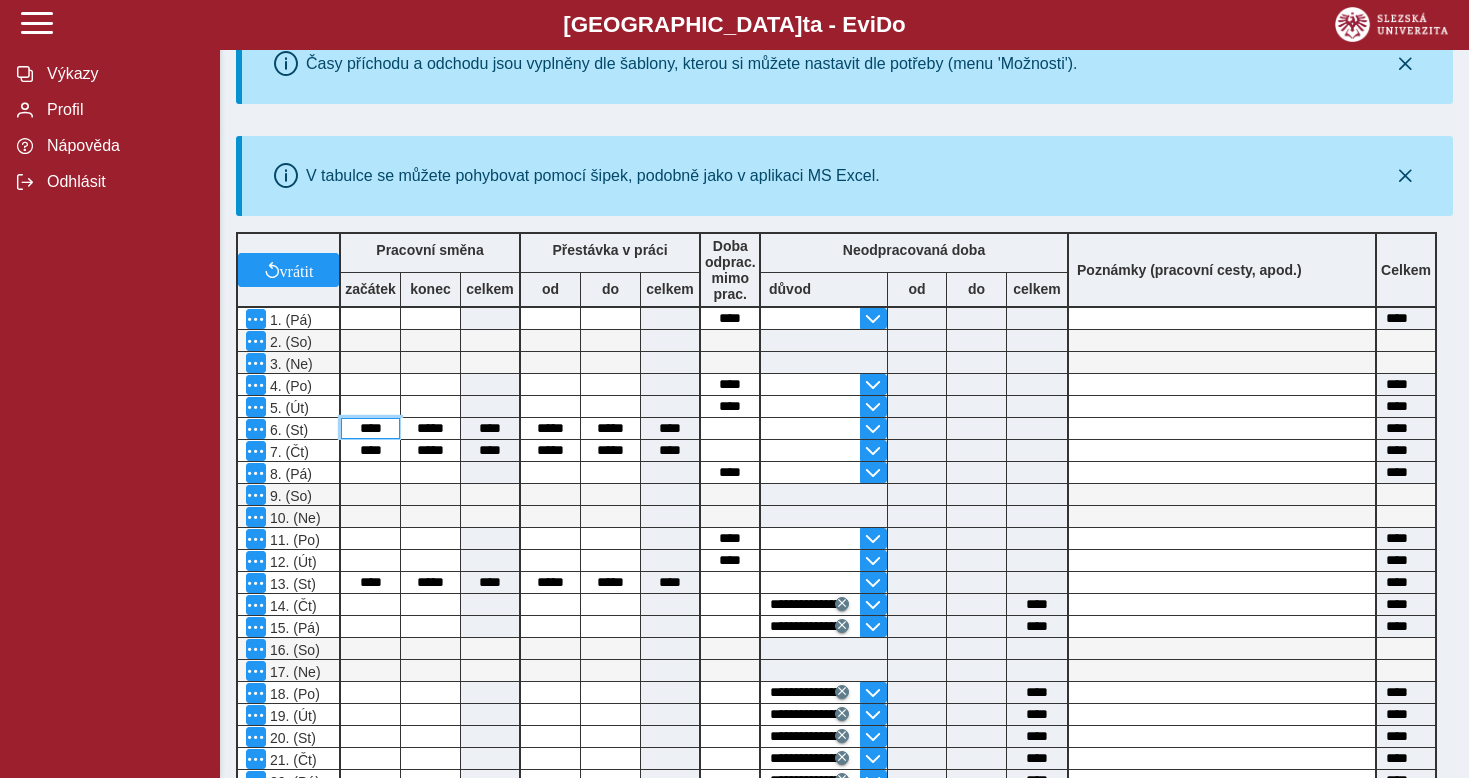 click on "****" at bounding box center [370, 428] 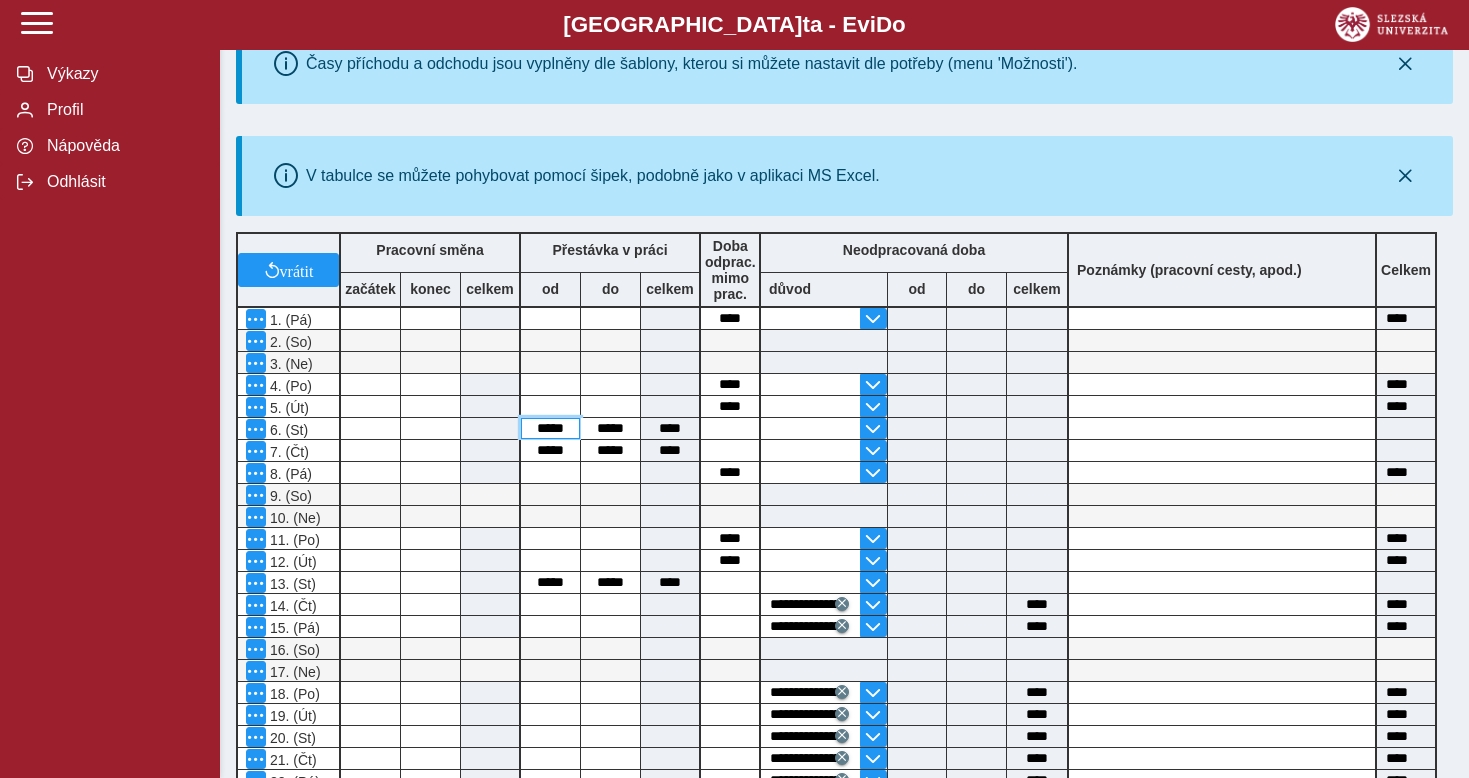 click on "*****" at bounding box center [550, 428] 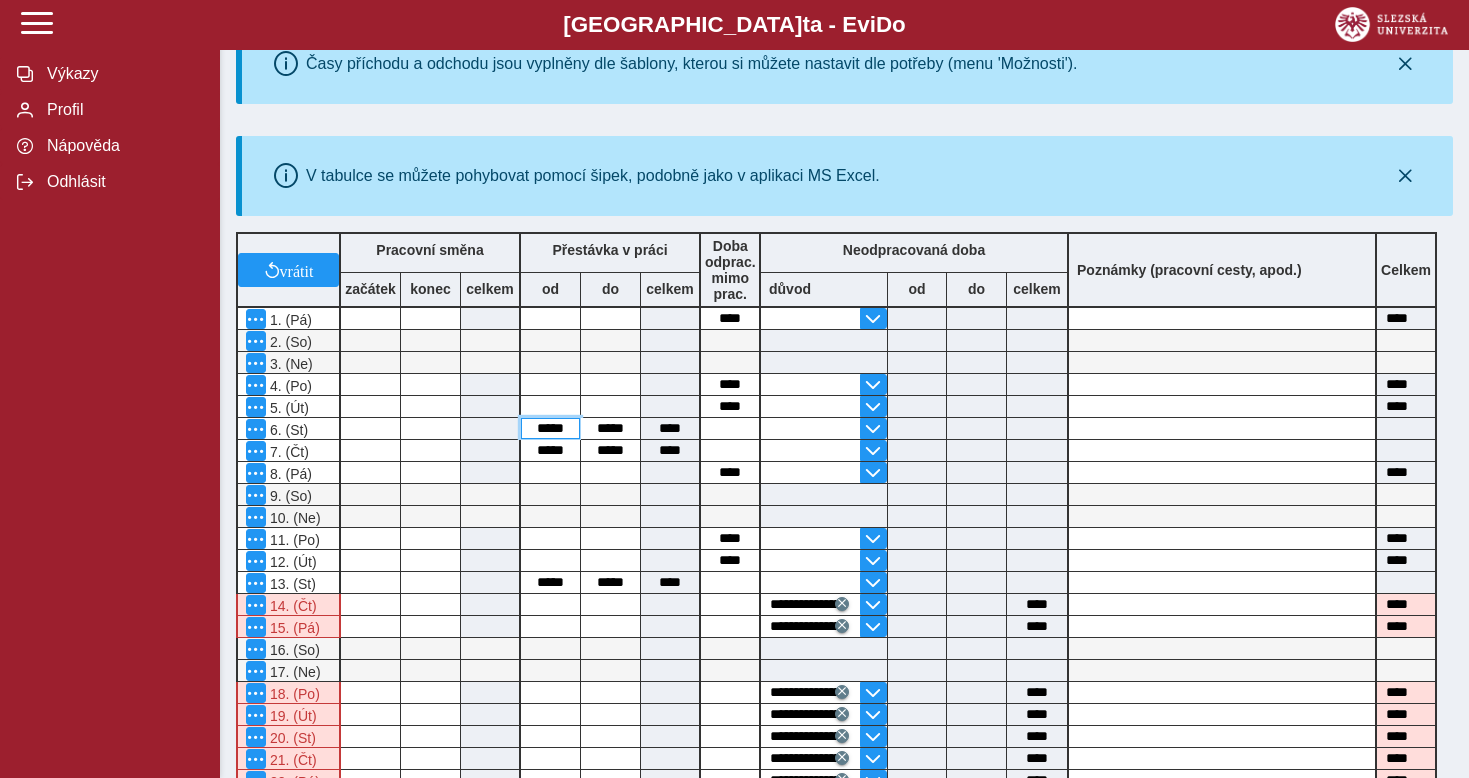 click on "*****" at bounding box center [550, 428] 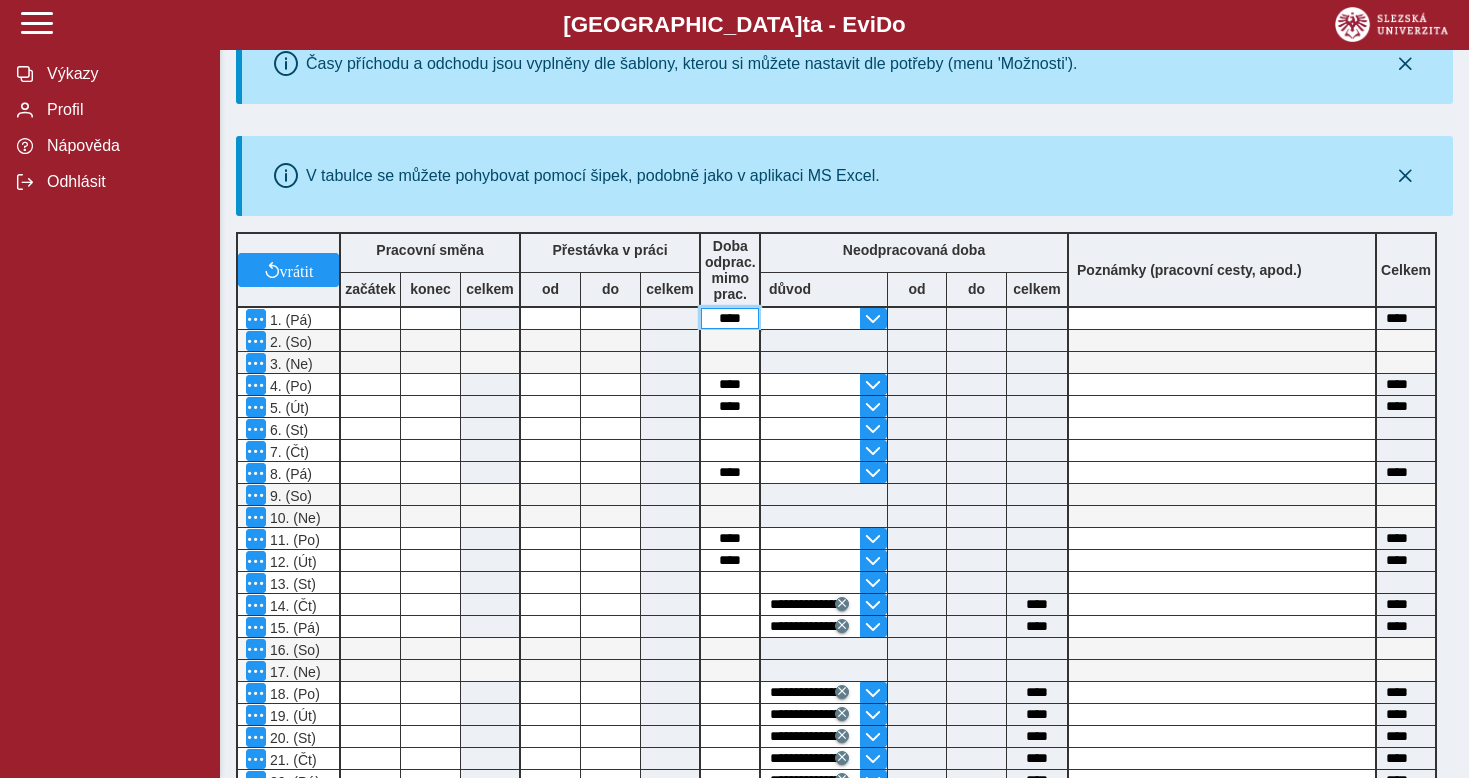 click on "****" at bounding box center [730, 318] 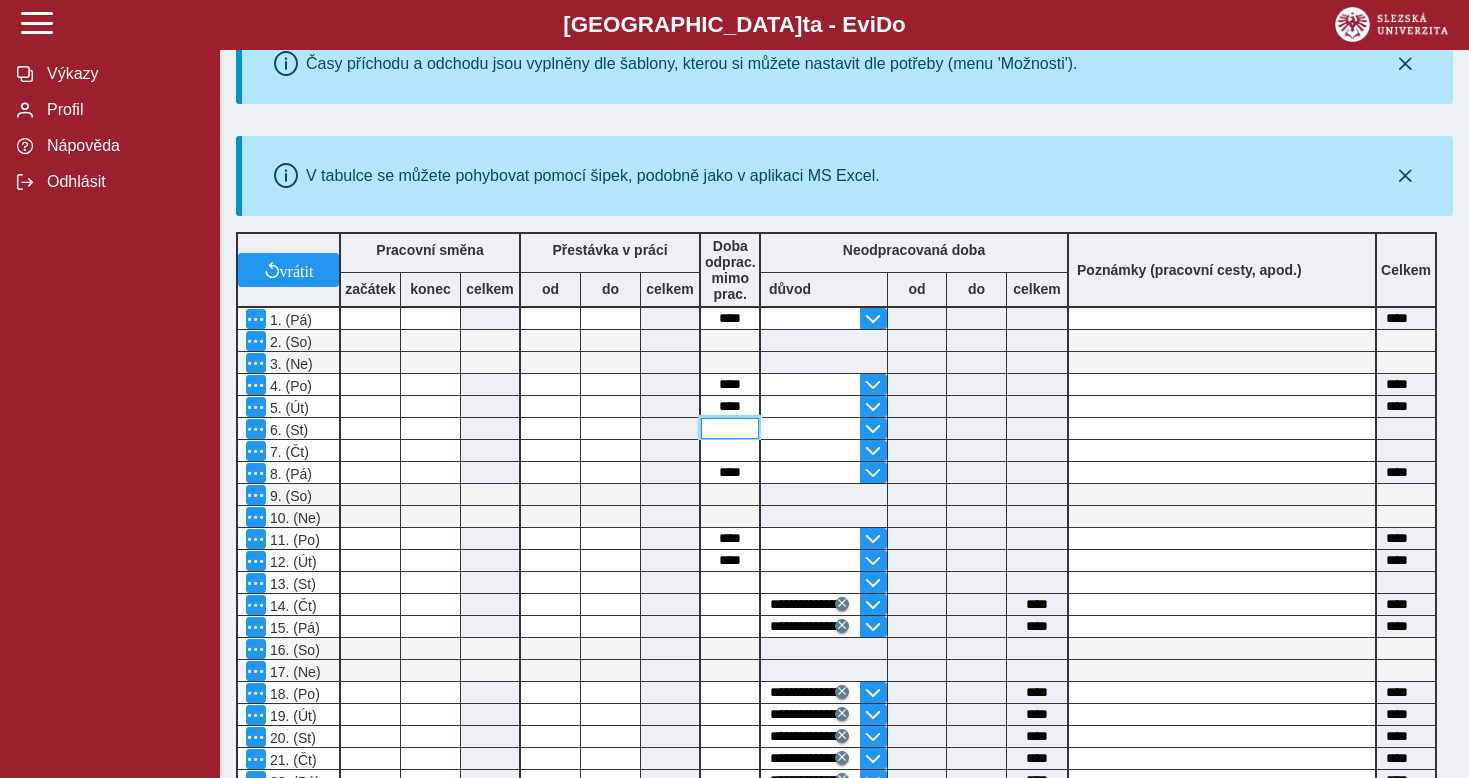 click at bounding box center [730, 428] 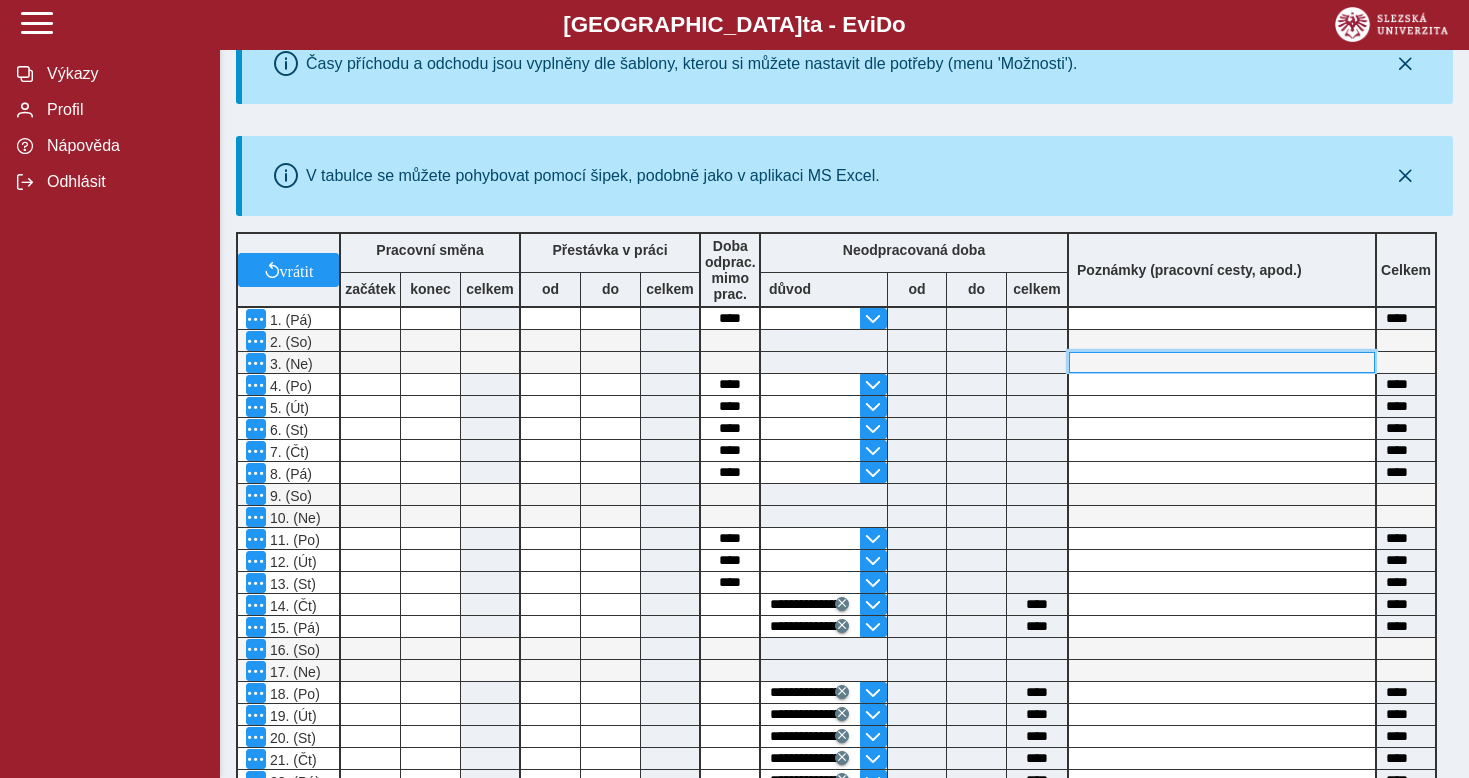 click at bounding box center (1222, 362) 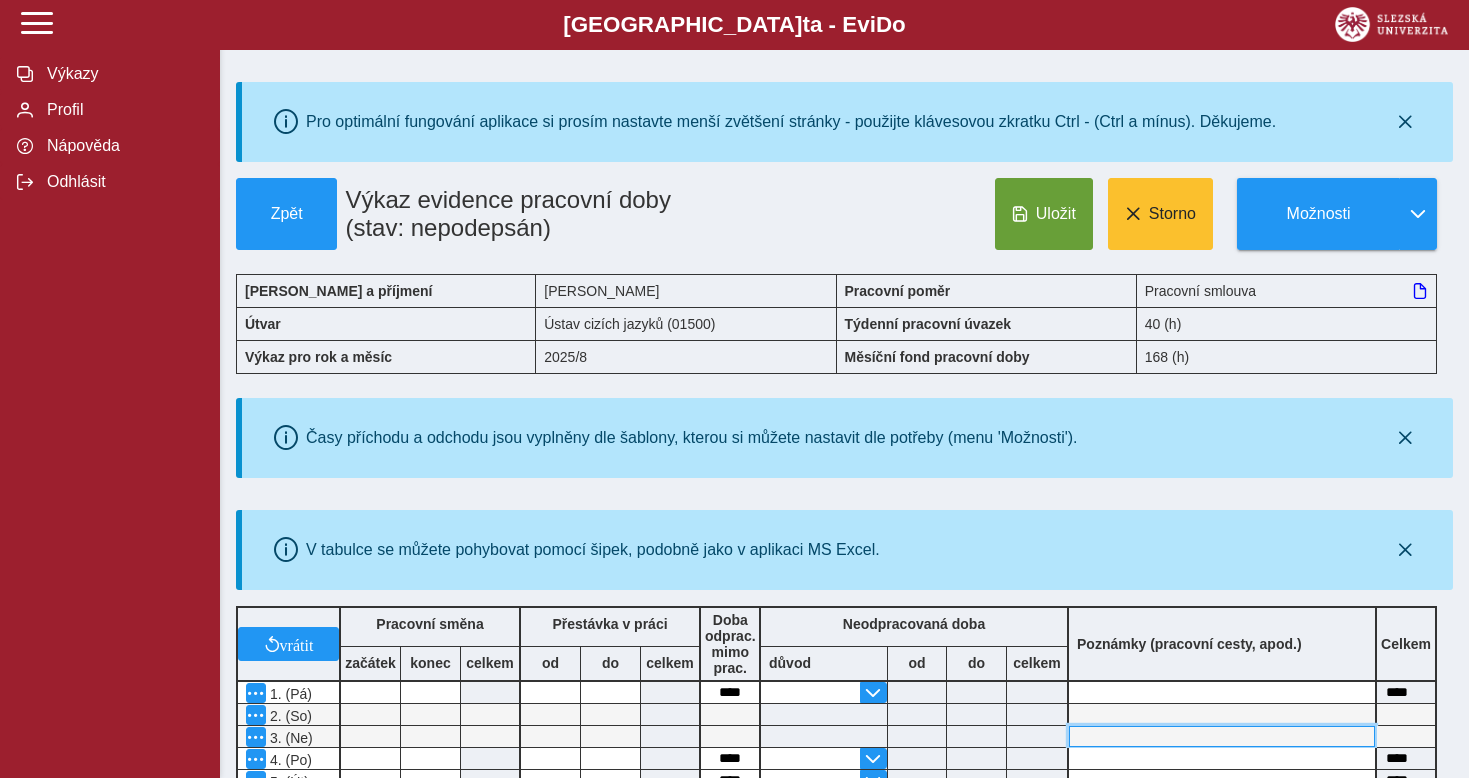 scroll, scrollTop: 0, scrollLeft: 0, axis: both 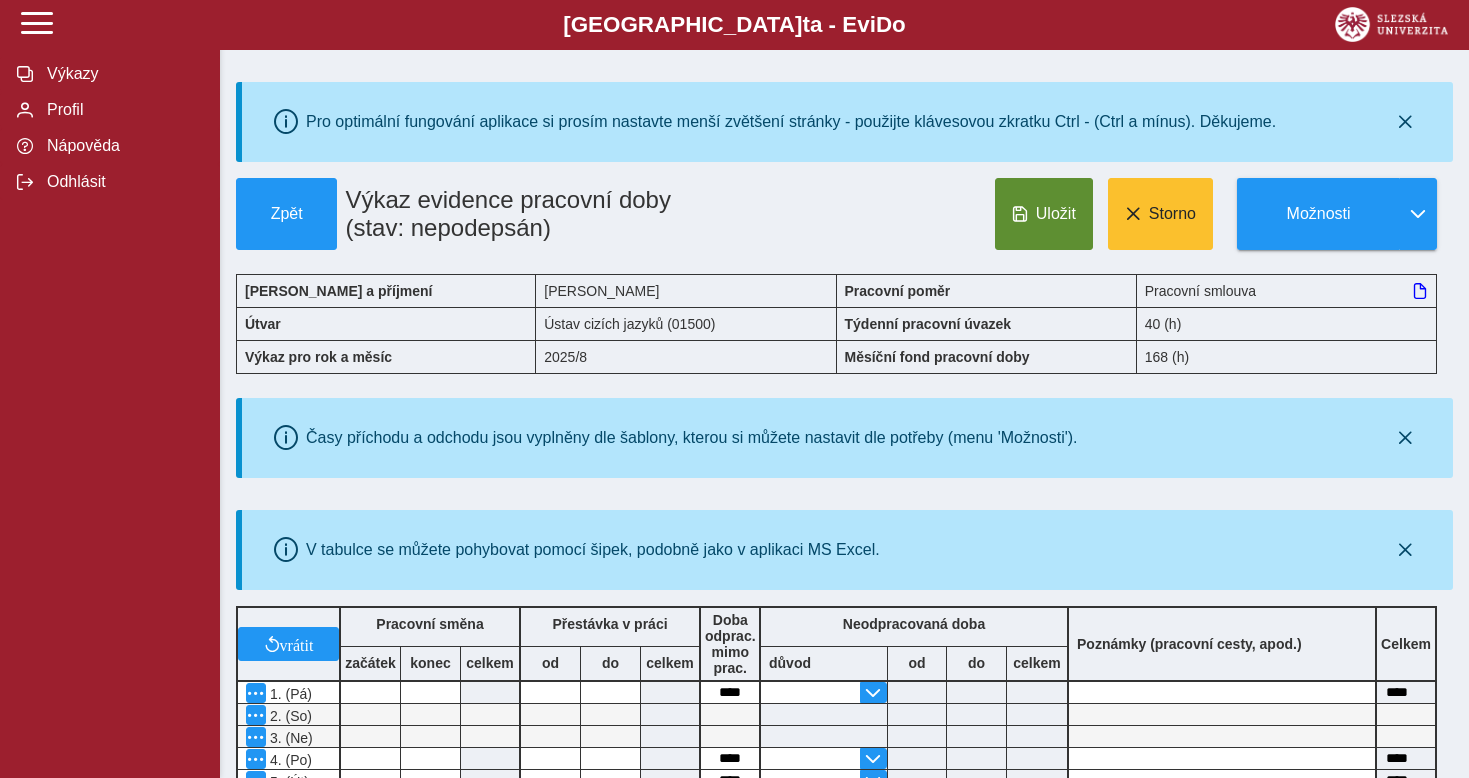 click on "Uložit" at bounding box center (1044, 214) 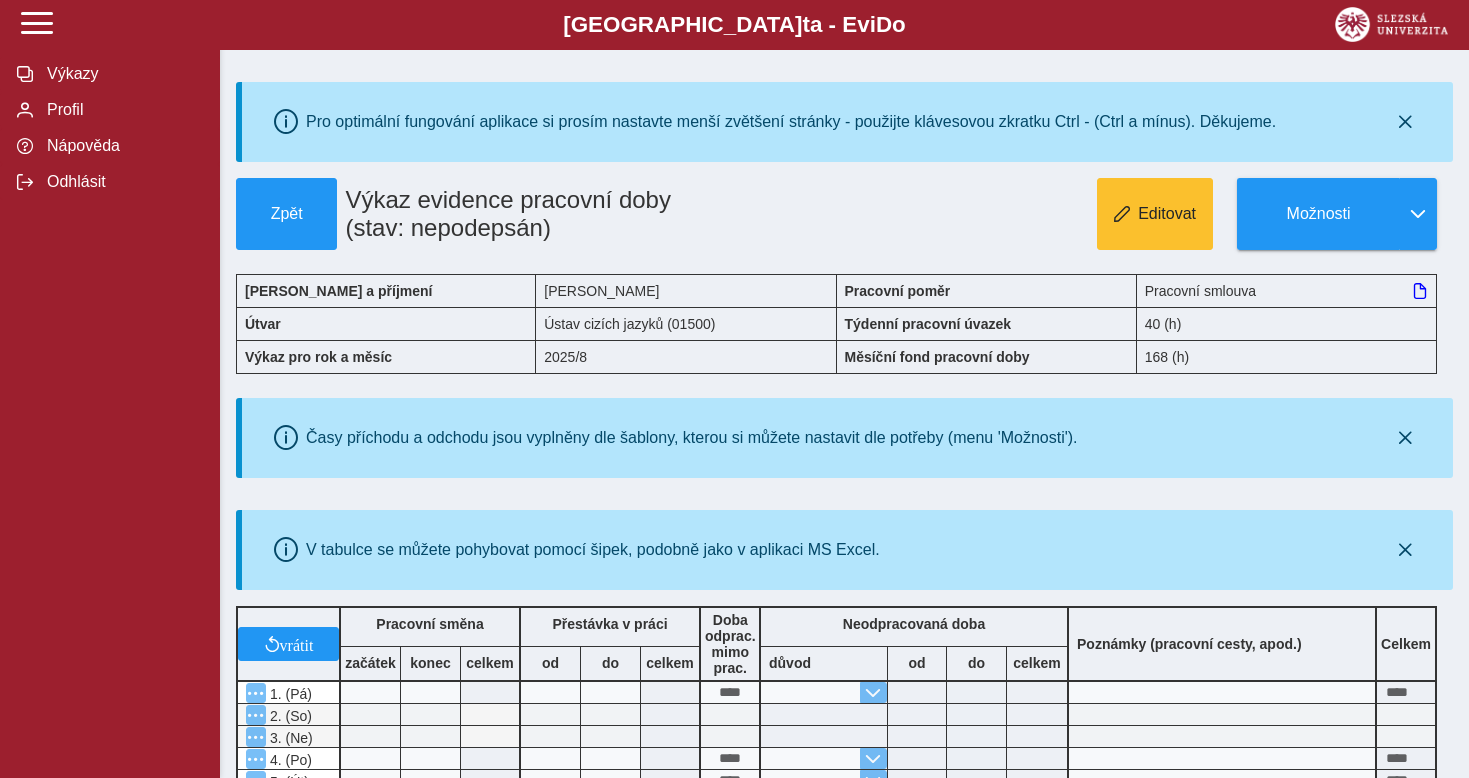 scroll, scrollTop: 0, scrollLeft: 0, axis: both 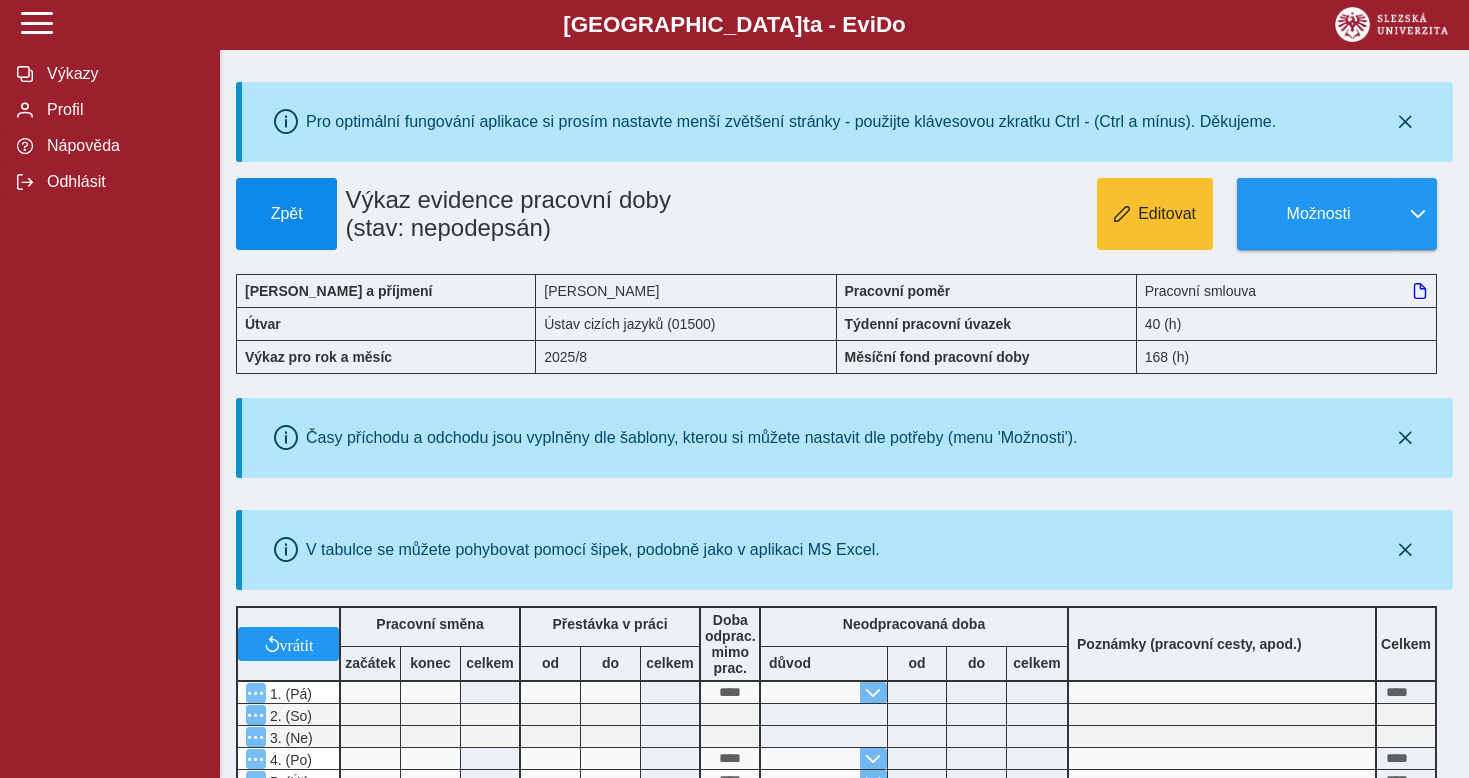 click on "Zpět" at bounding box center (286, 214) 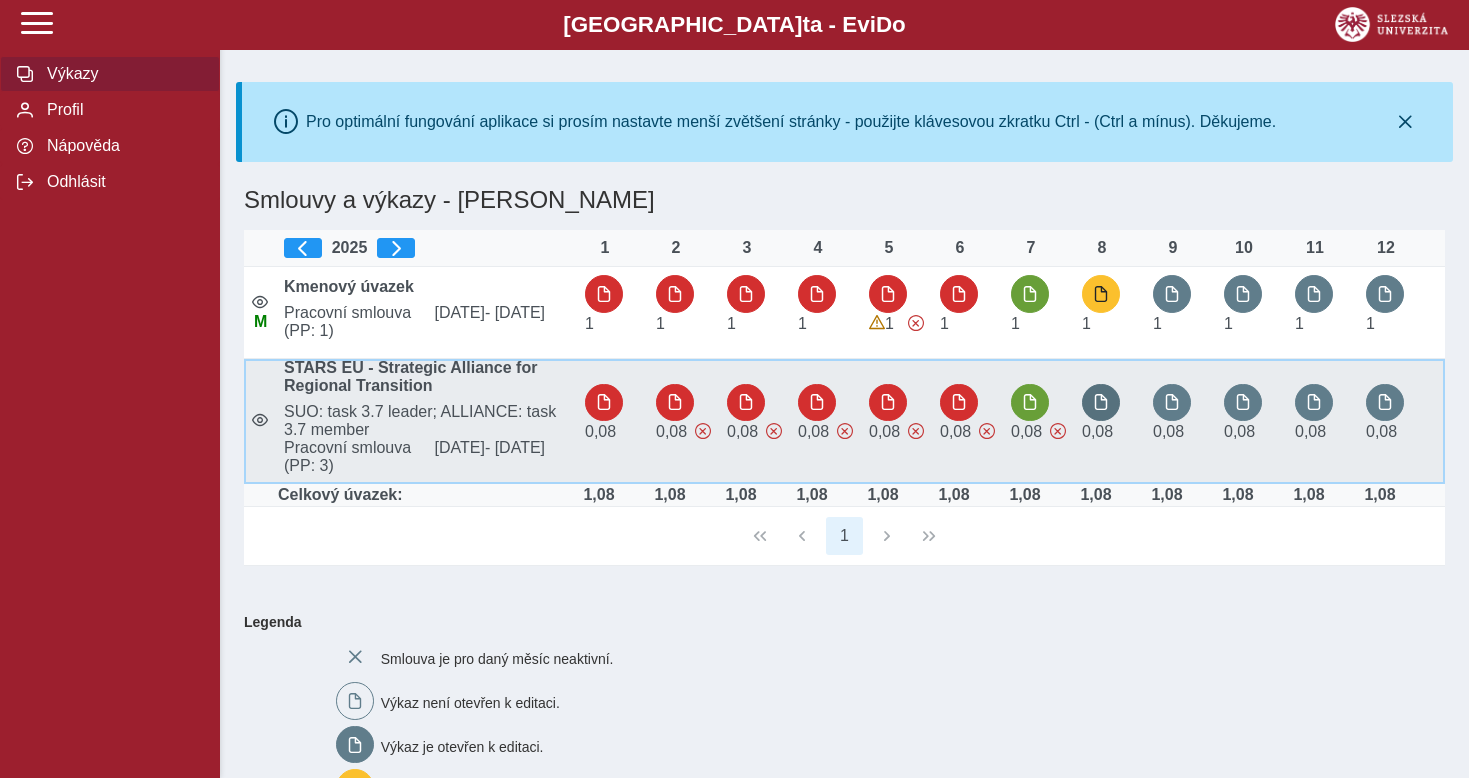 click at bounding box center [1101, 402] 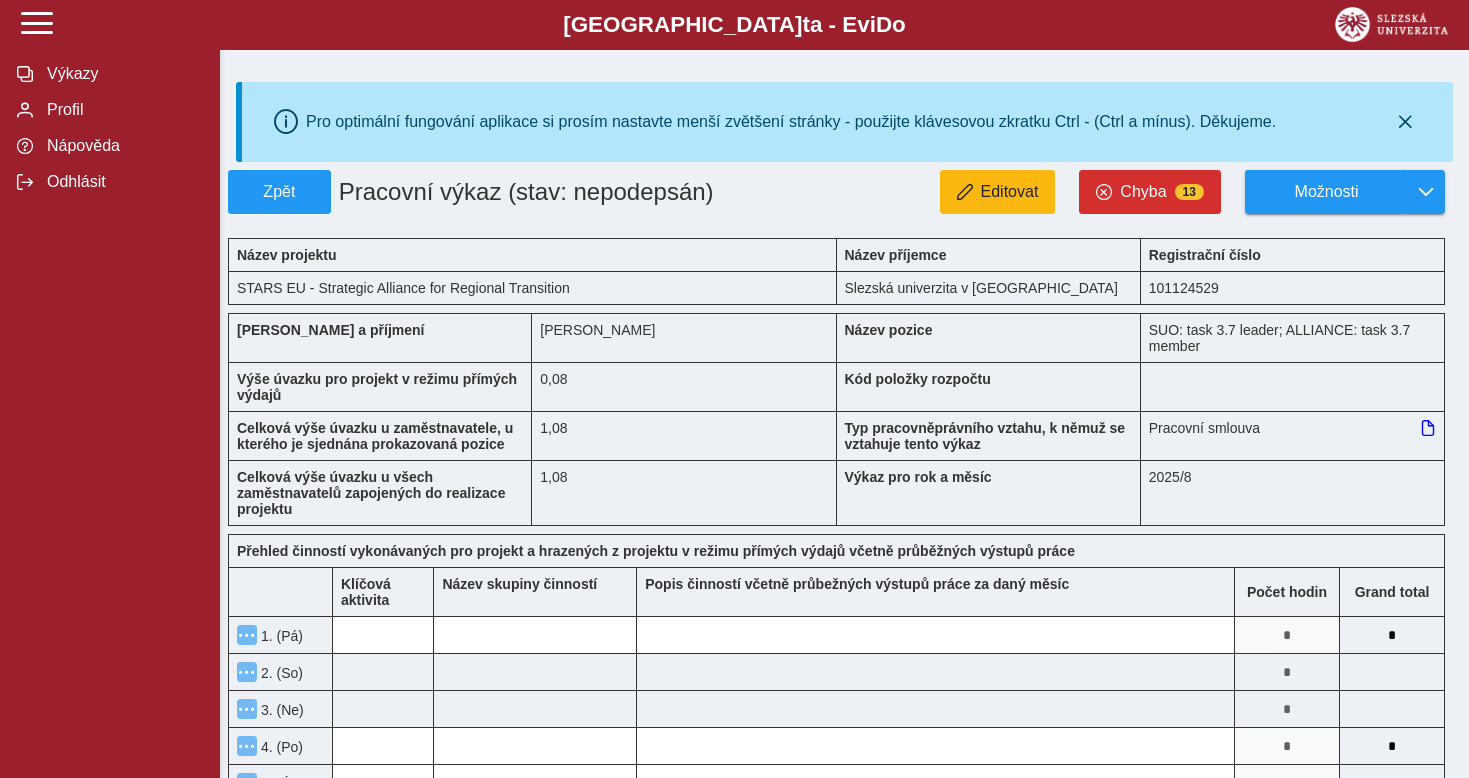 click on "Editovat" at bounding box center (1010, 192) 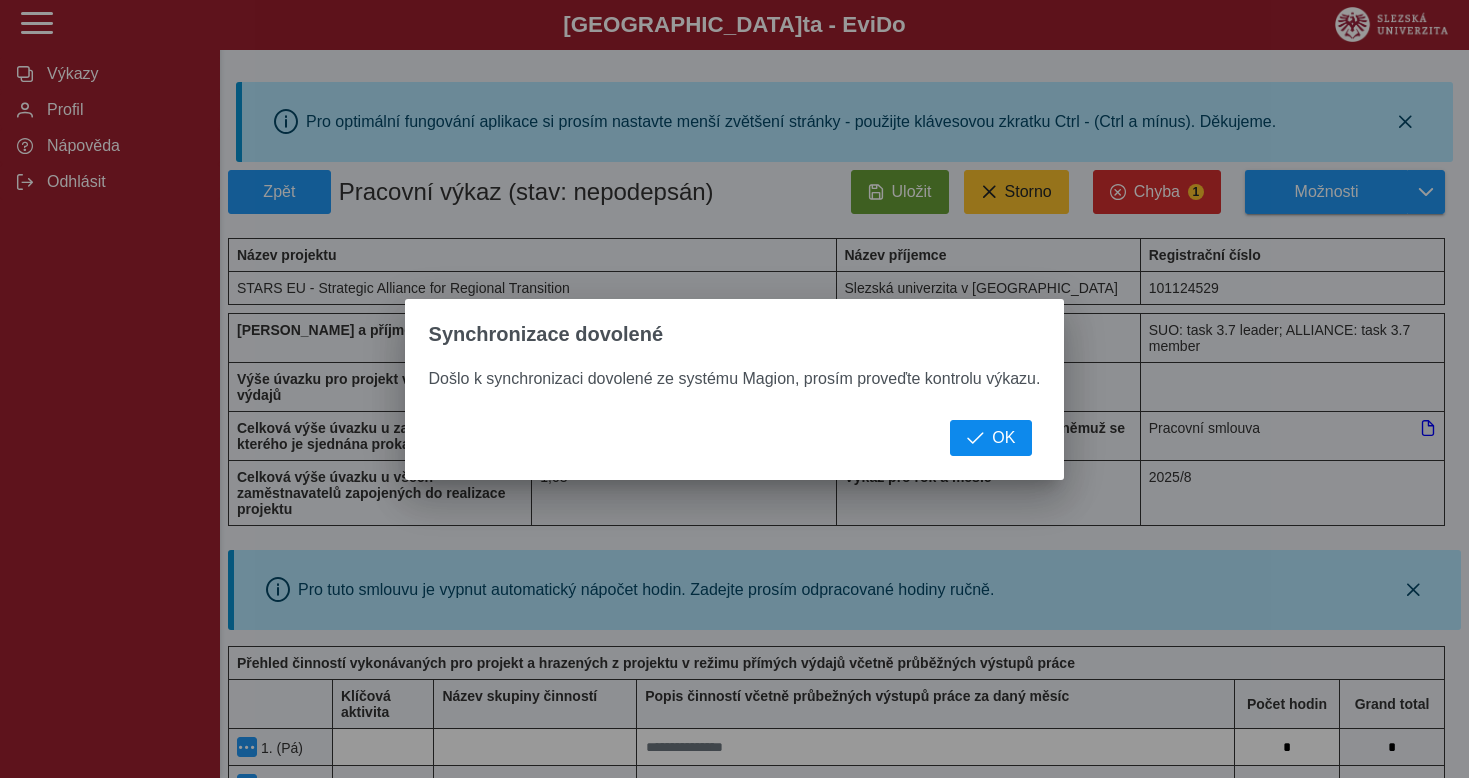 click on "OK" at bounding box center (991, 438) 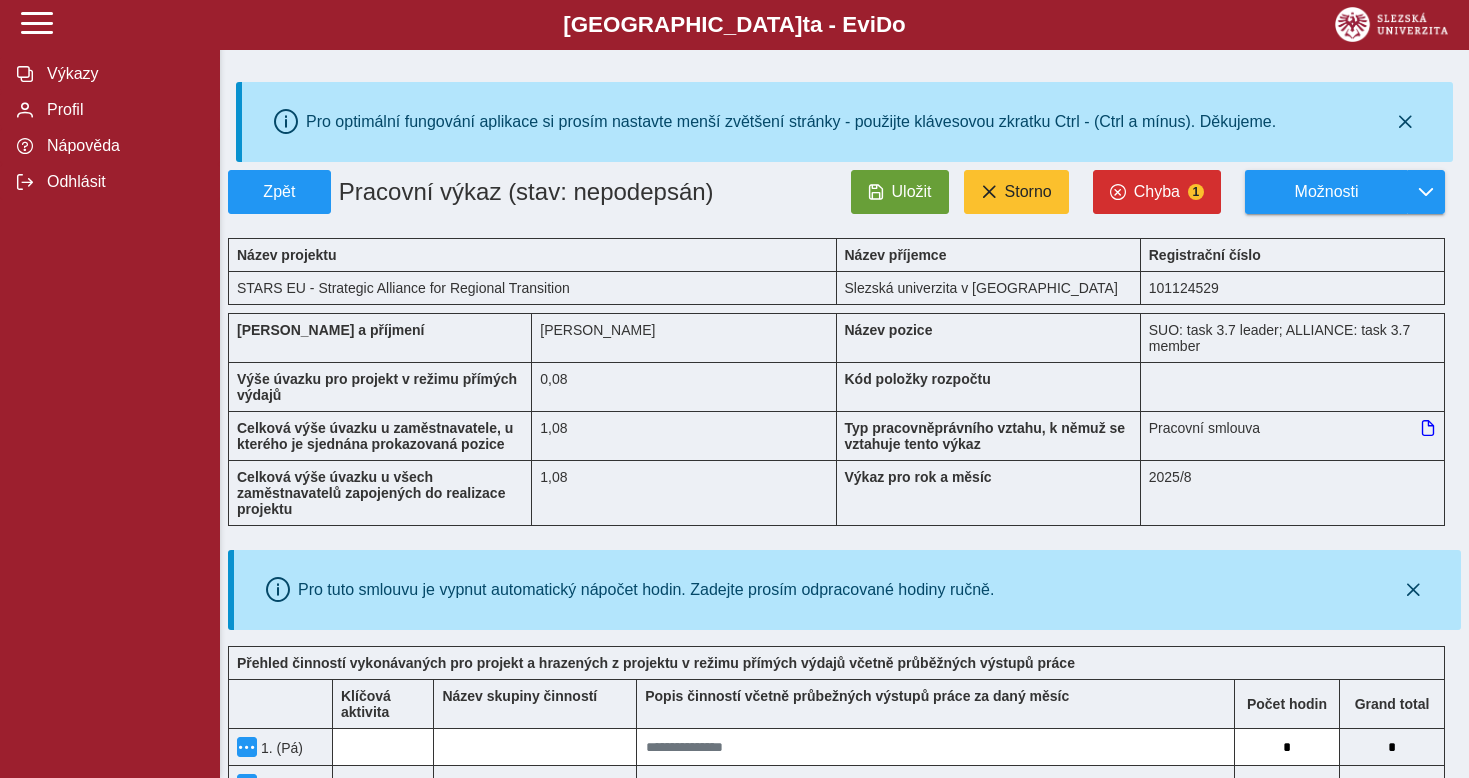 scroll, scrollTop: 0, scrollLeft: 0, axis: both 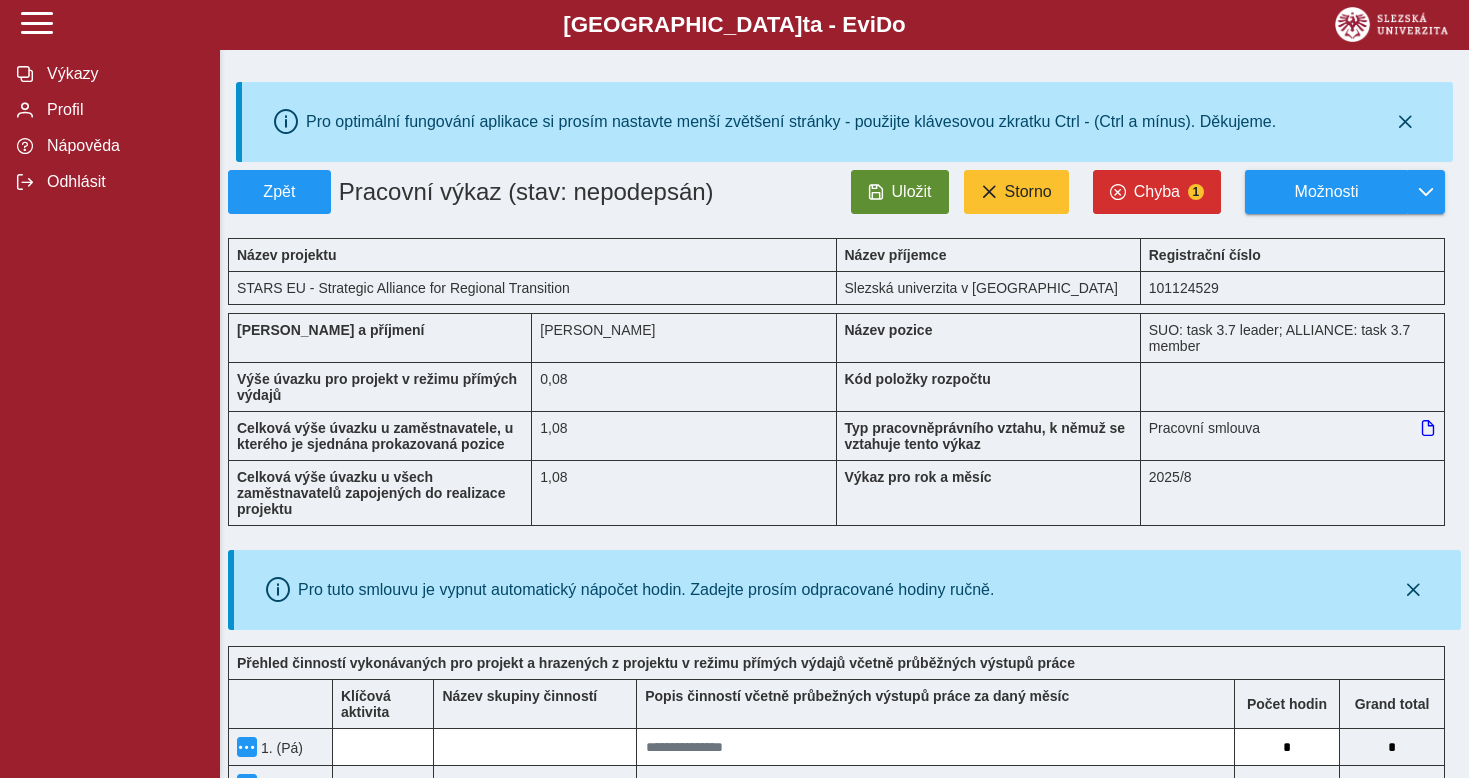 click at bounding box center [876, 192] 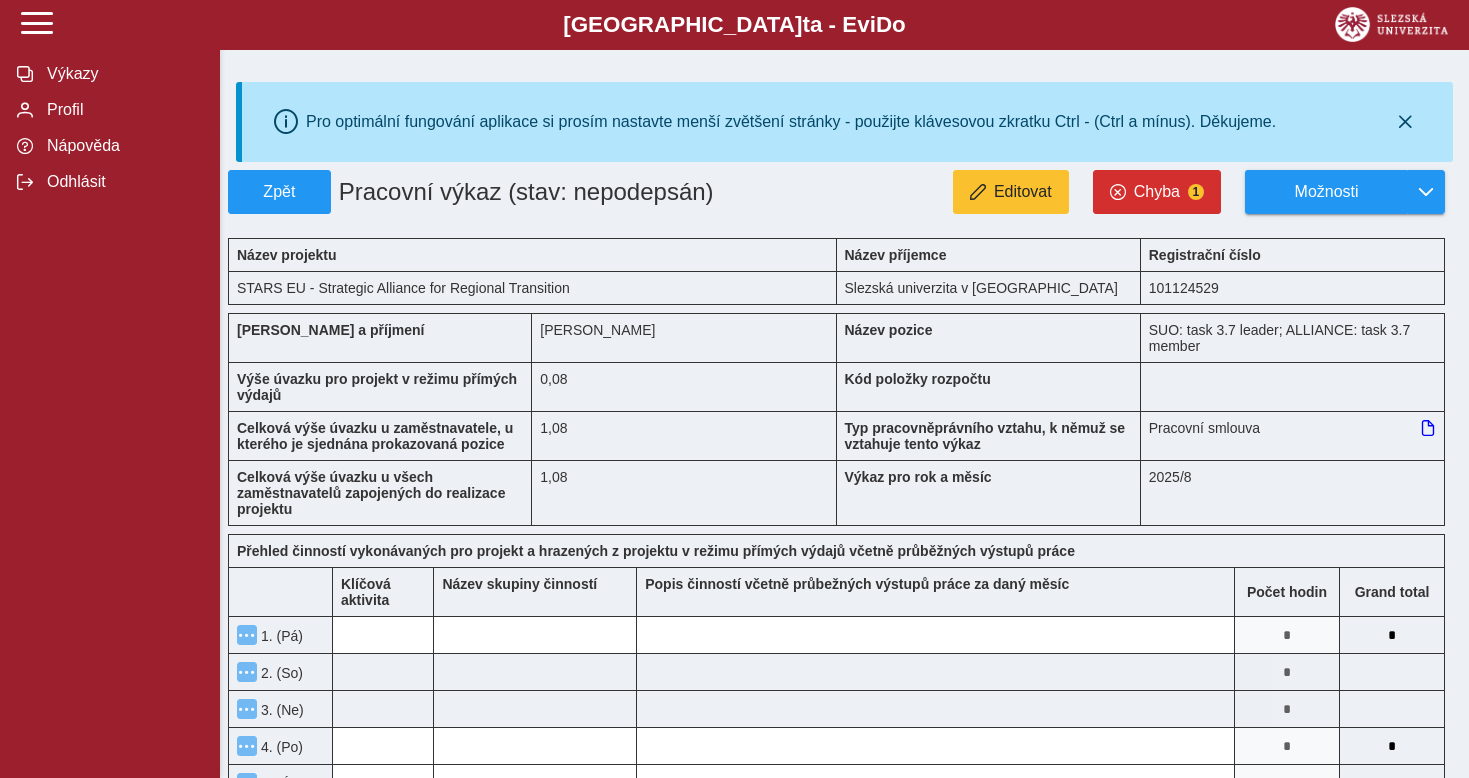 scroll, scrollTop: 0, scrollLeft: 0, axis: both 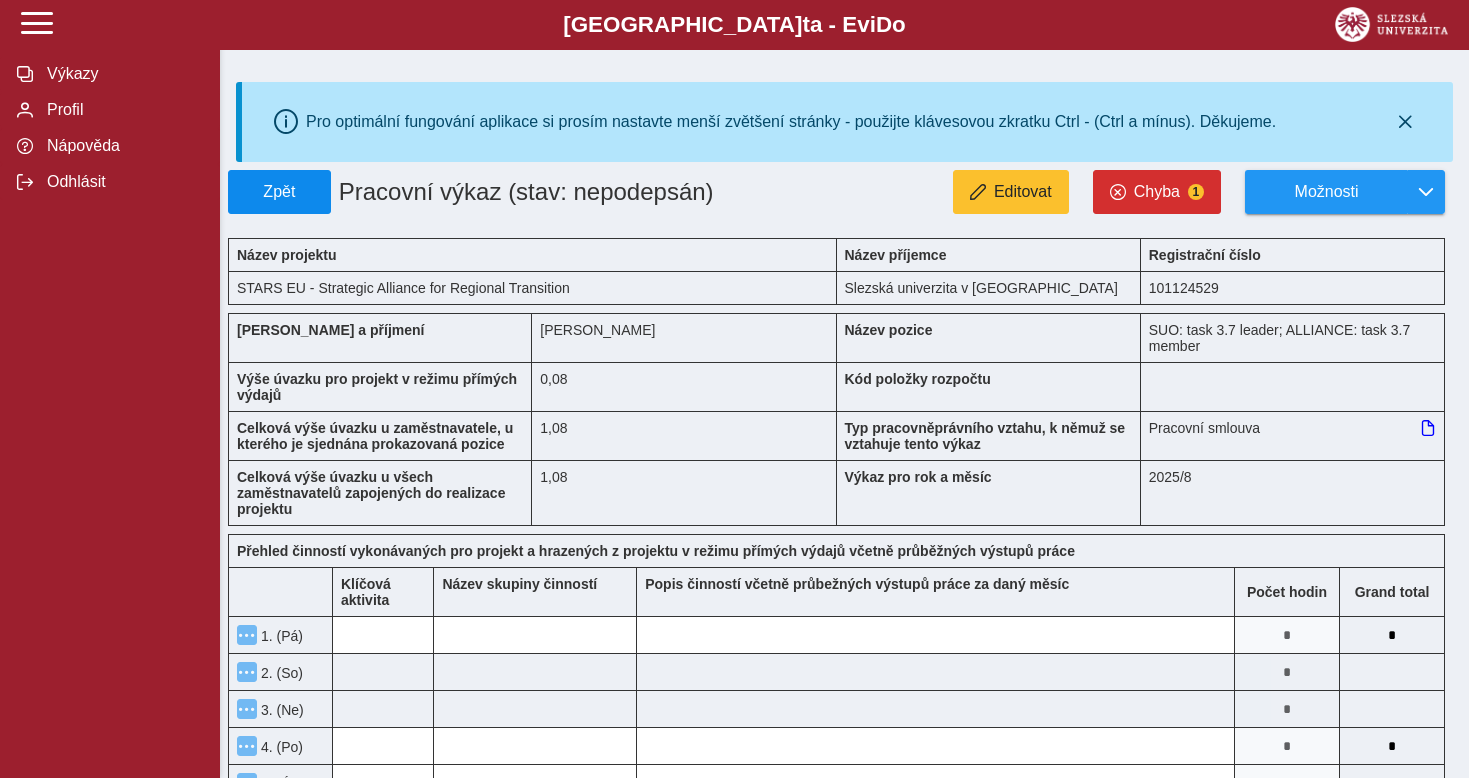 click on "Zpět" at bounding box center [279, 192] 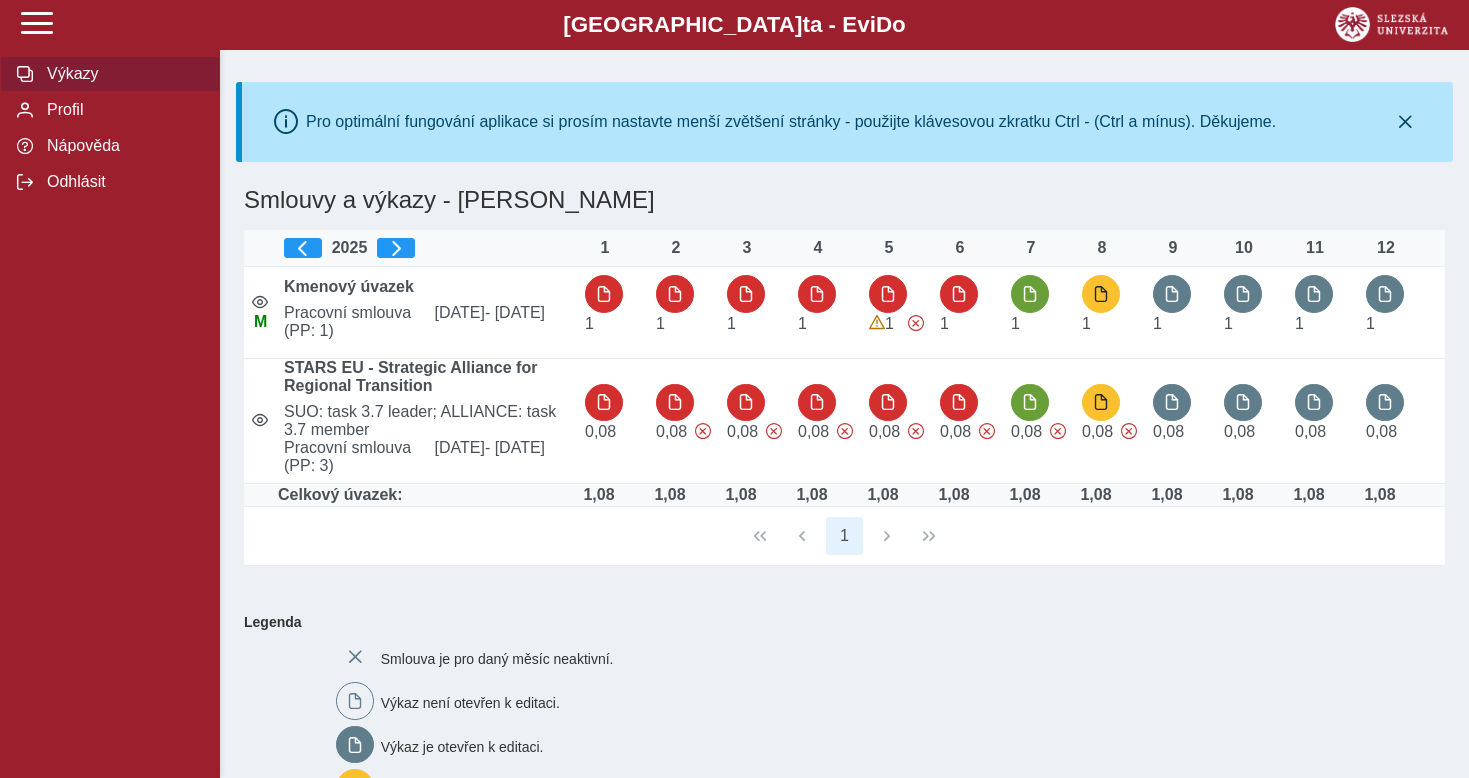scroll, scrollTop: 0, scrollLeft: 0, axis: both 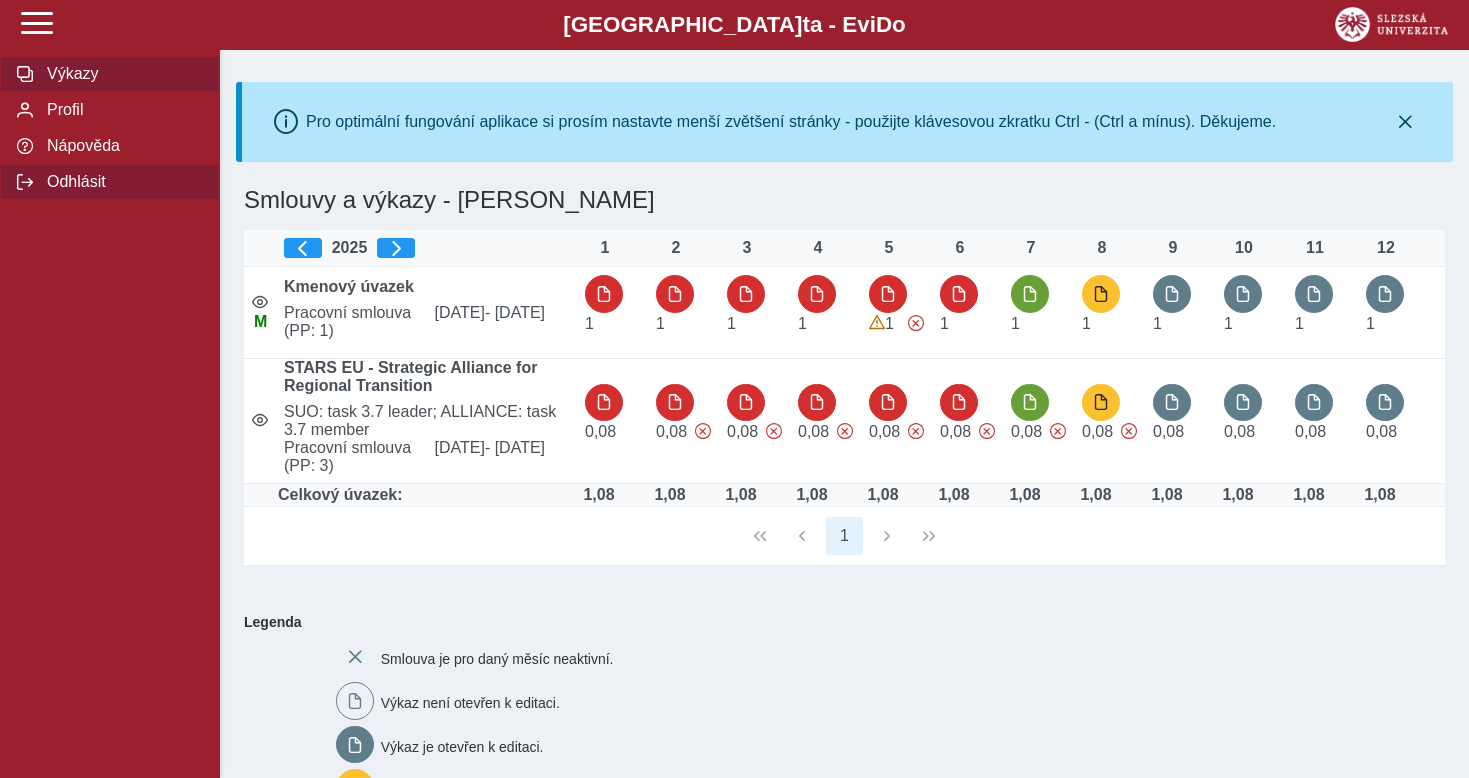 click on "Odhlásit" at bounding box center [122, 182] 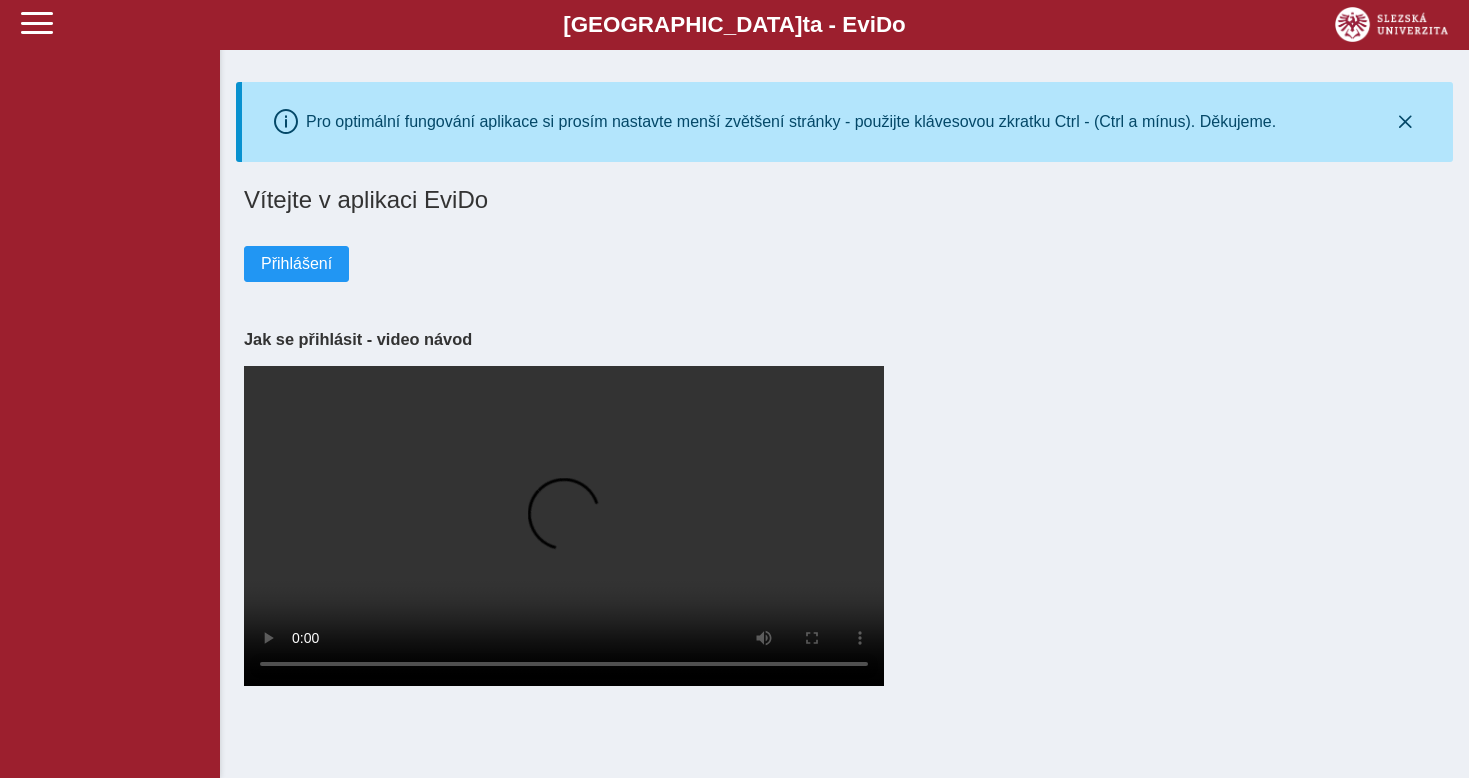 scroll, scrollTop: 0, scrollLeft: 0, axis: both 